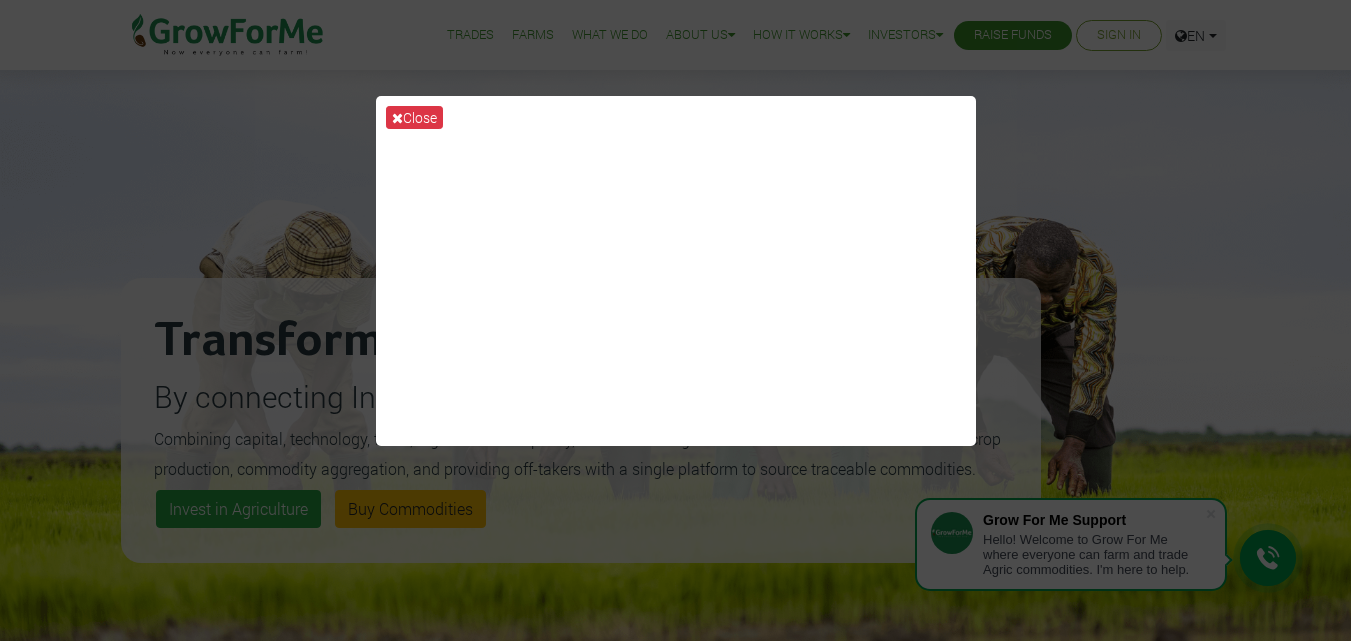 scroll, scrollTop: 0, scrollLeft: 0, axis: both 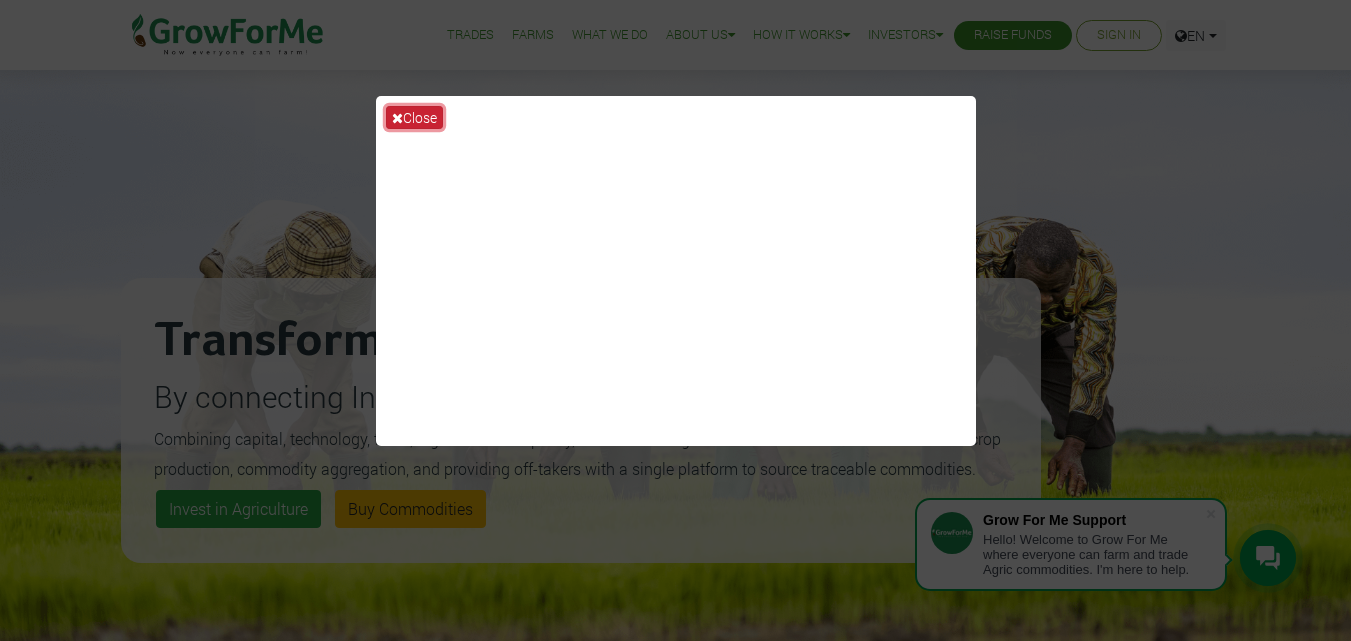 click on "Close" at bounding box center (414, 117) 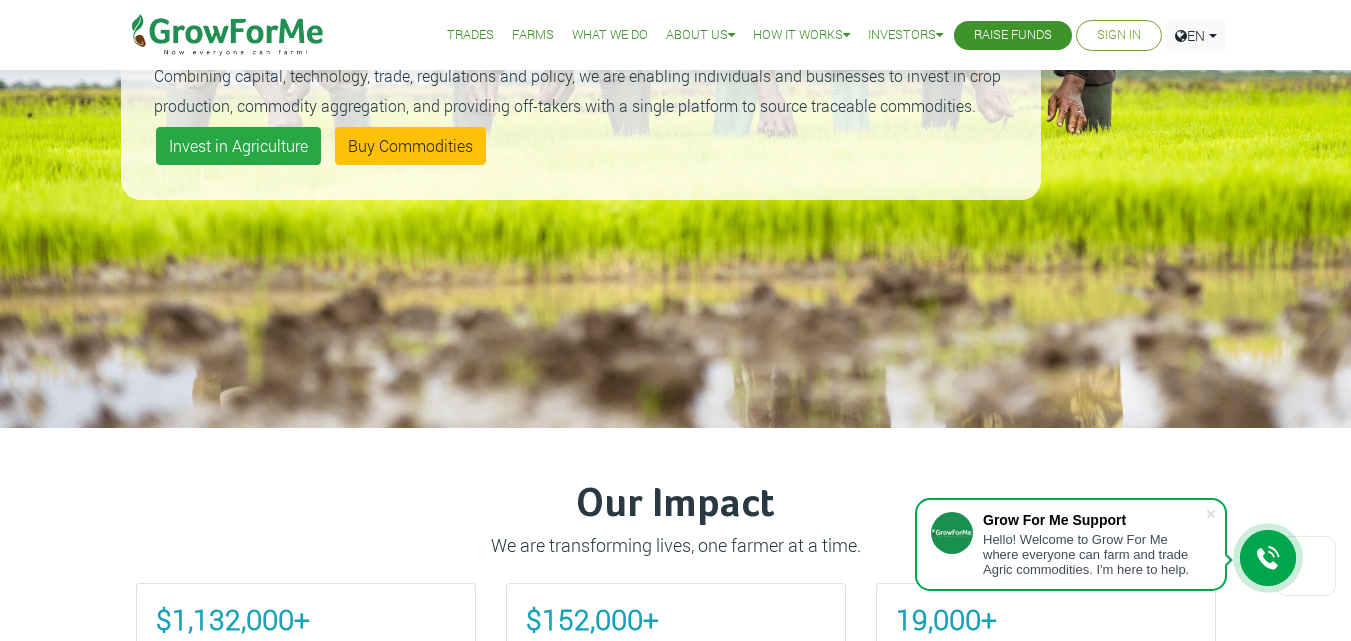 scroll, scrollTop: 360, scrollLeft: 0, axis: vertical 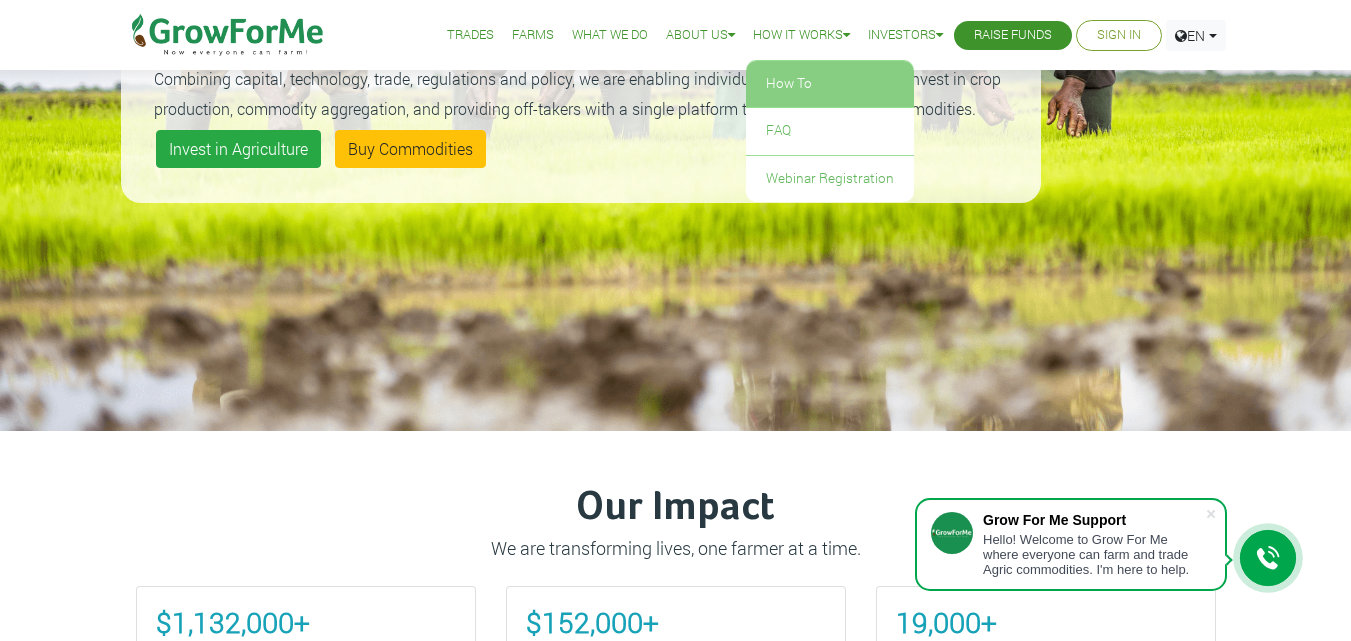 click on "How To" at bounding box center (830, 84) 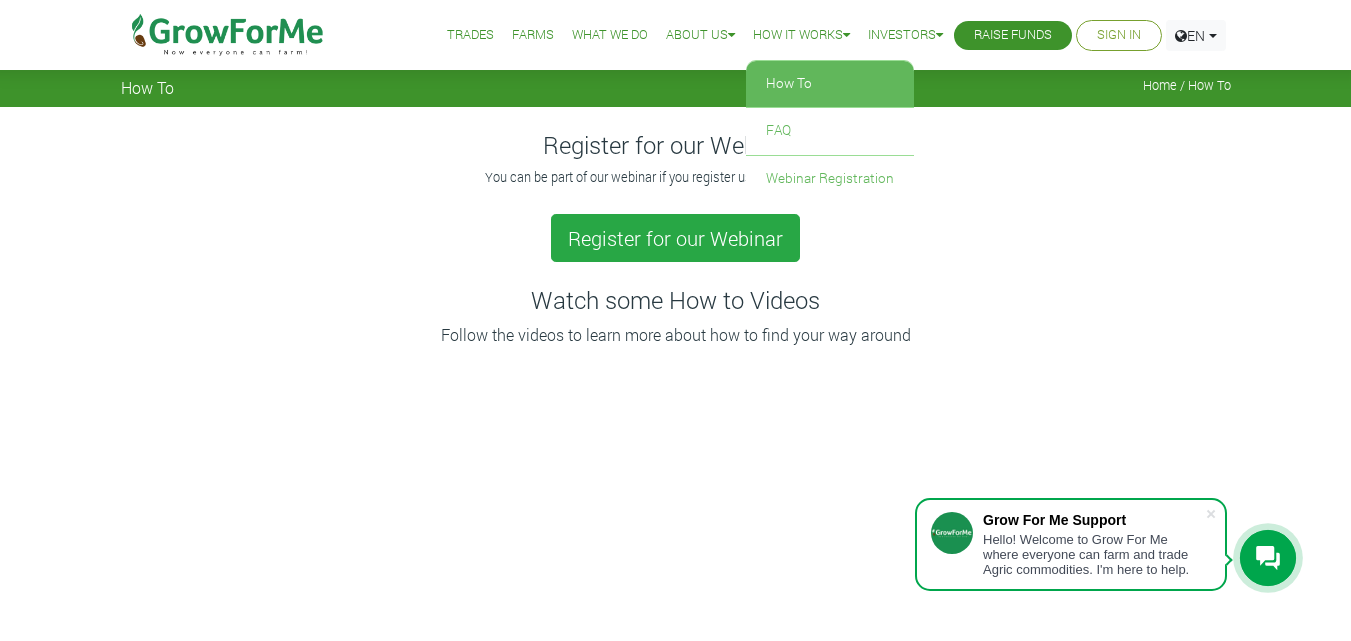 scroll, scrollTop: 0, scrollLeft: 0, axis: both 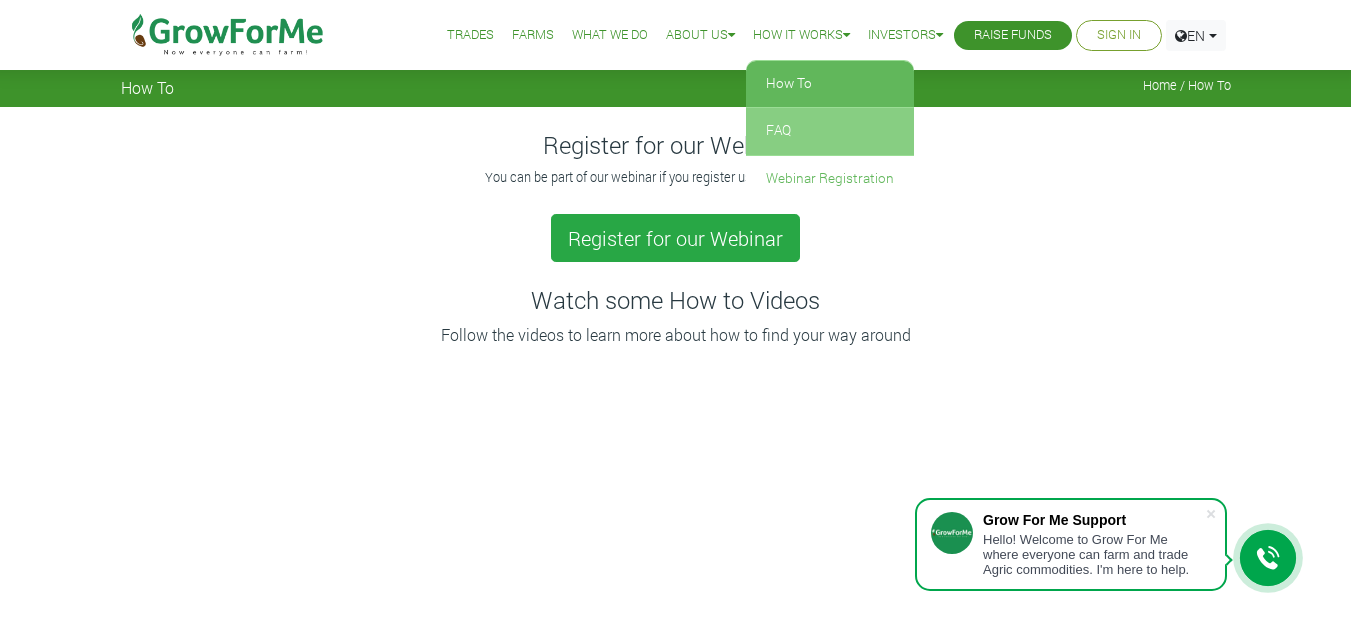 click on "FAQ" at bounding box center (830, 131) 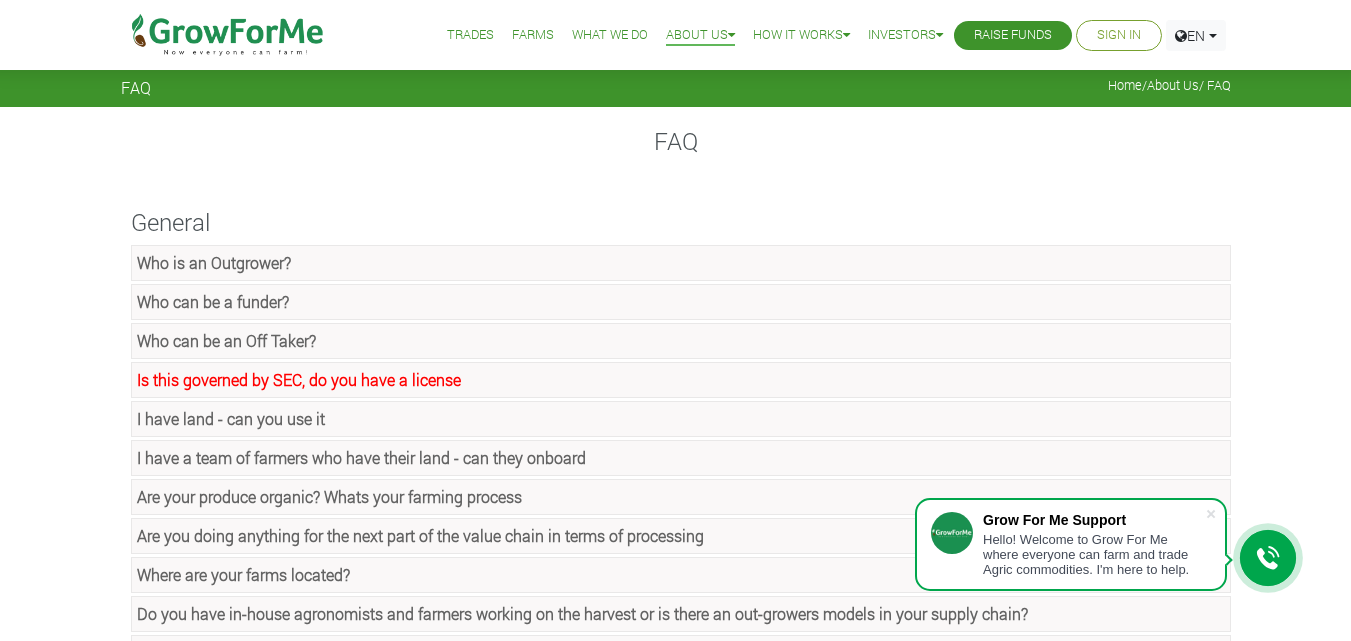 scroll, scrollTop: 0, scrollLeft: 0, axis: both 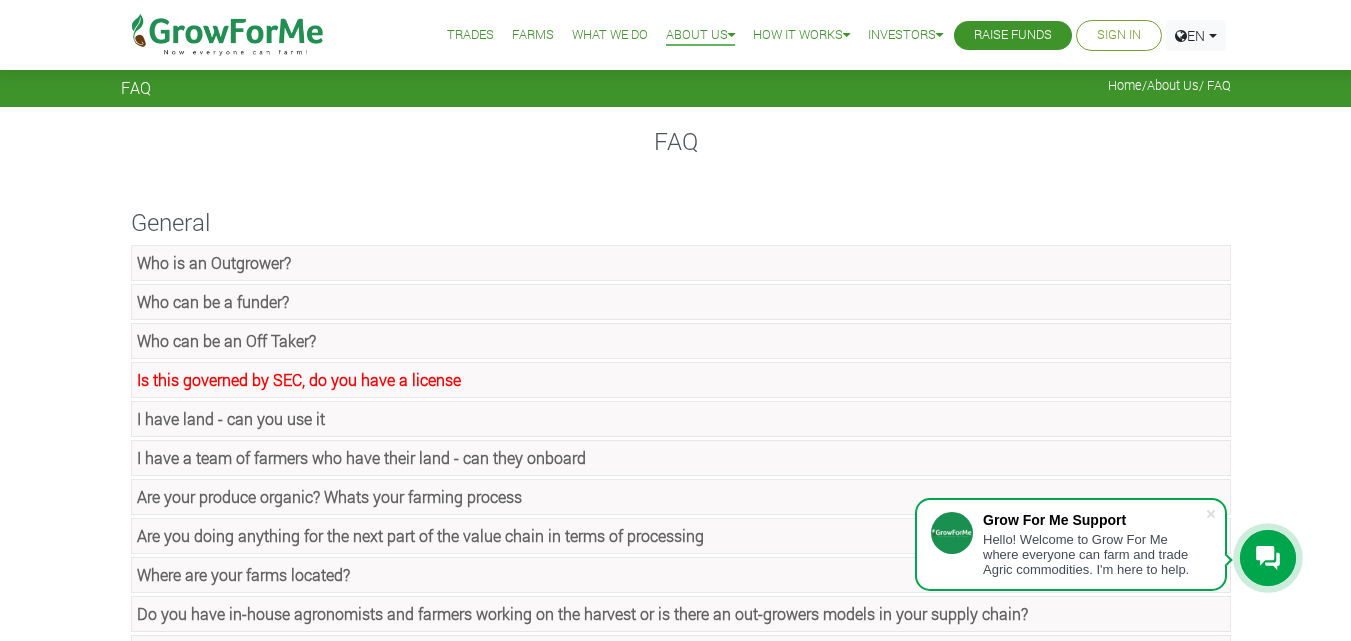 click on "Who is an Outgrower?" at bounding box center [214, 262] 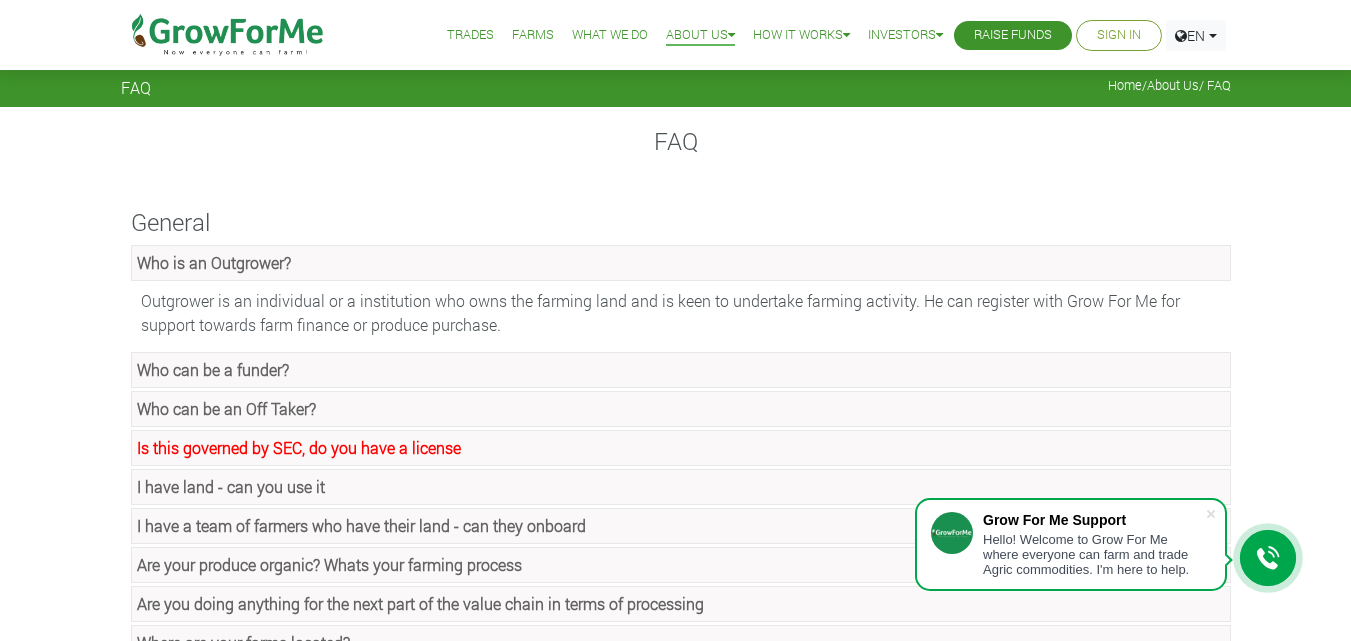 click on "Who can be a funder?" at bounding box center (213, 369) 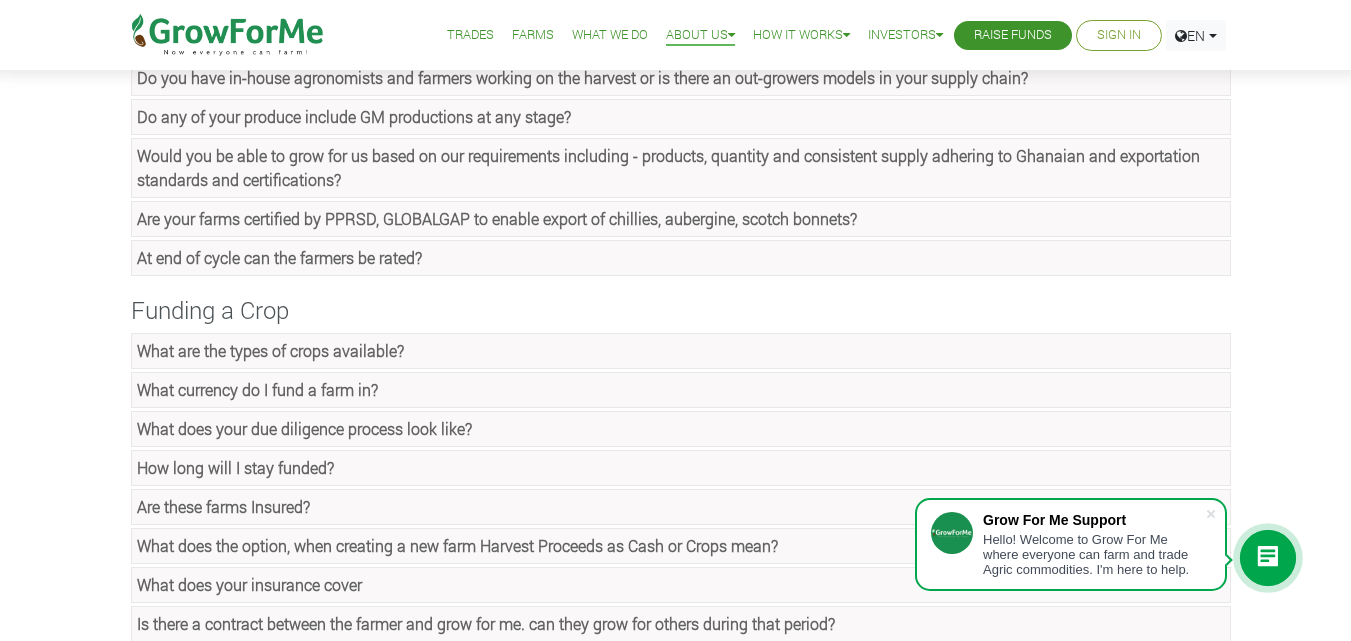 scroll, scrollTop: 680, scrollLeft: 0, axis: vertical 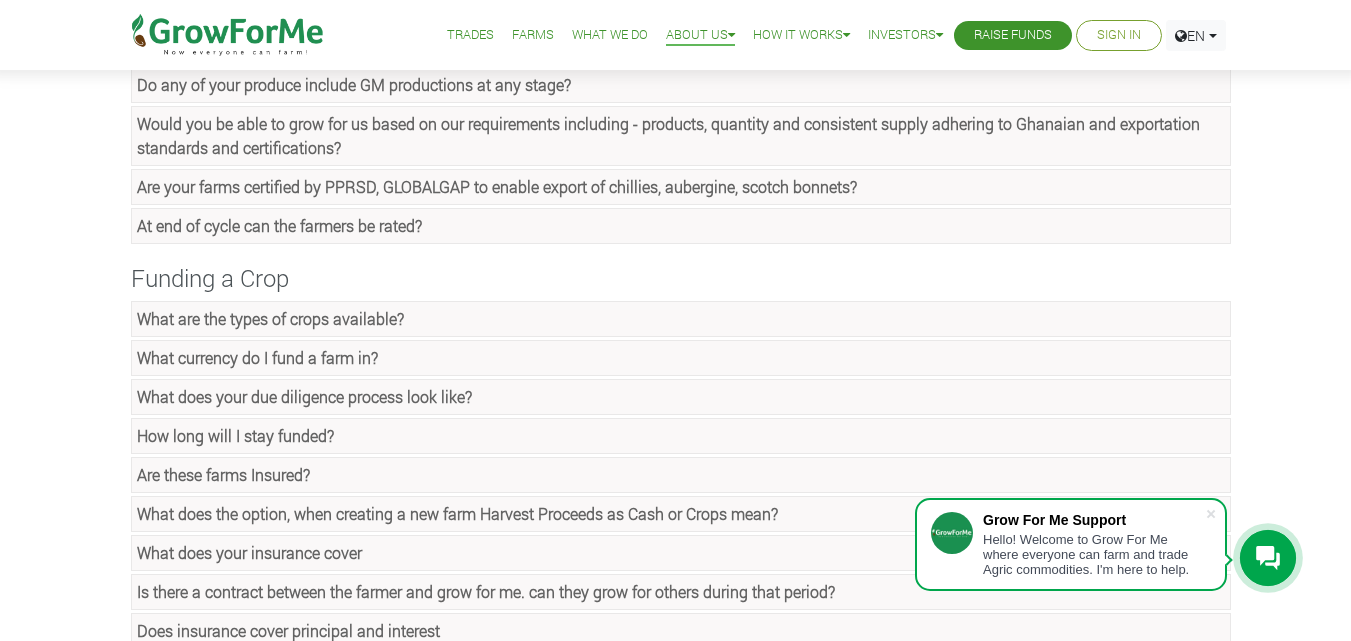 click on "What are the types of crops available?" at bounding box center [214, -418] 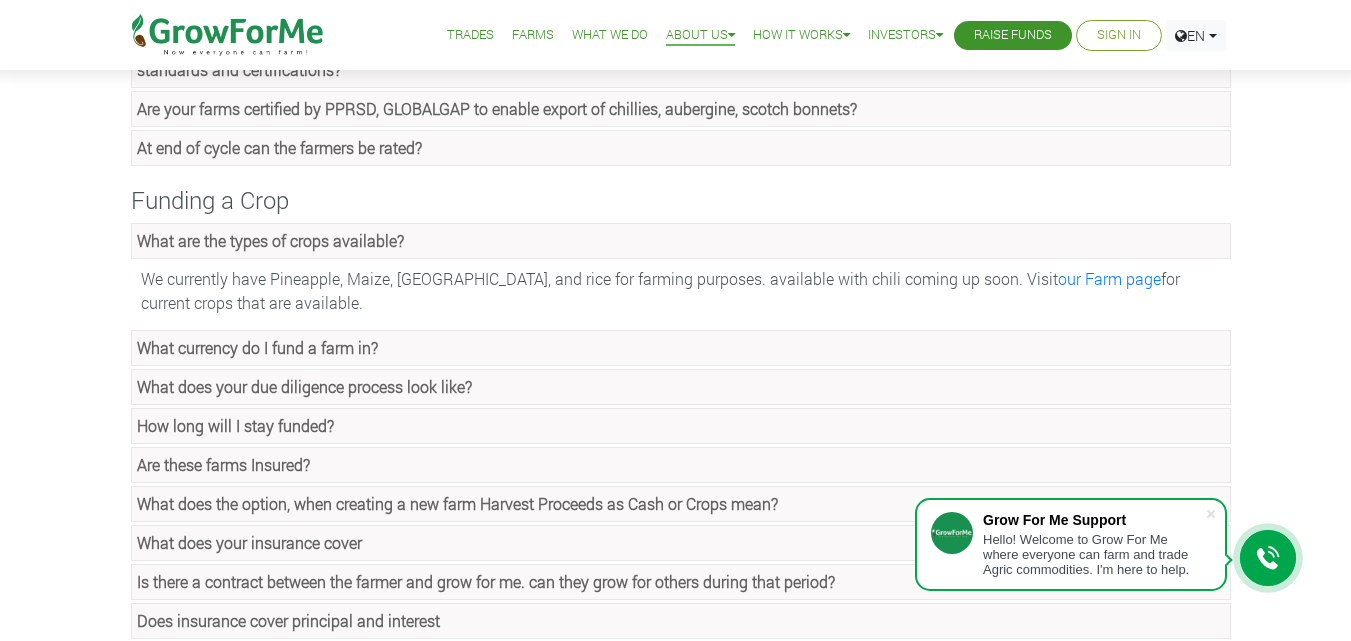 scroll, scrollTop: 760, scrollLeft: 0, axis: vertical 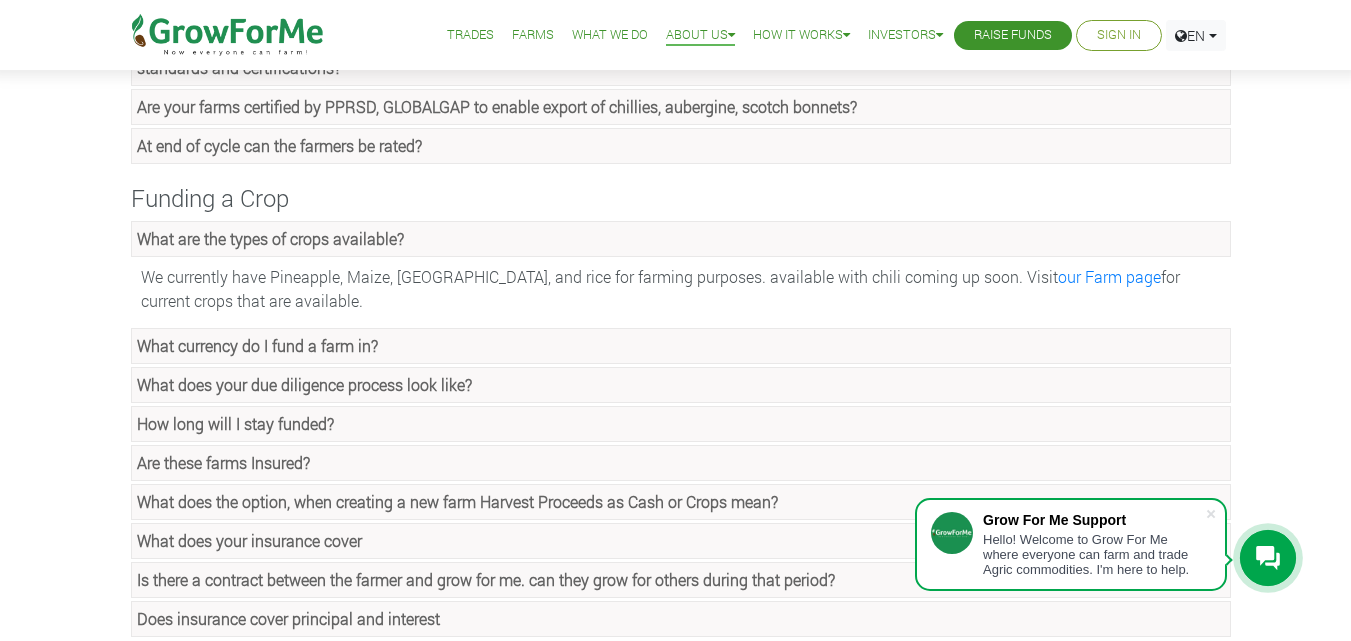 click on "What currency do I fund a farm in?" at bounding box center [213, -391] 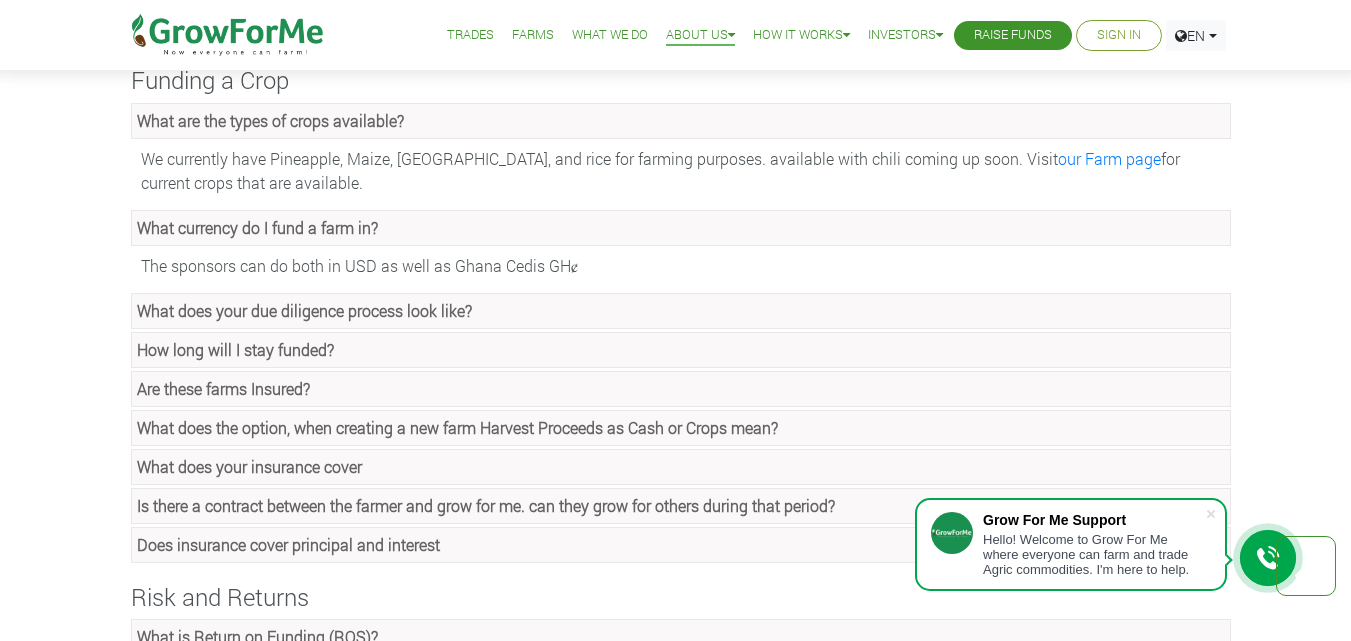 scroll, scrollTop: 880, scrollLeft: 0, axis: vertical 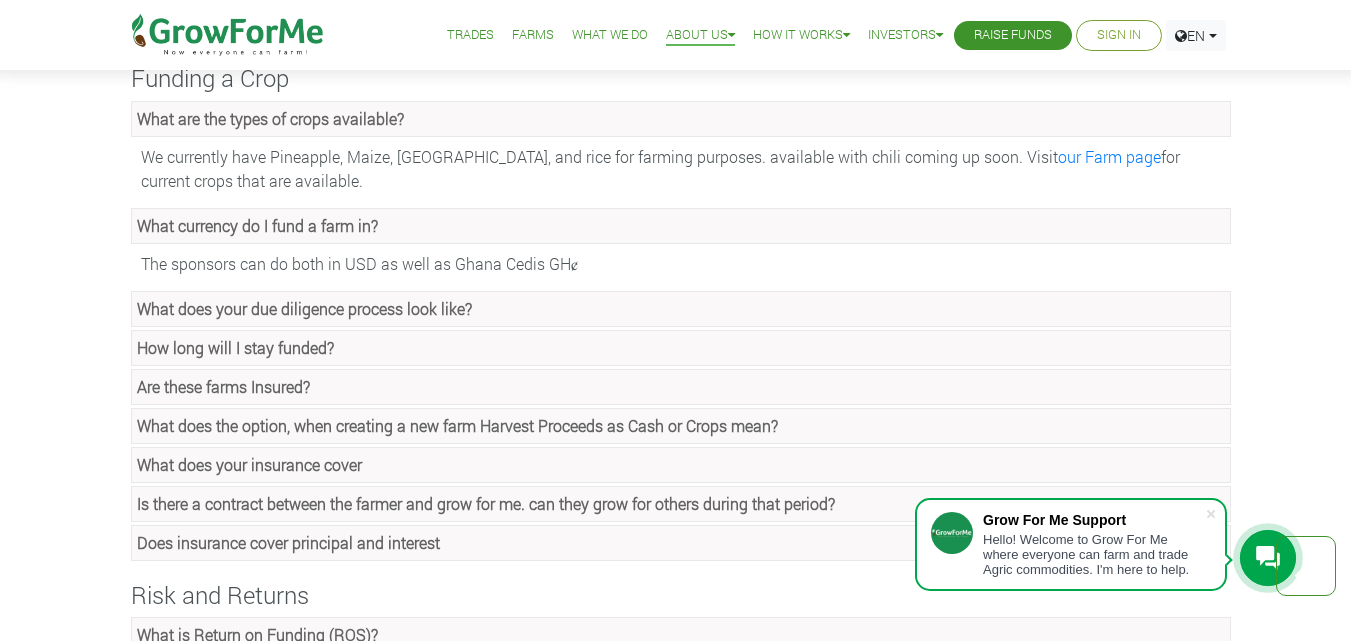 click on "What does your due diligence process look like?" at bounding box center [226, -428] 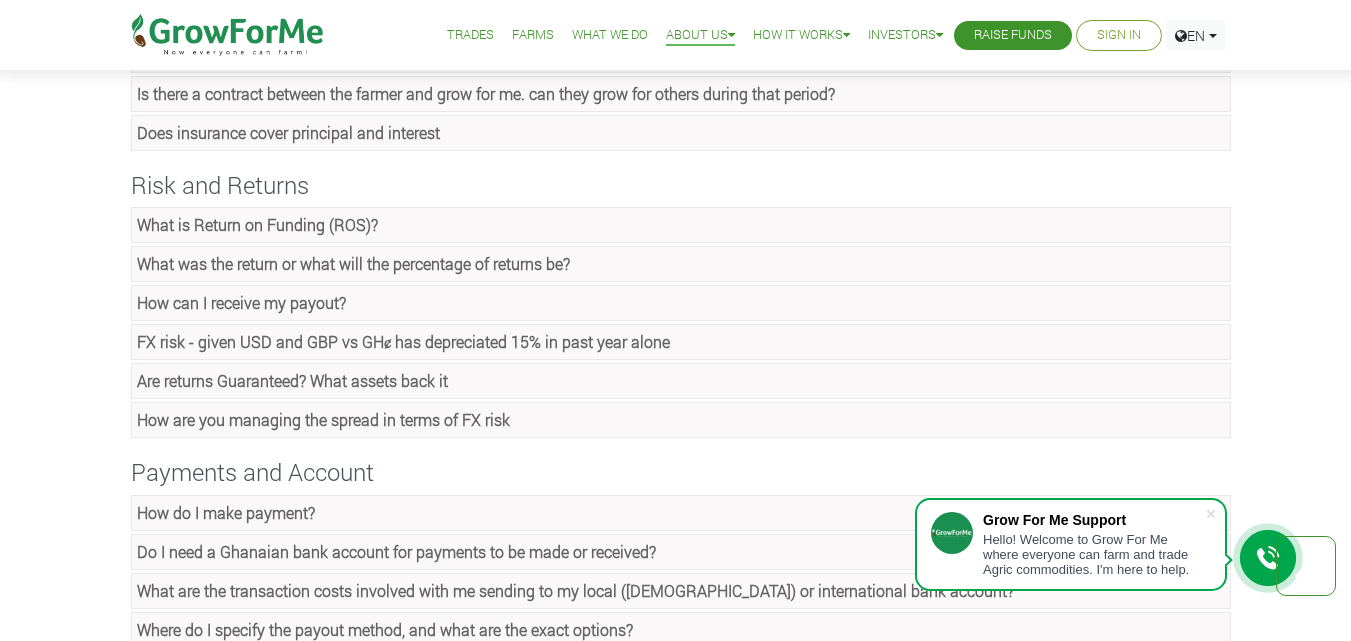 scroll, scrollTop: 1360, scrollLeft: 0, axis: vertical 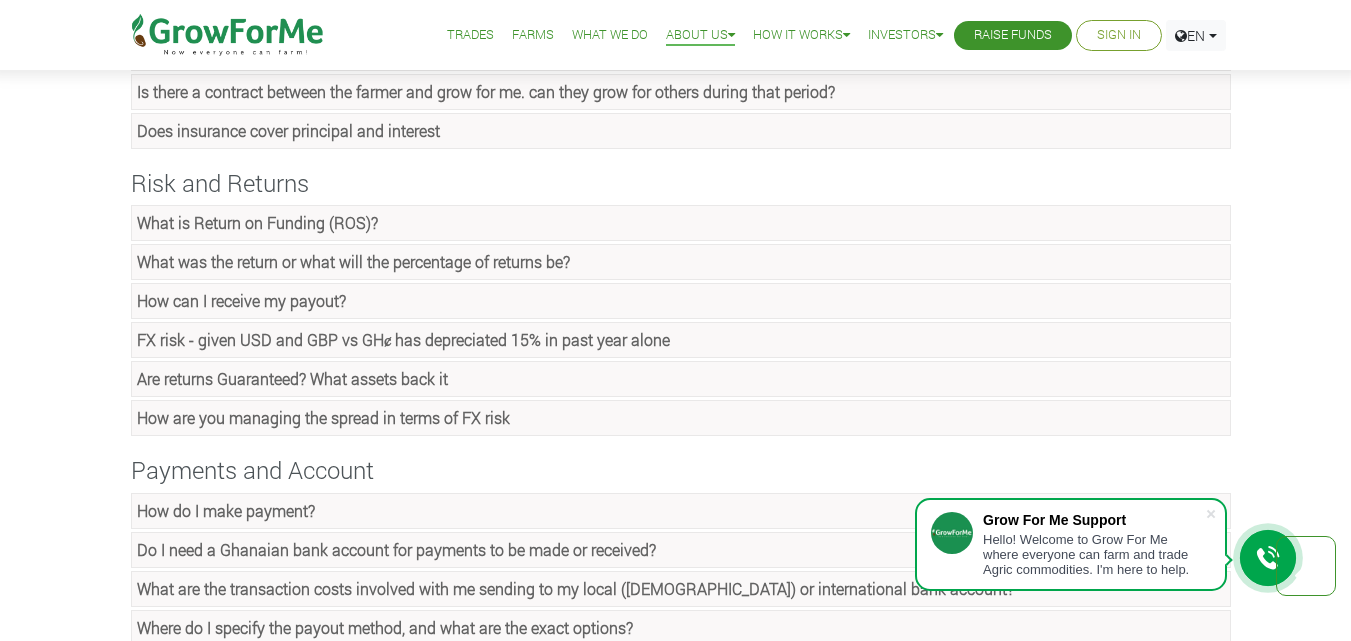 click on "How can I receive my payout?" at bounding box center [226, -908] 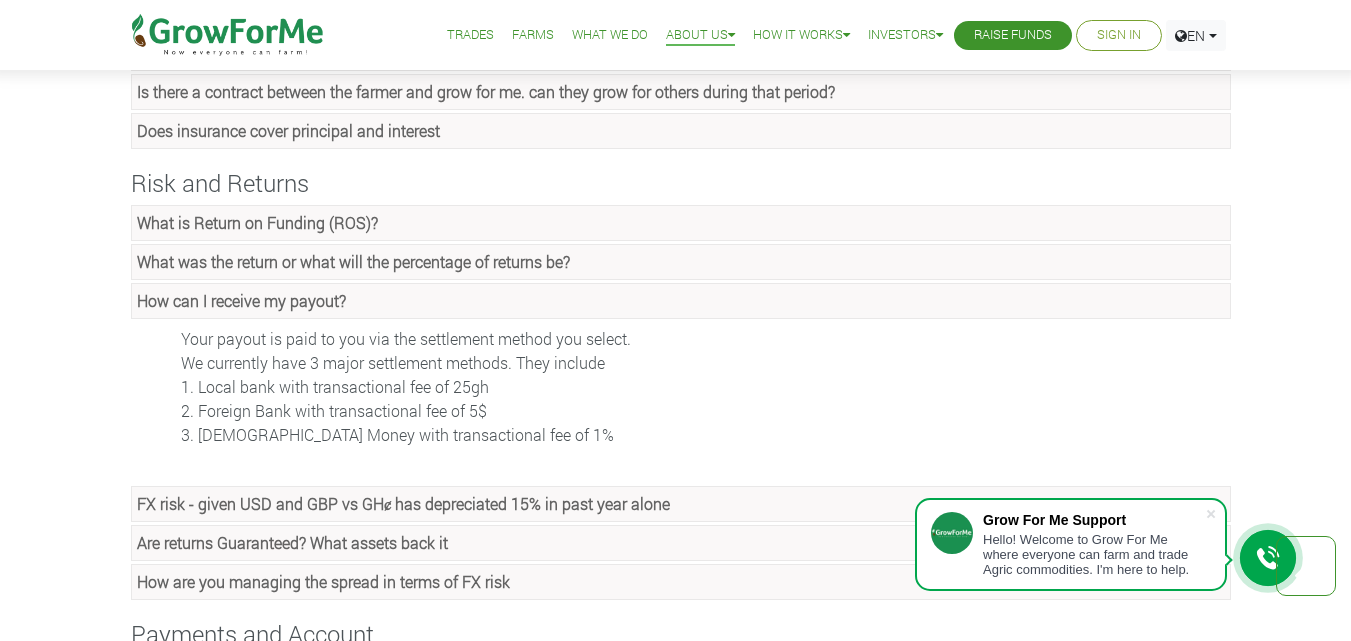 click on "How can I receive my payout?" at bounding box center [226, -908] 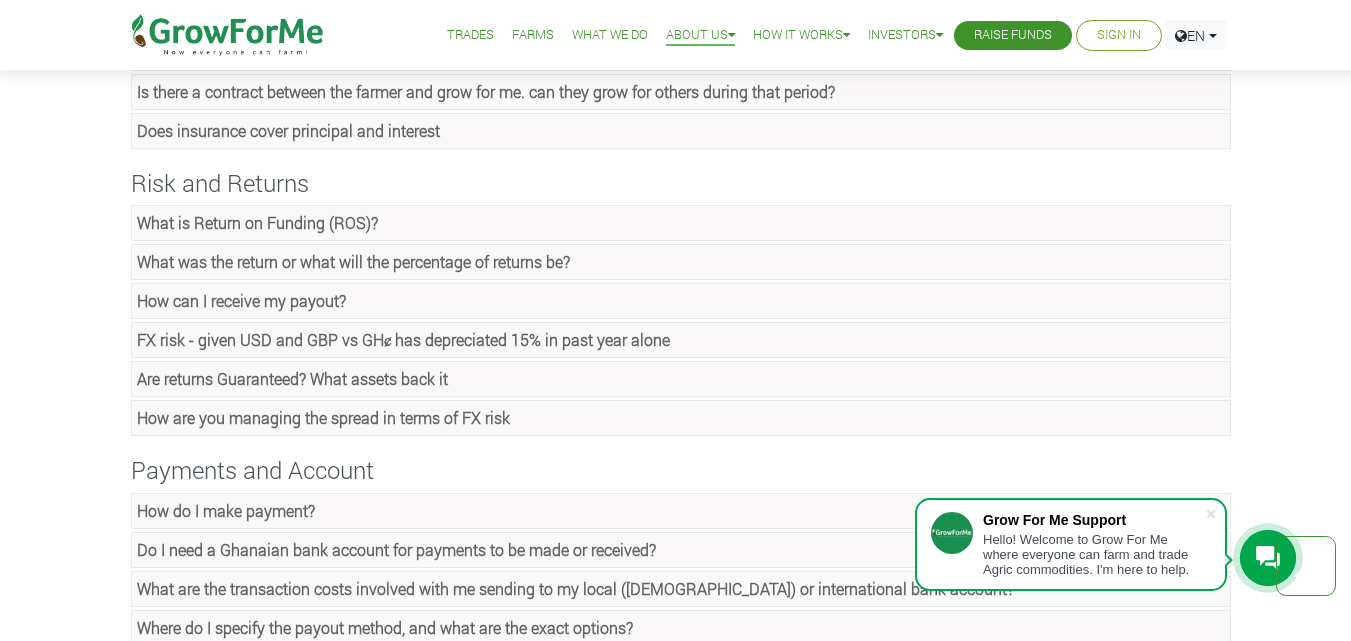 click on "What is Return on Funding (ROS)?" at bounding box center [214, -1098] 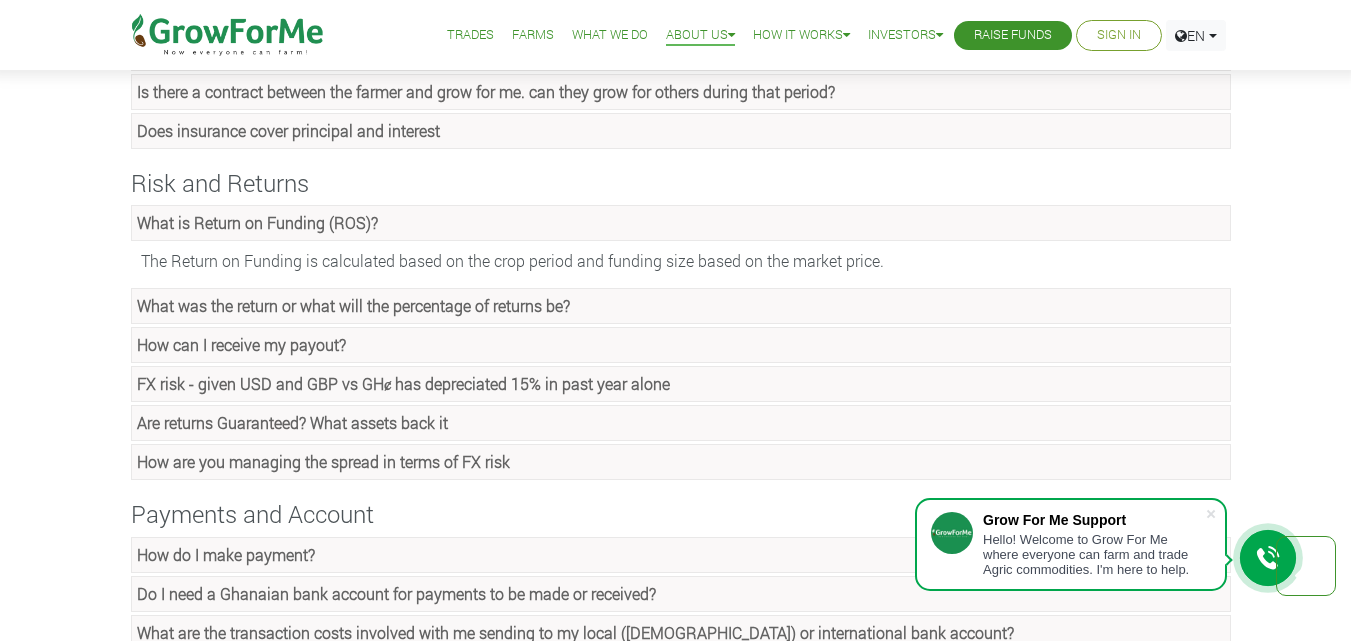 click on "What is Return on Funding (ROS)?" at bounding box center [214, -1098] 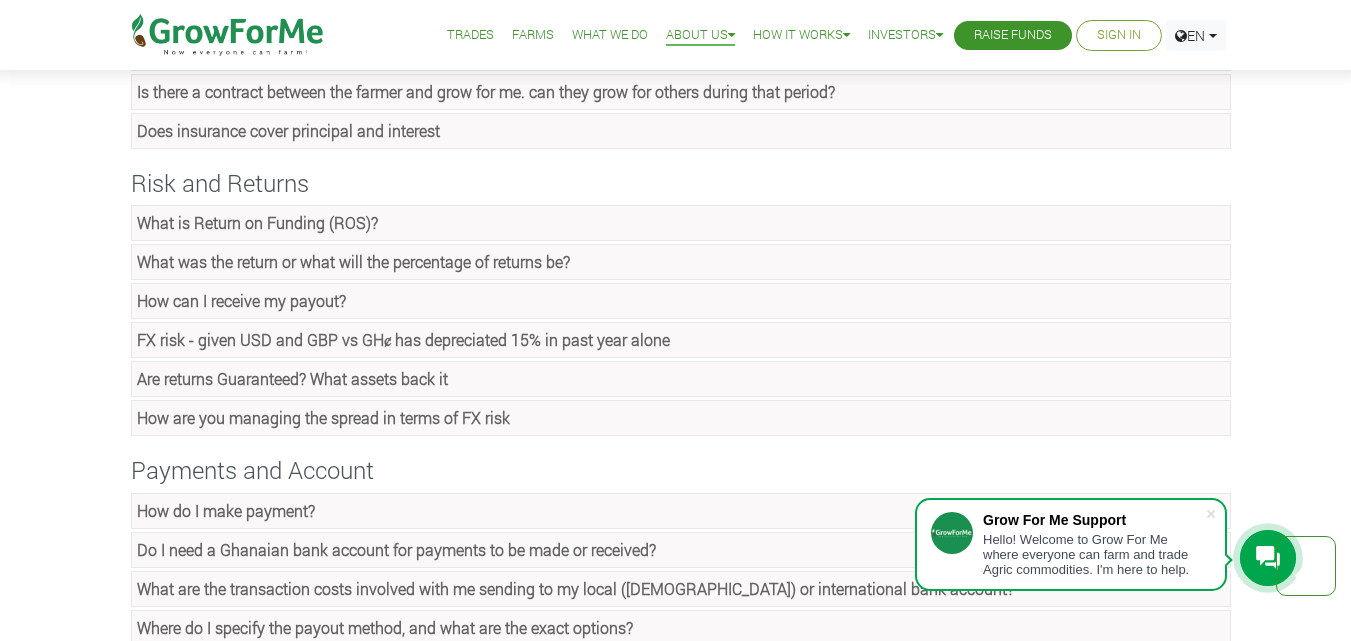 click on "What was the return or what will the percentage of returns be?" at bounding box center [213, -991] 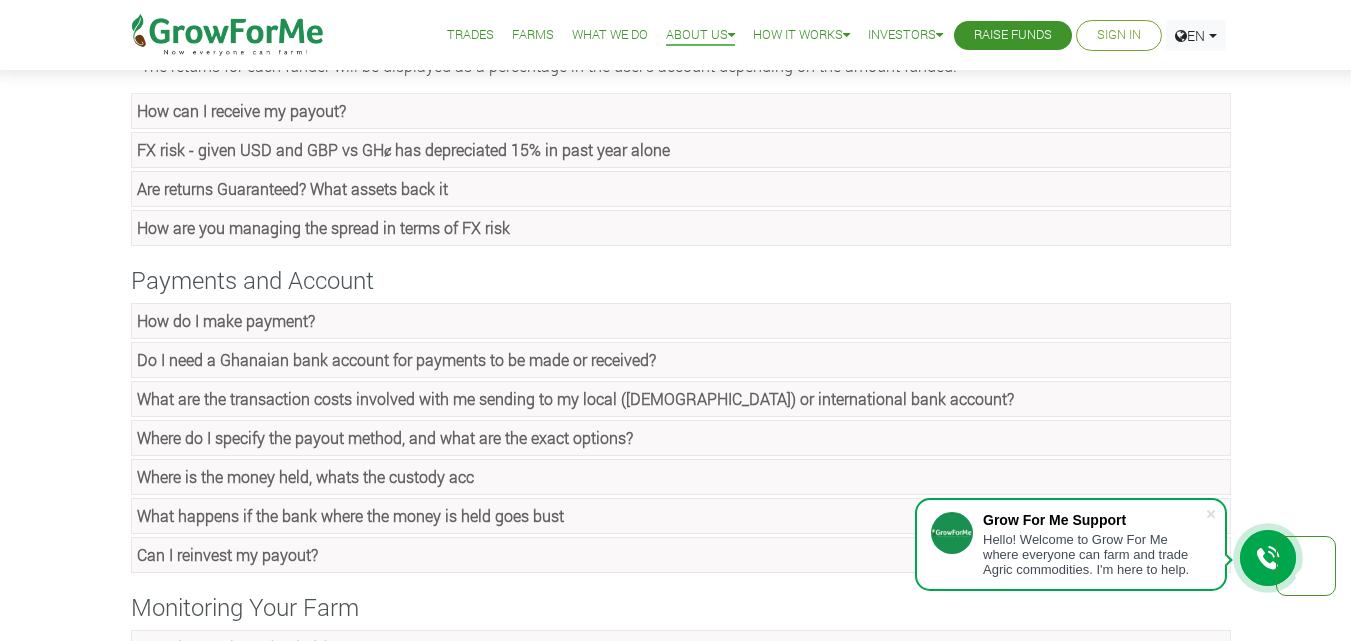 scroll, scrollTop: 1760, scrollLeft: 0, axis: vertical 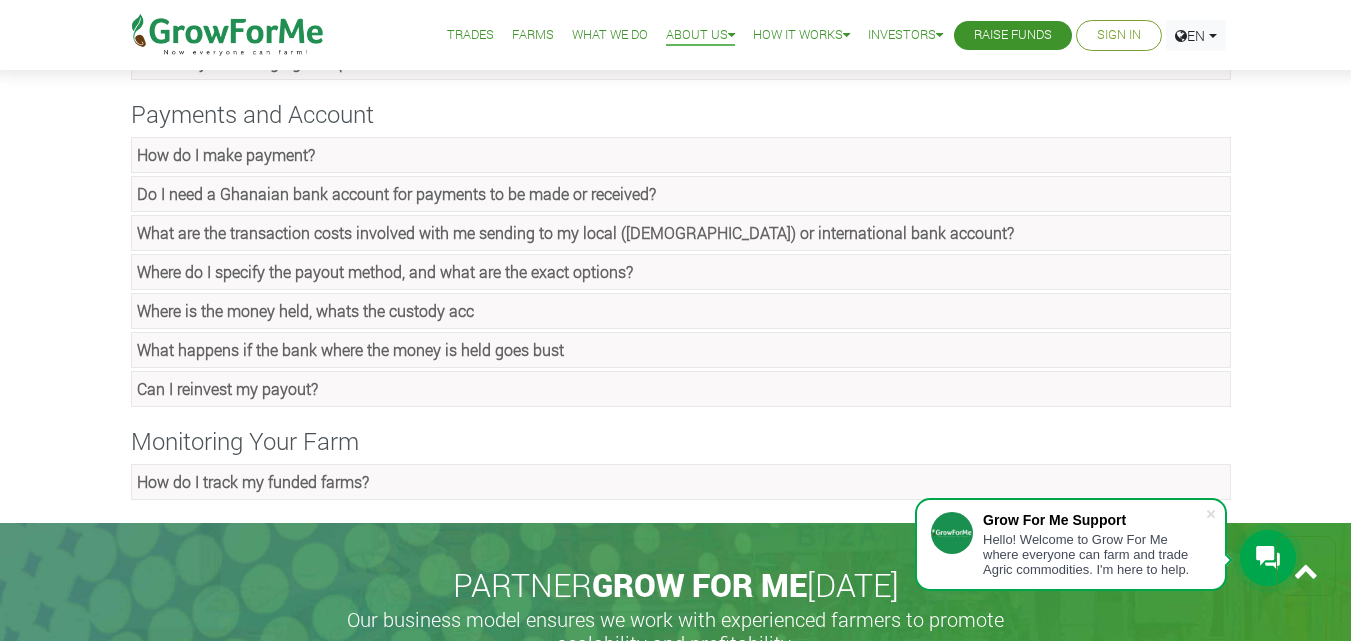 click on "How do I make payment?" at bounding box center [214, -1498] 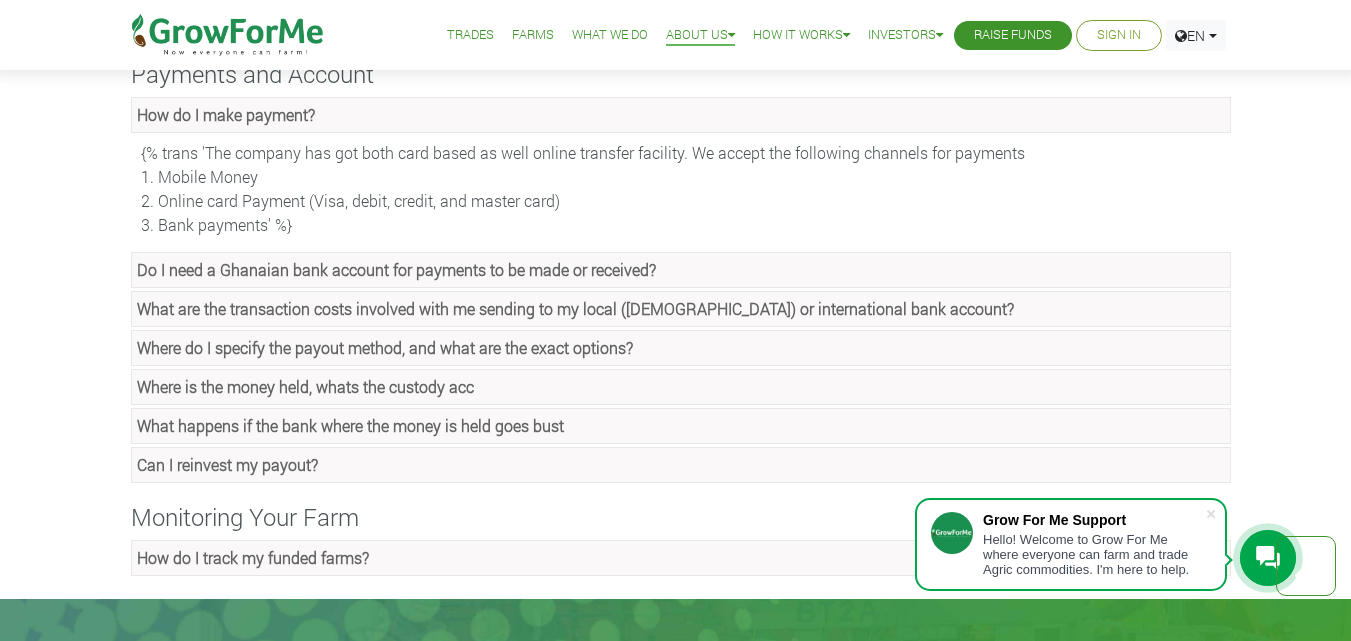 scroll, scrollTop: 1840, scrollLeft: 0, axis: vertical 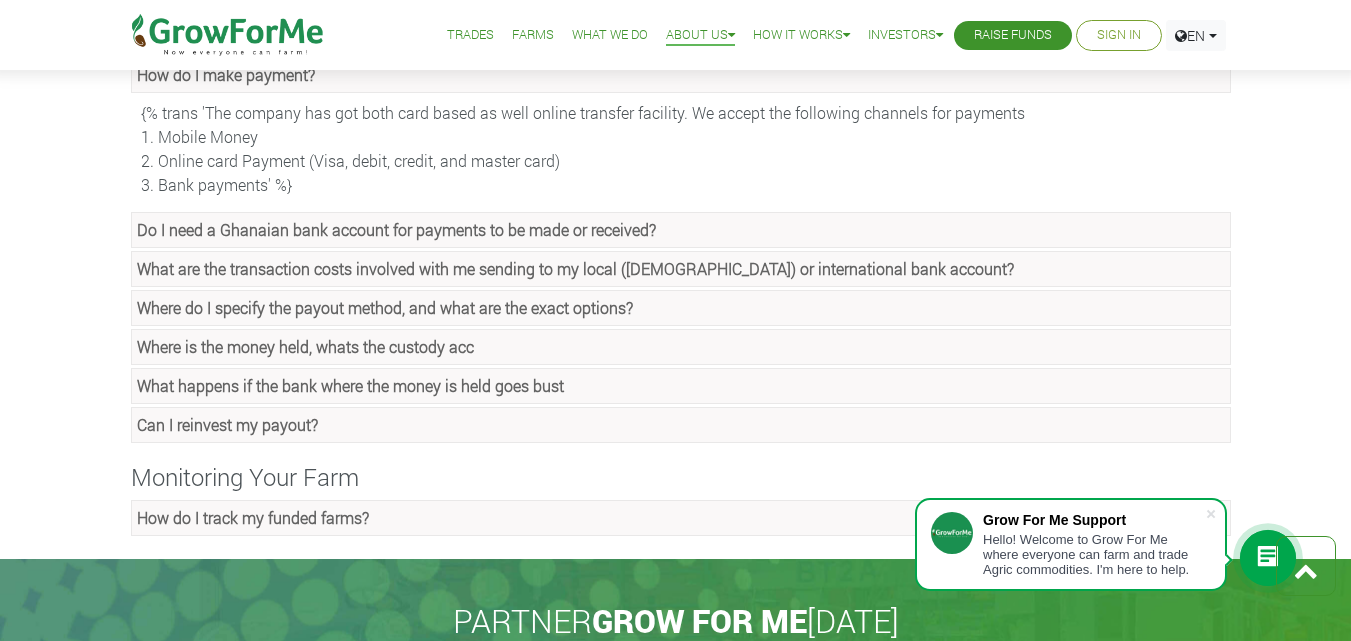 click on "Do I need a Ghanaian bank account for payments to be made or received?" at bounding box center [213, -1471] 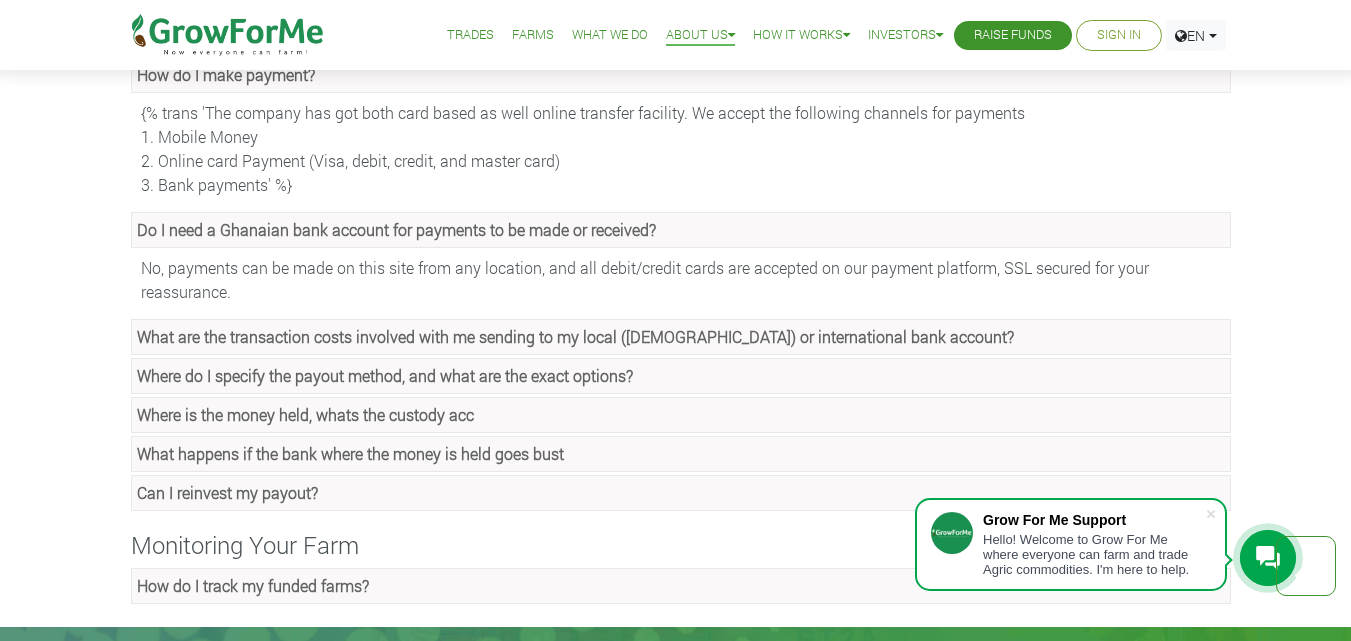 click on "Do I need a Ghanaian bank account for payments to be made or received?" at bounding box center [213, -1471] 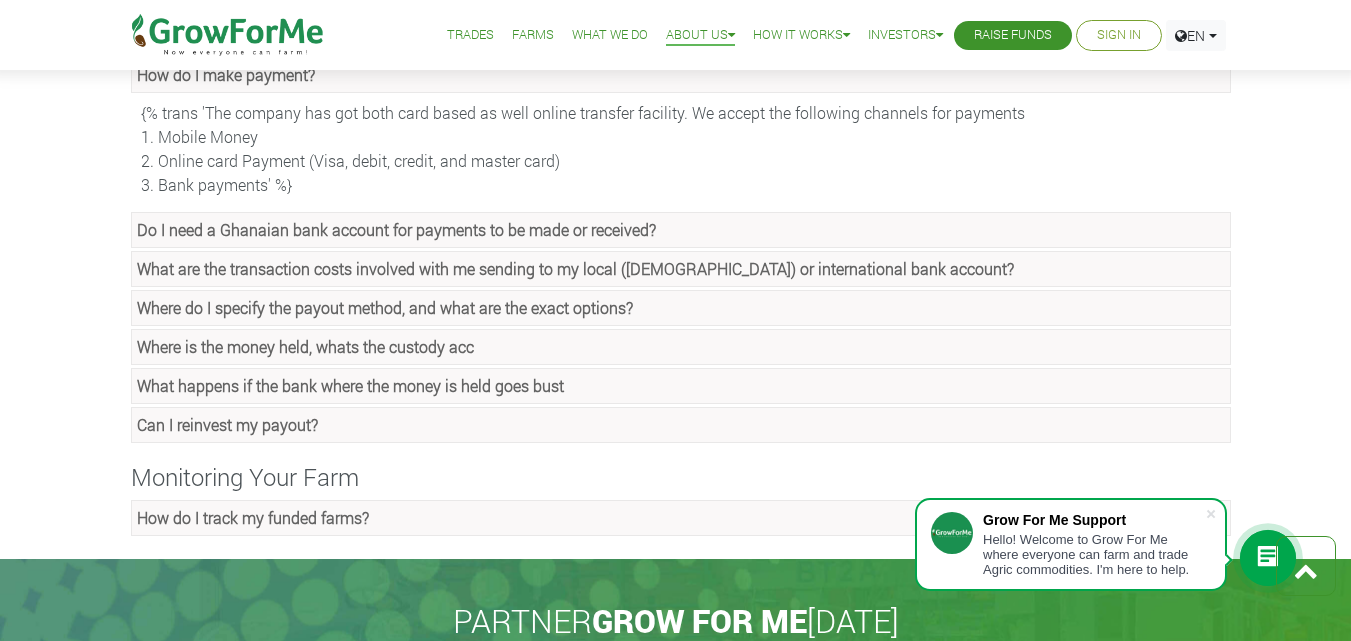 click on "Can I reinvest my payout?" at bounding box center (329, -1232) 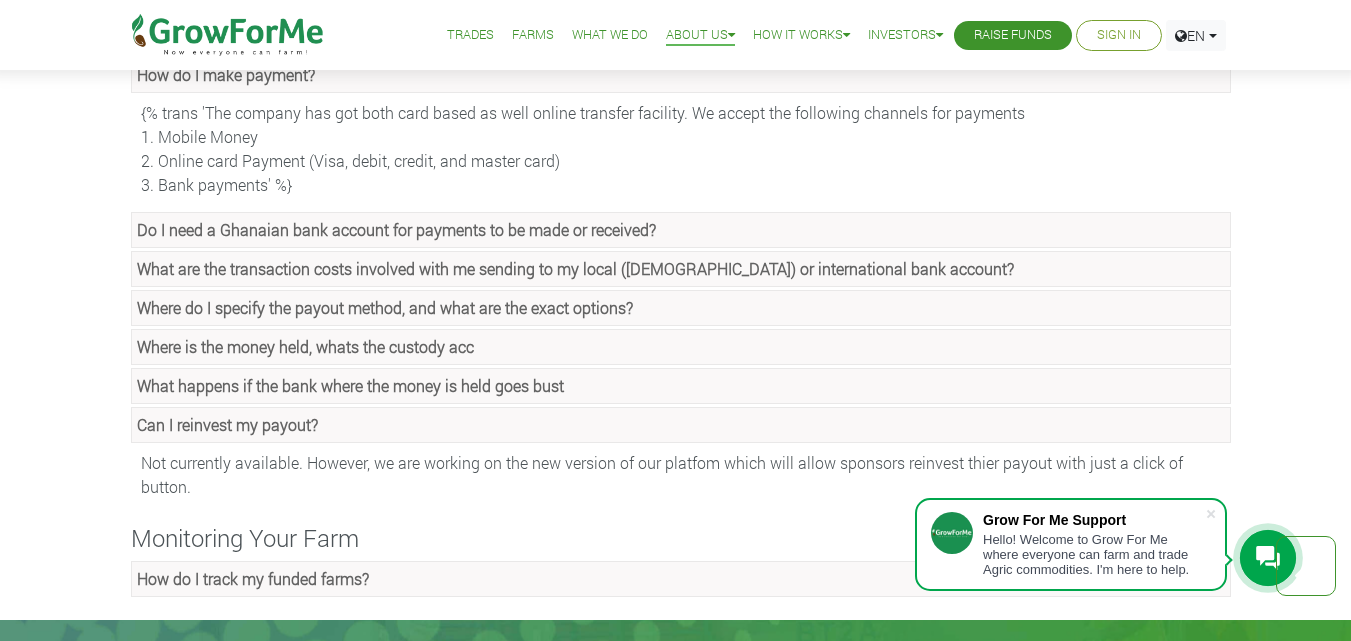 click on "Can I reinvest my payout?" at bounding box center [329, -1232] 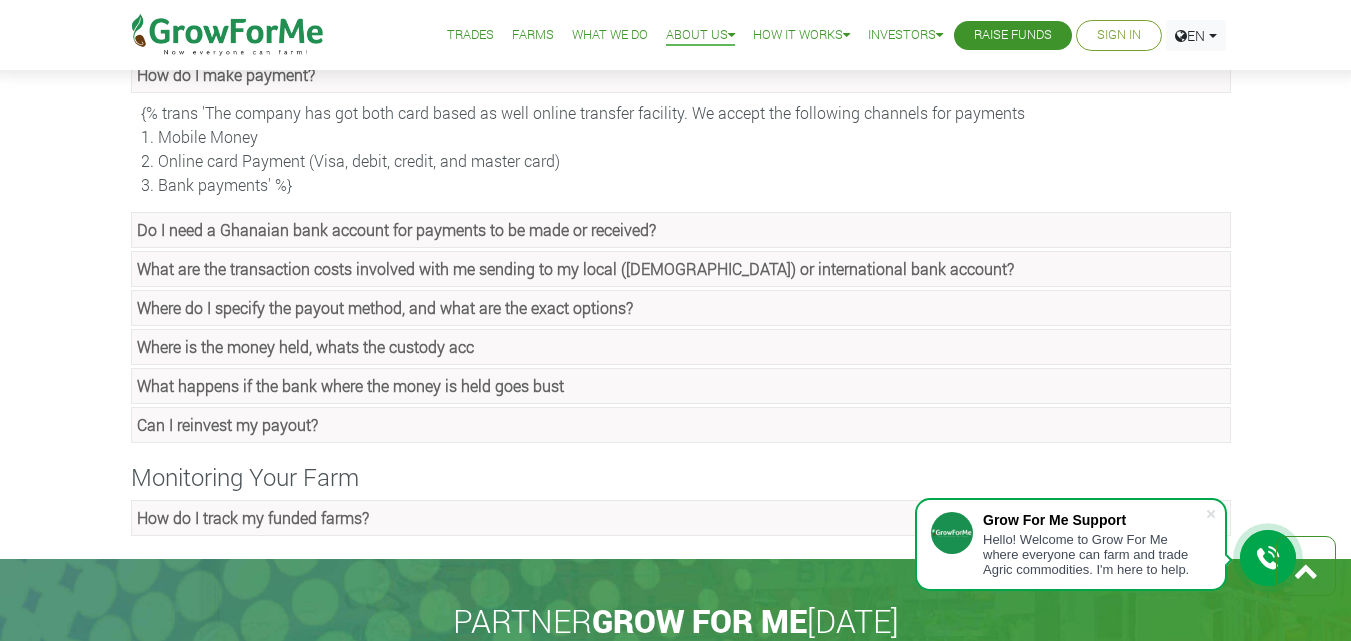 click on "What happens if the bank where the money is held goes bust" at bounding box center [361, -1271] 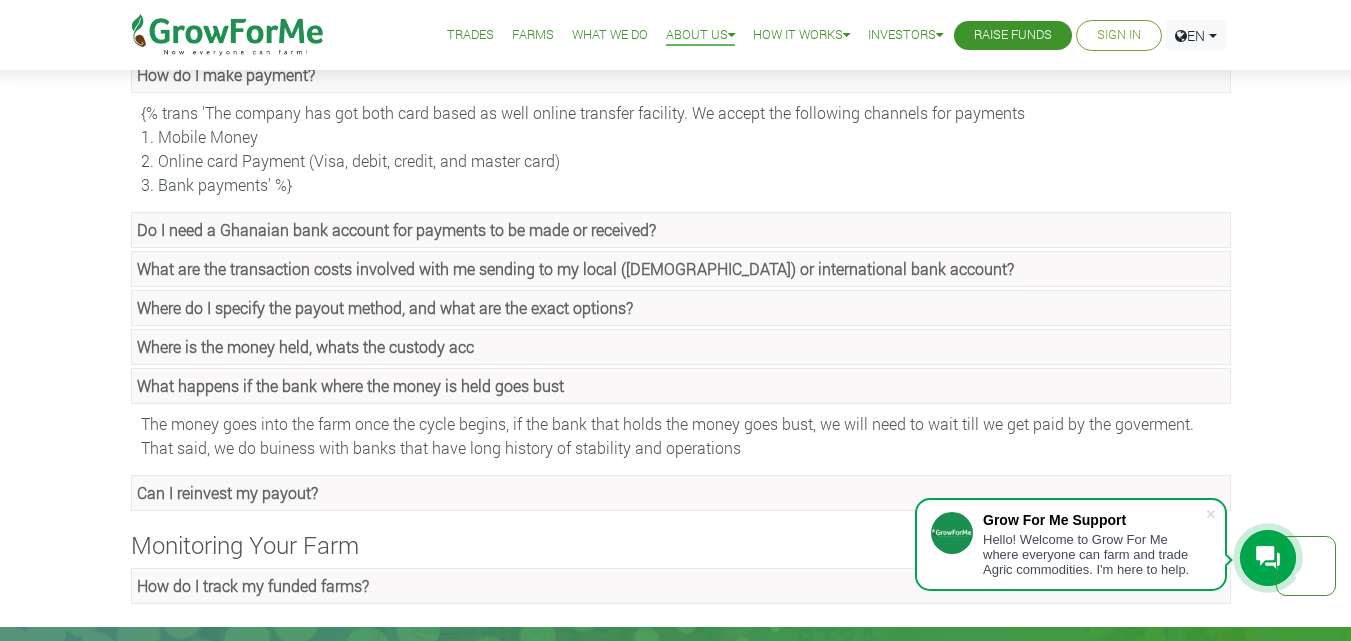 click on "What happens if the bank where the money is held goes bust" at bounding box center (361, -1271) 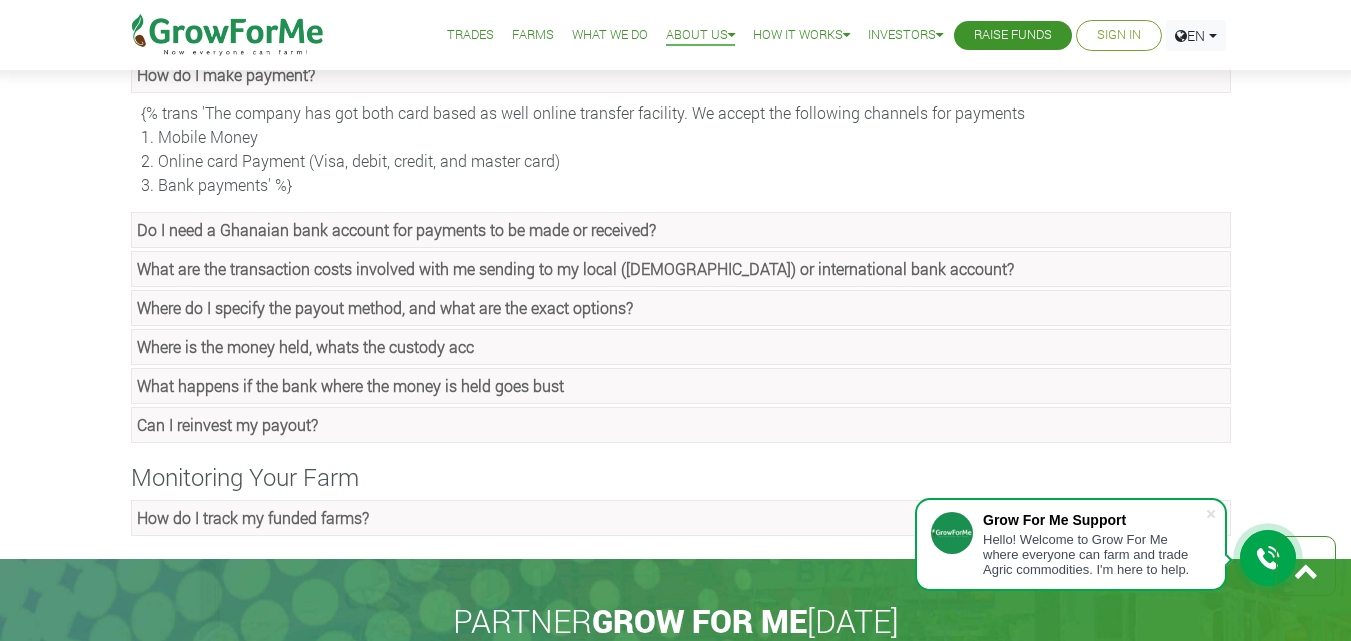 click on "How do I track my funded farms?" at bounding box center [214, -1578] 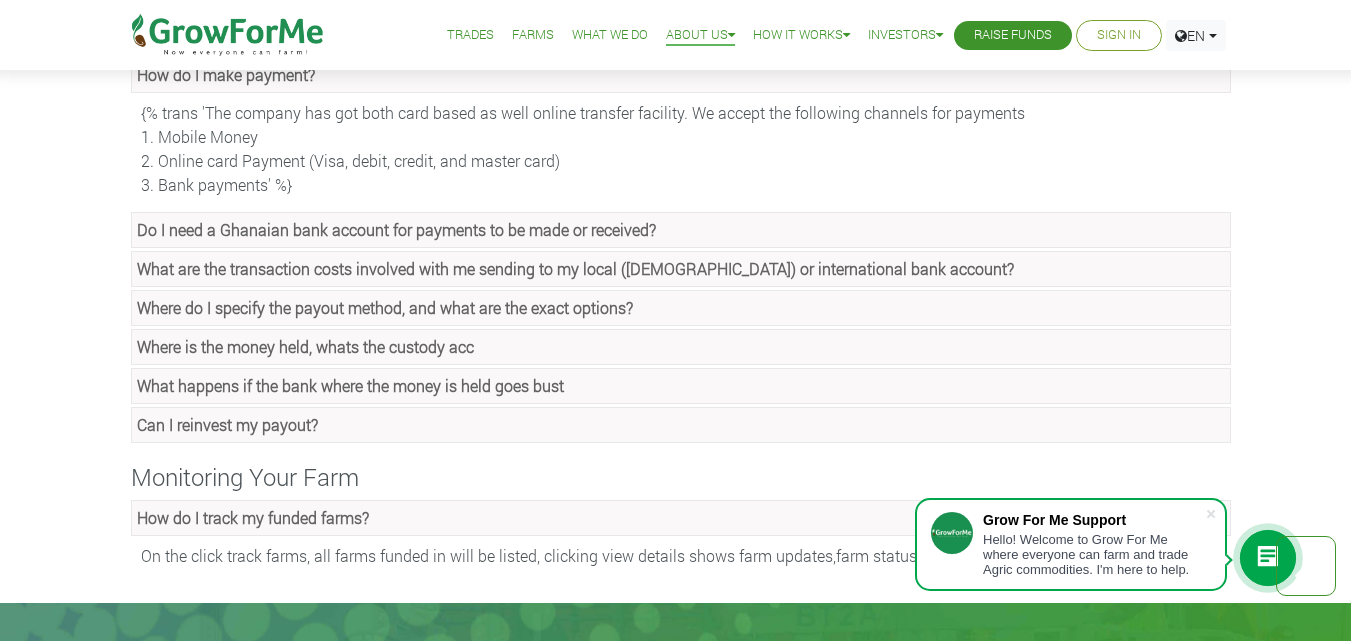click on "Sign In" at bounding box center (1119, 35) 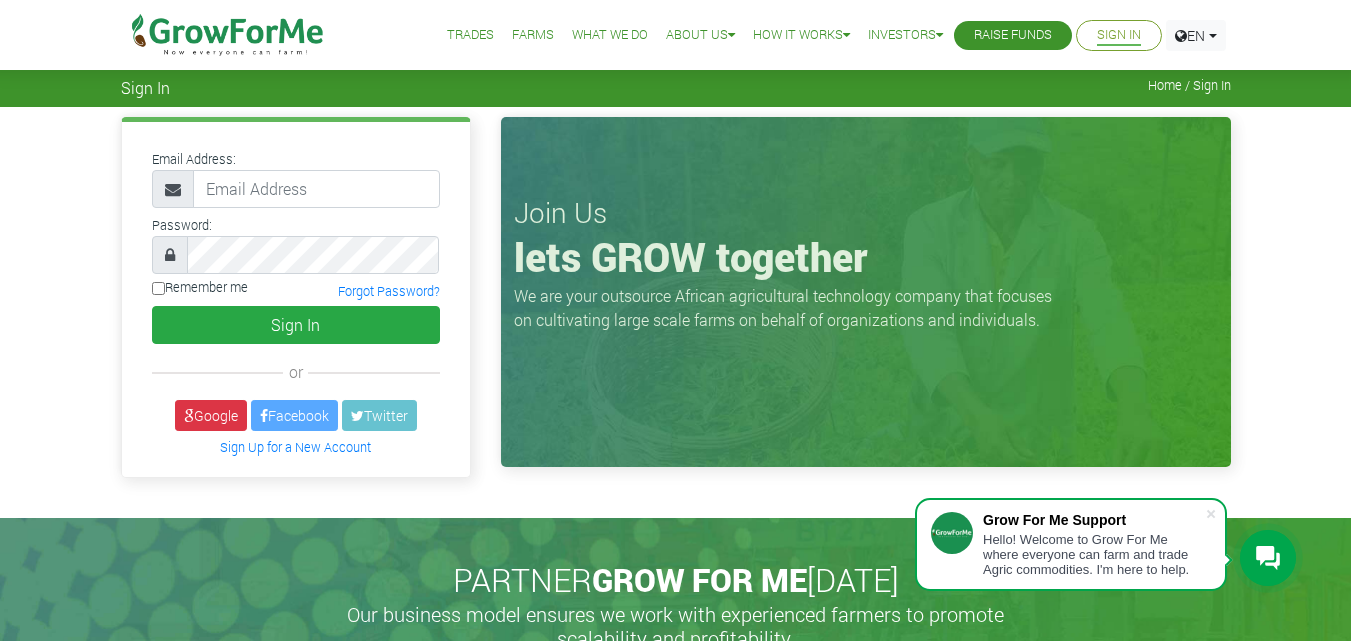scroll, scrollTop: 0, scrollLeft: 0, axis: both 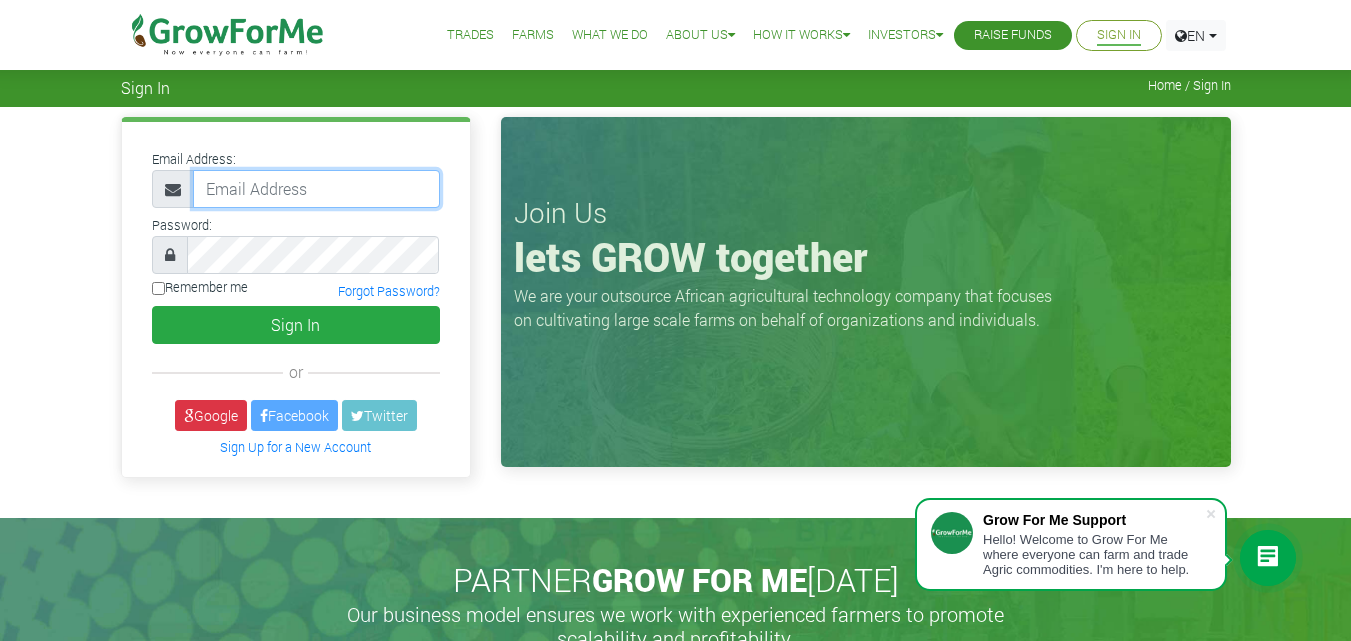 click at bounding box center (316, 189) 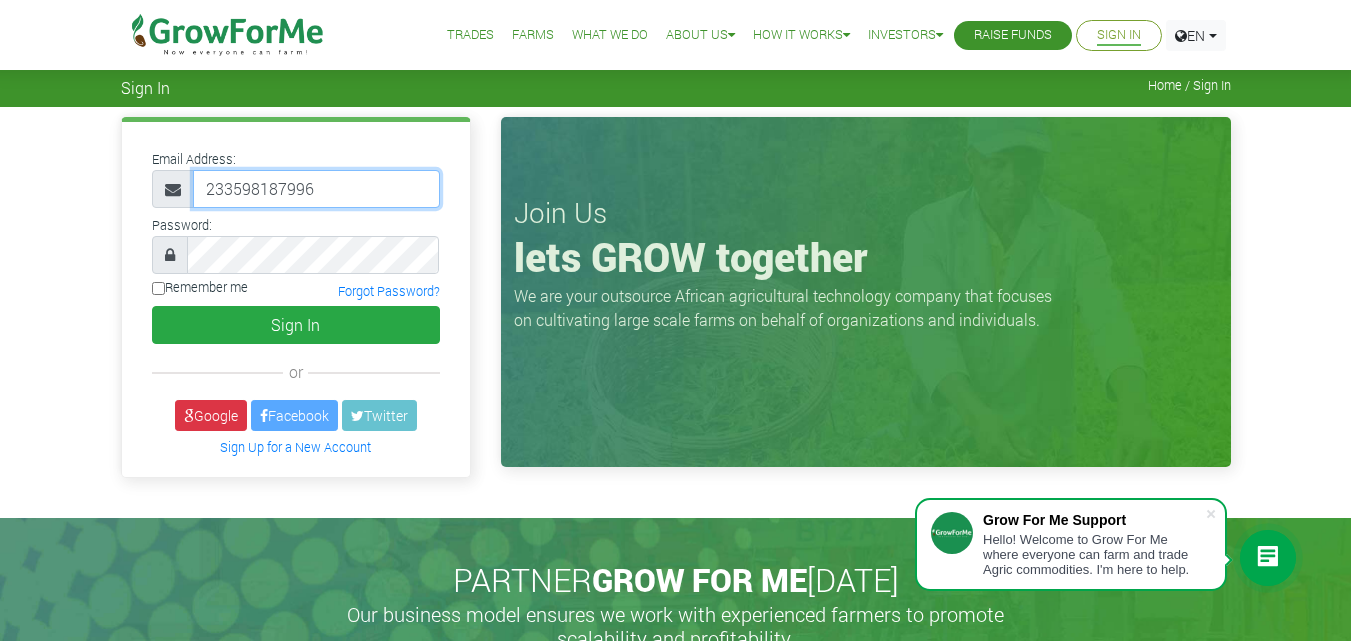 click on "233598187996" at bounding box center [316, 189] 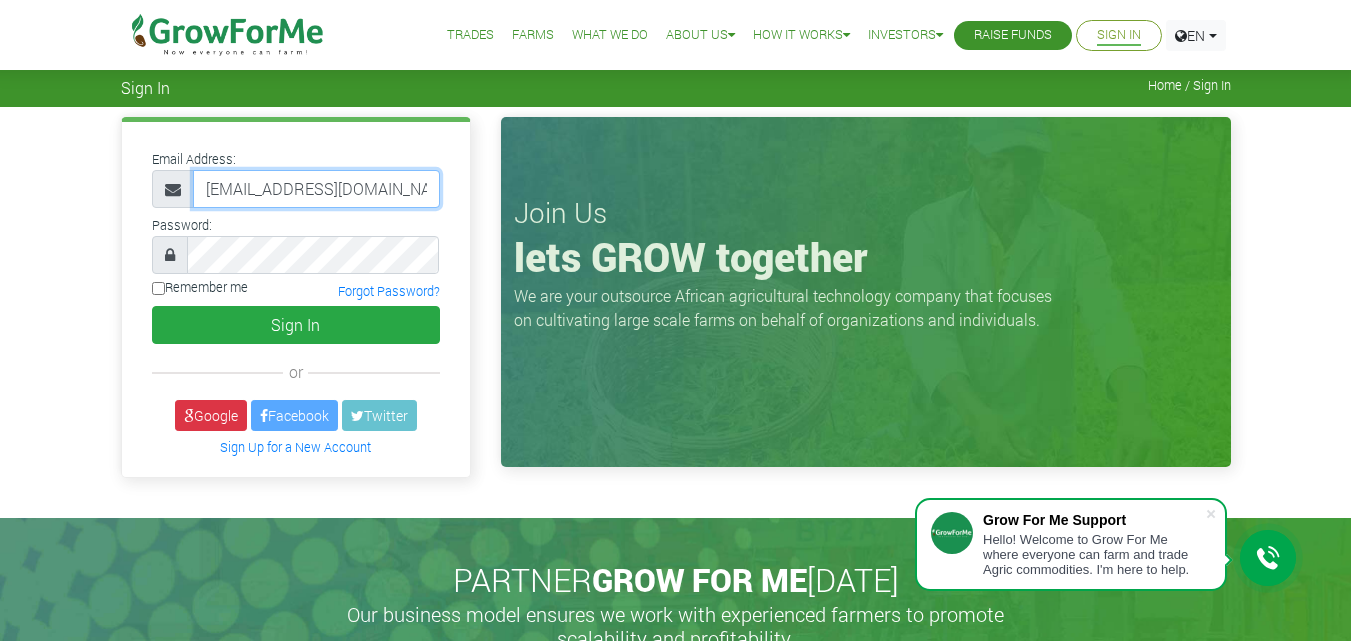 scroll, scrollTop: 0, scrollLeft: 12, axis: horizontal 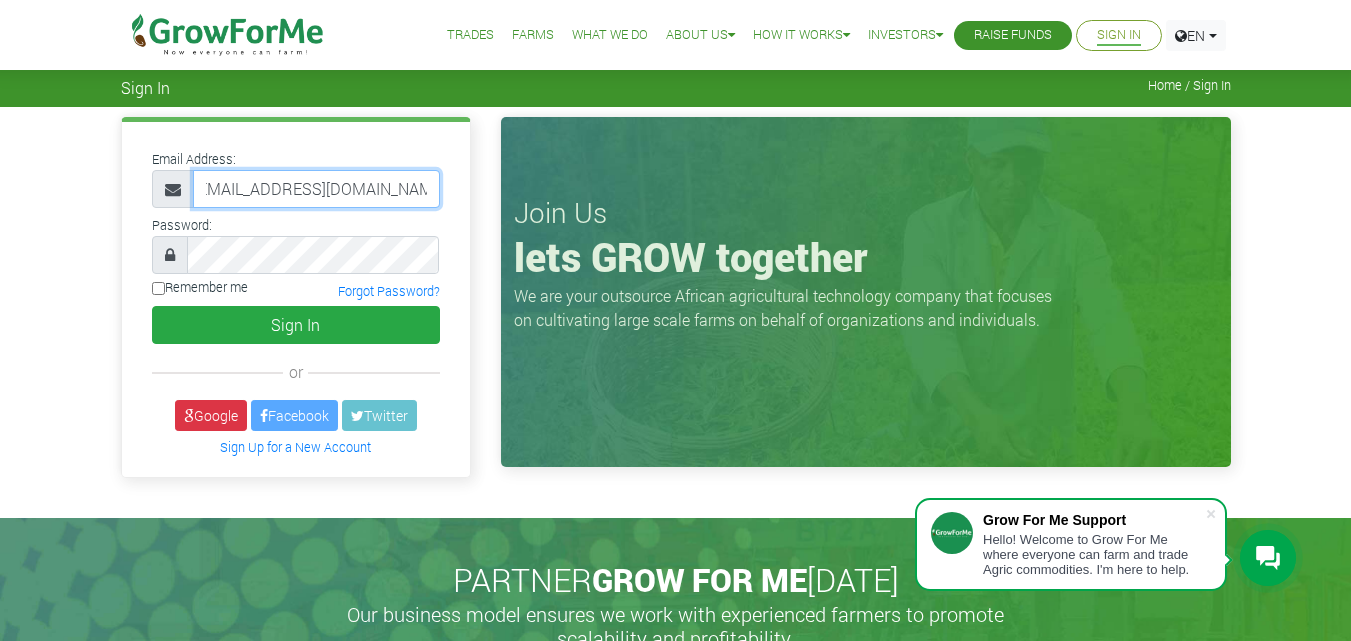 type on "233598187996@growforme.com" 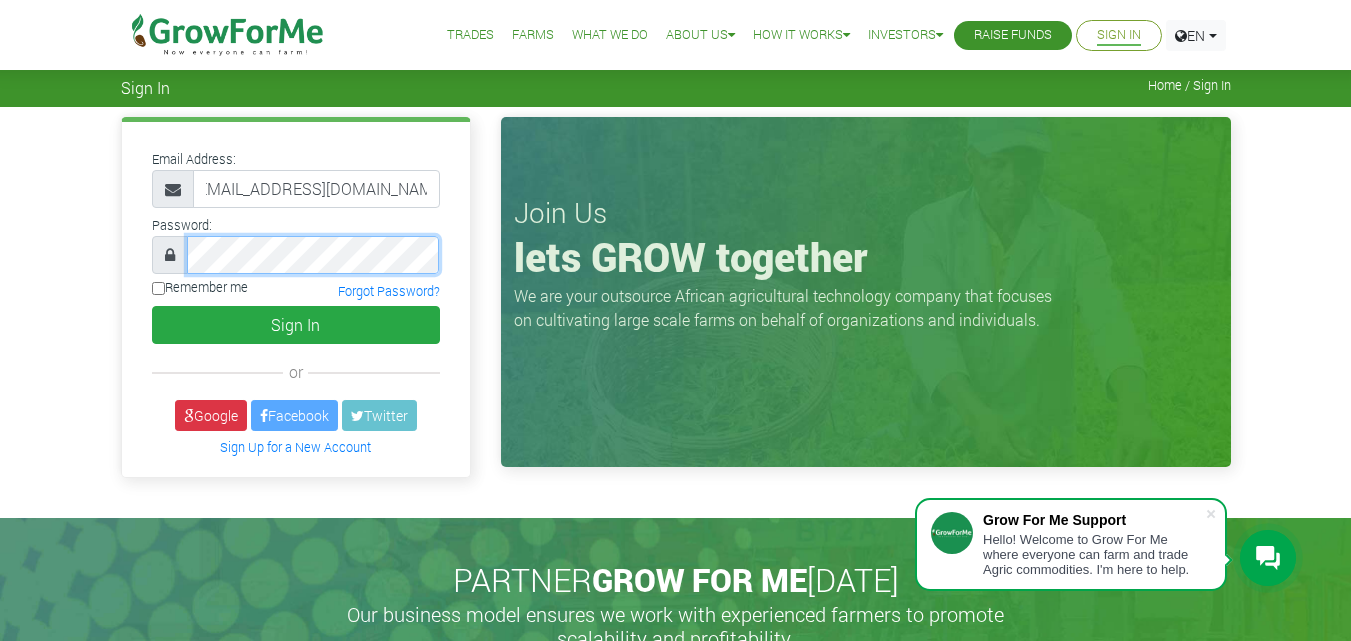scroll, scrollTop: 0, scrollLeft: 0, axis: both 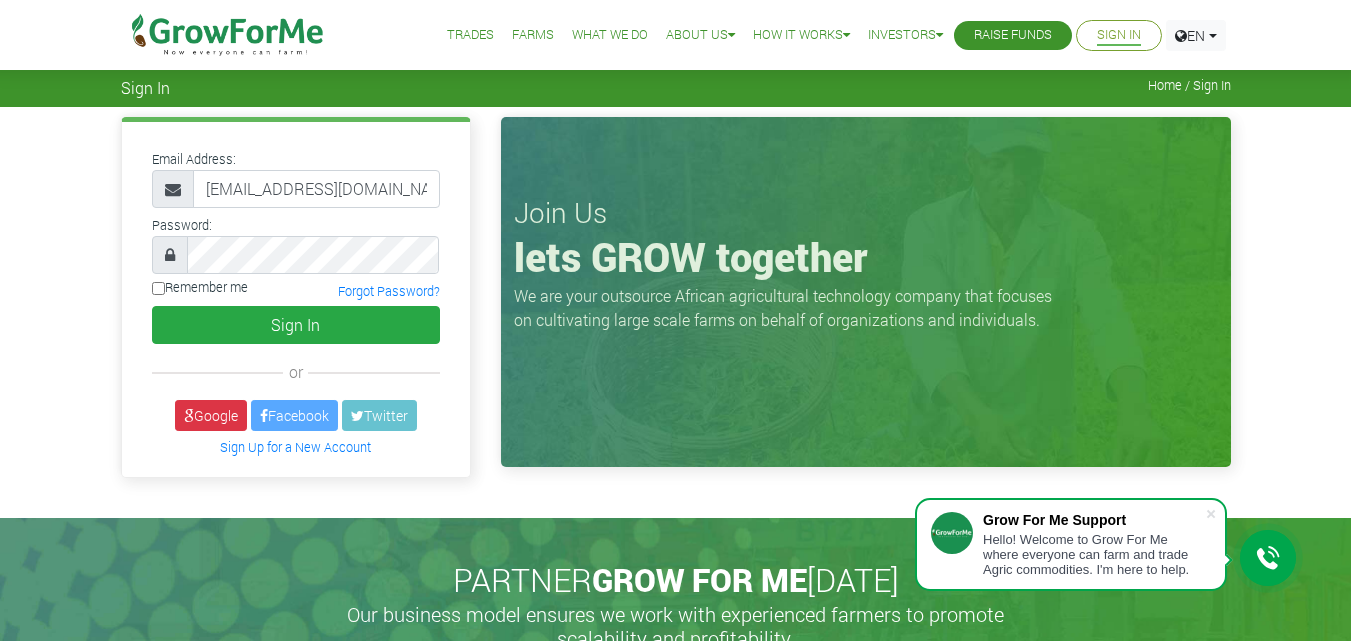 click on "Remember me" at bounding box center [158, 288] 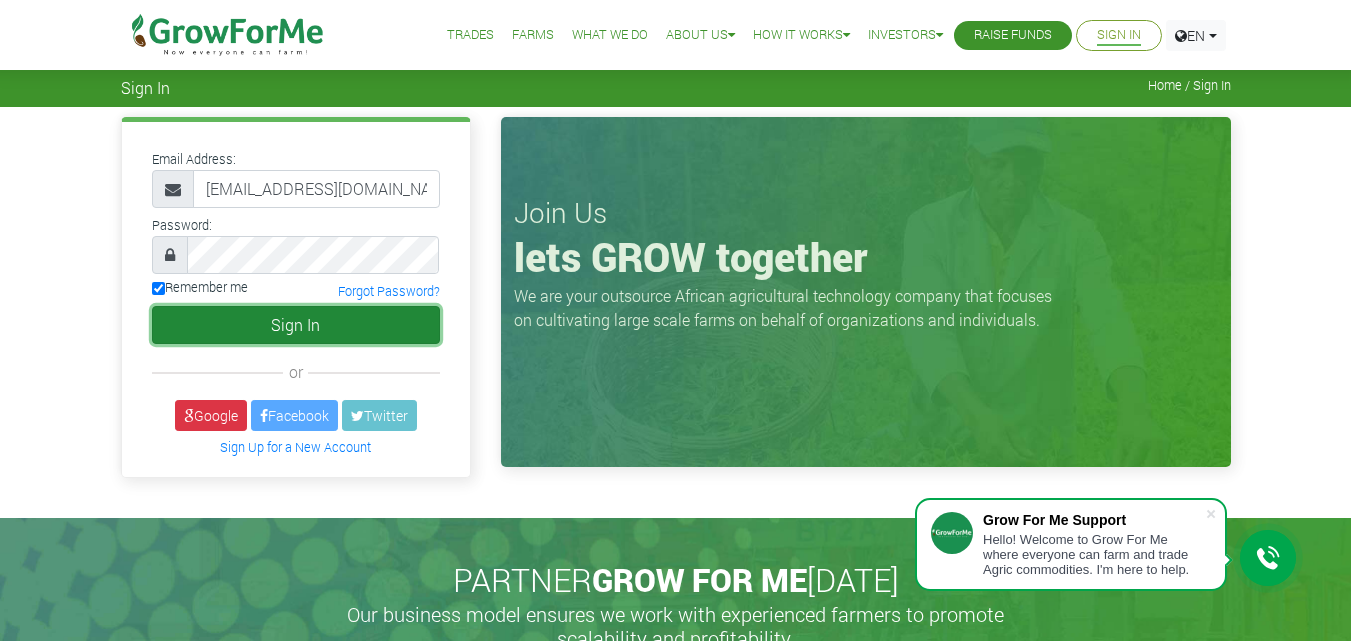 click on "Sign In" at bounding box center [296, 325] 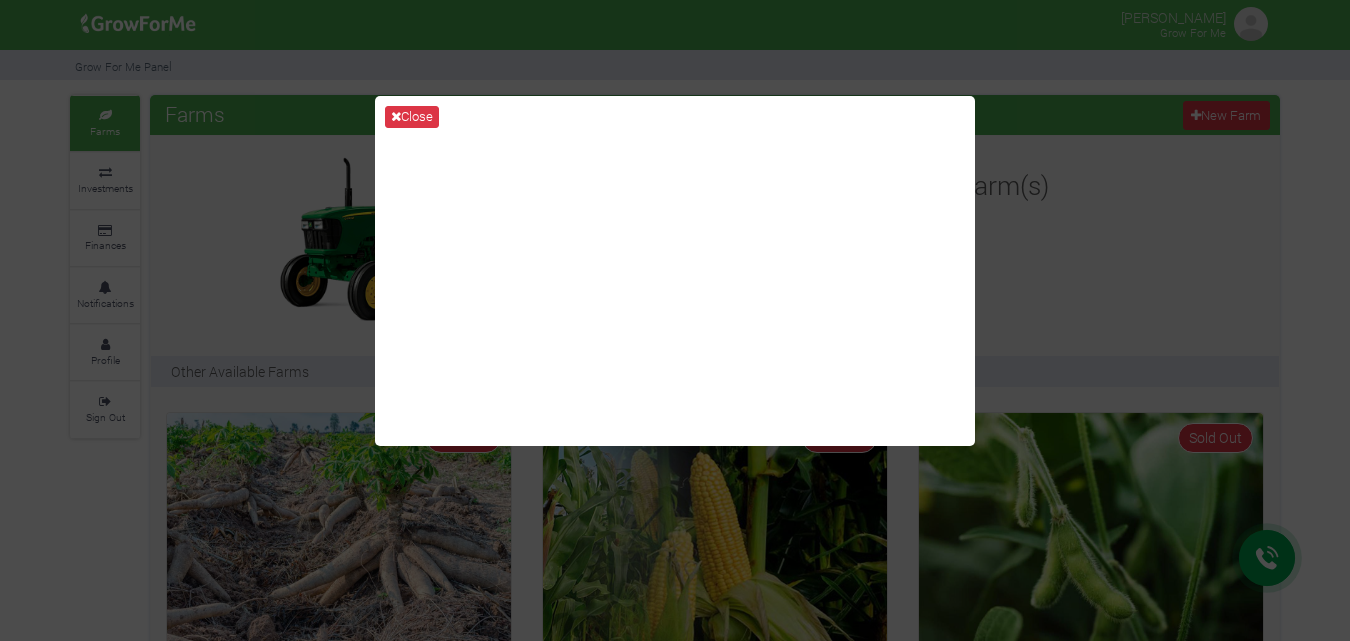 scroll, scrollTop: 0, scrollLeft: 0, axis: both 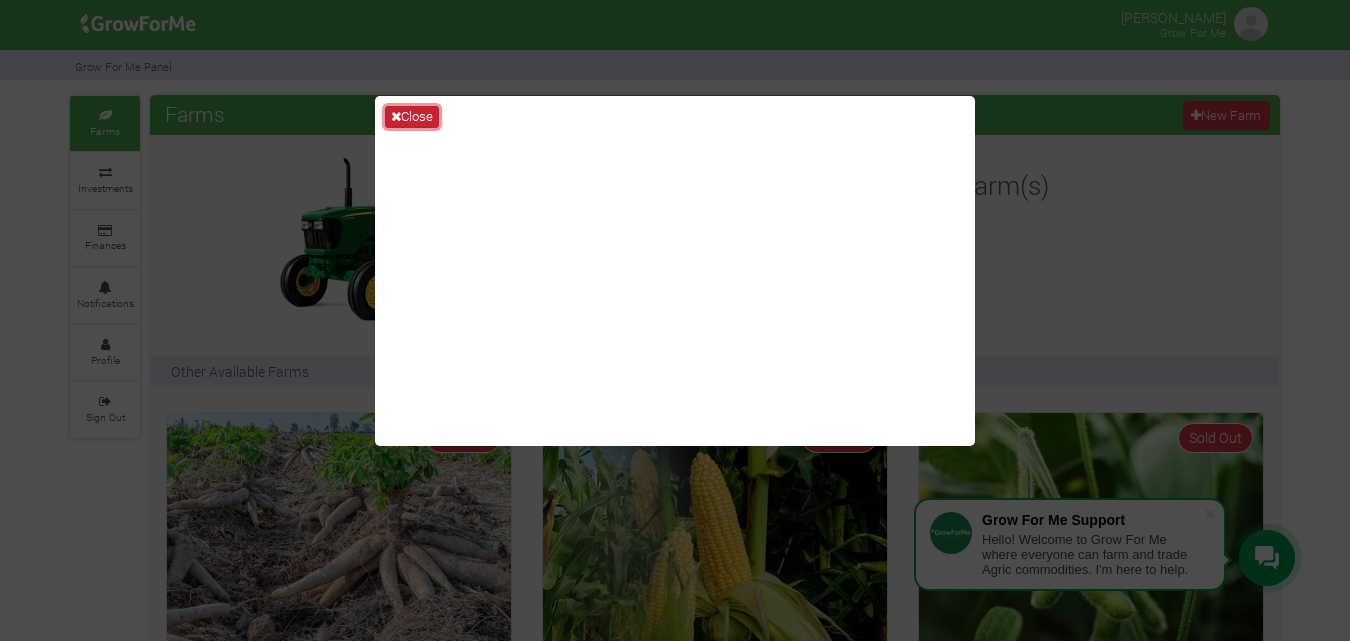 click on "Close" at bounding box center (412, 117) 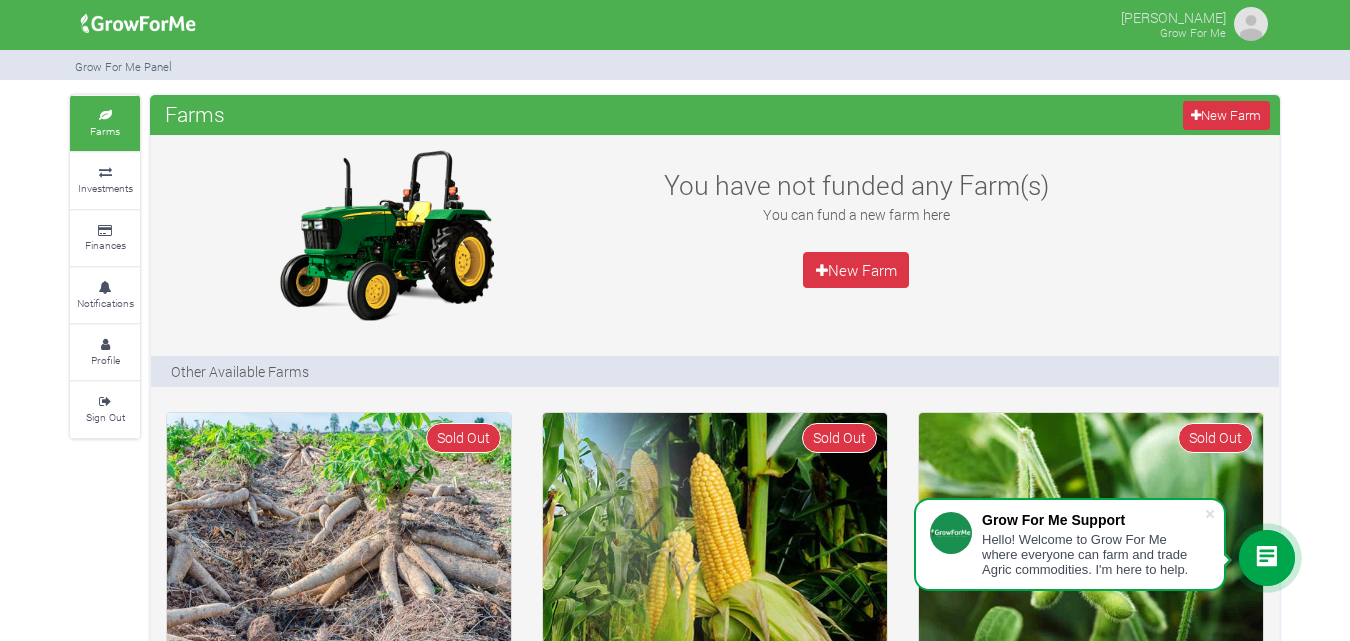 click on "You have not funded any Farm(s)
You can fund a new farm here
New Farm" at bounding box center [715, 235] 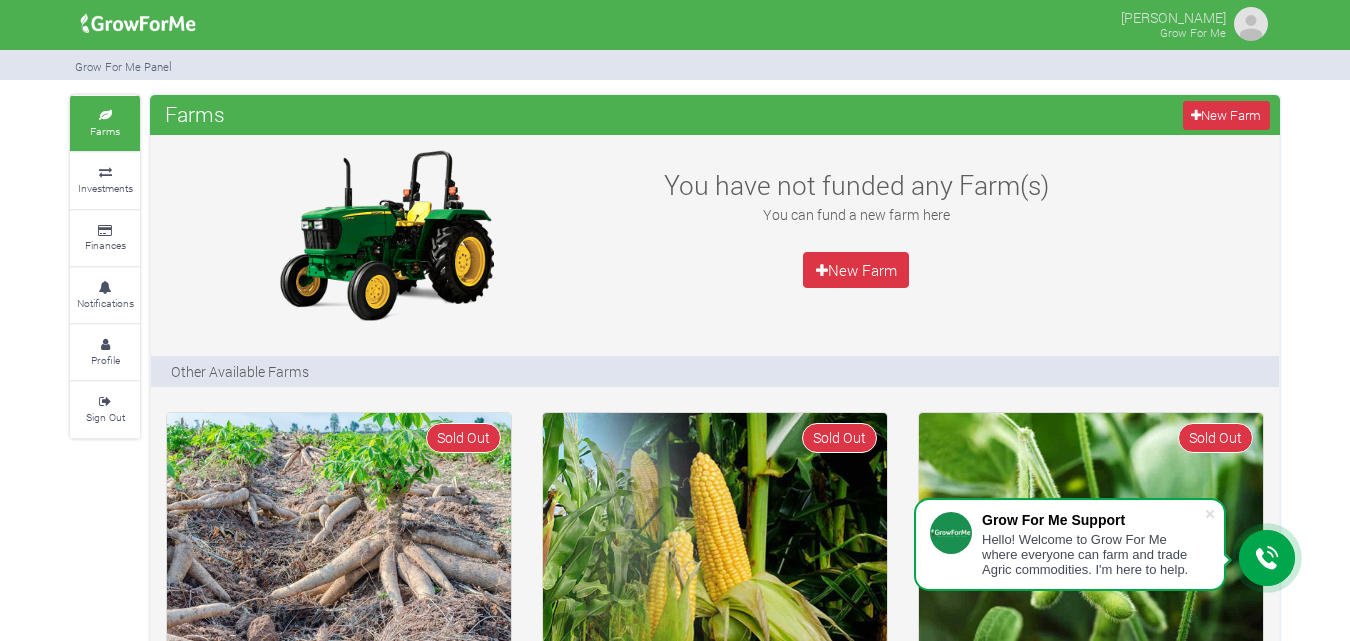 click at bounding box center (1251, 24) 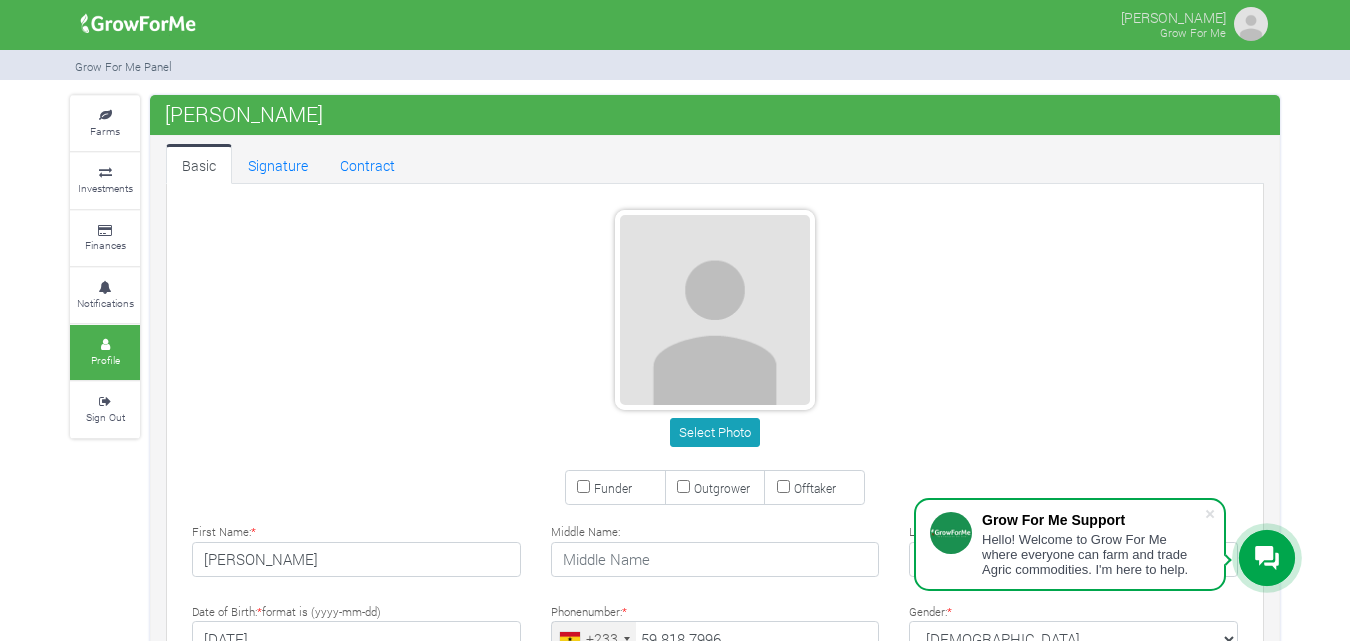 scroll, scrollTop: 0, scrollLeft: 0, axis: both 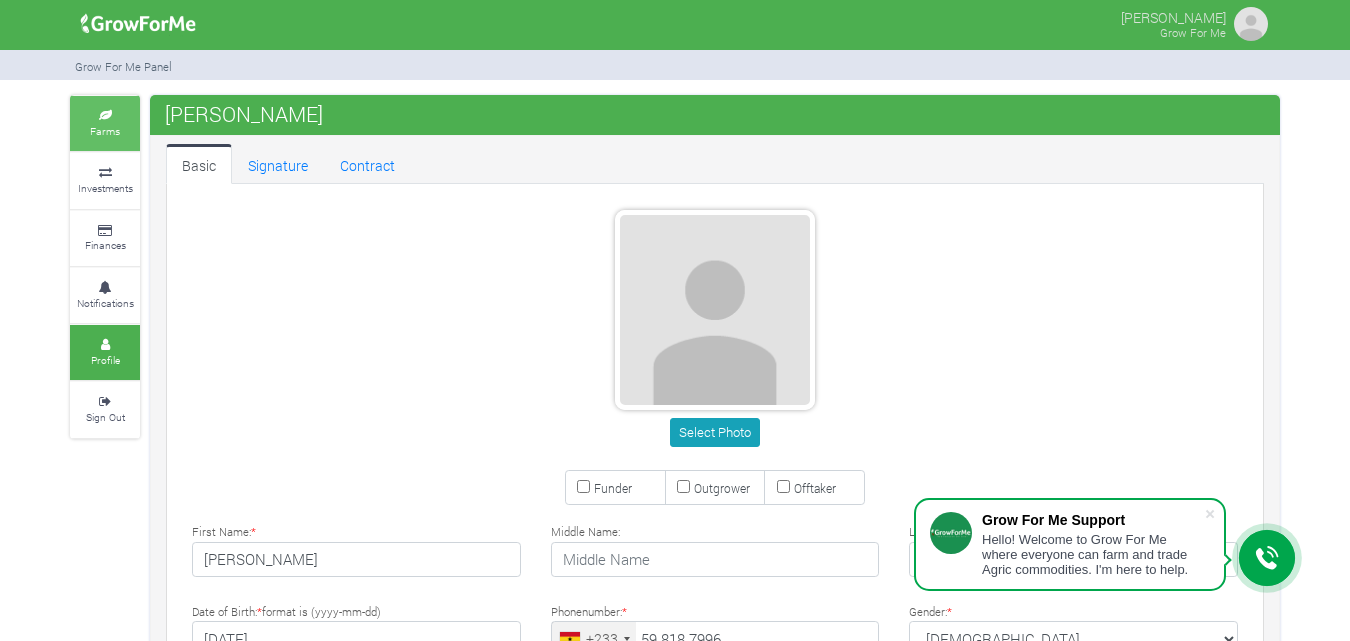 click on "Farms" at bounding box center (105, 131) 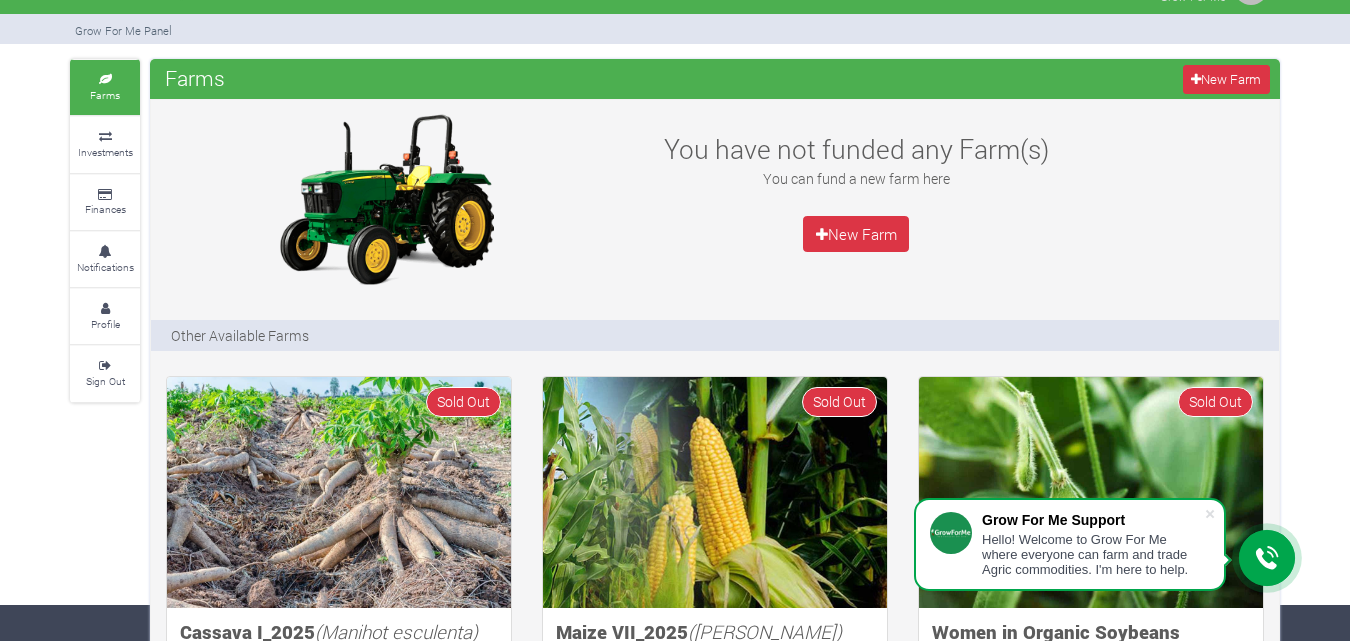 scroll, scrollTop: 0, scrollLeft: 0, axis: both 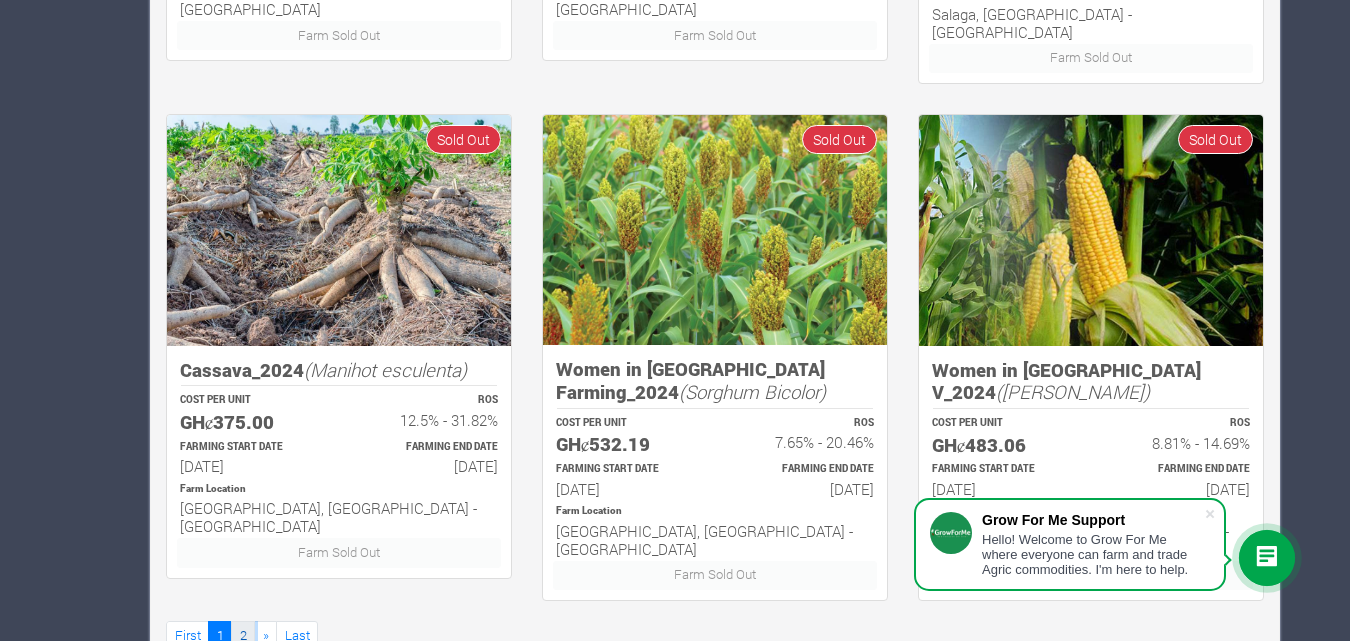 click on "2" at bounding box center [243, 635] 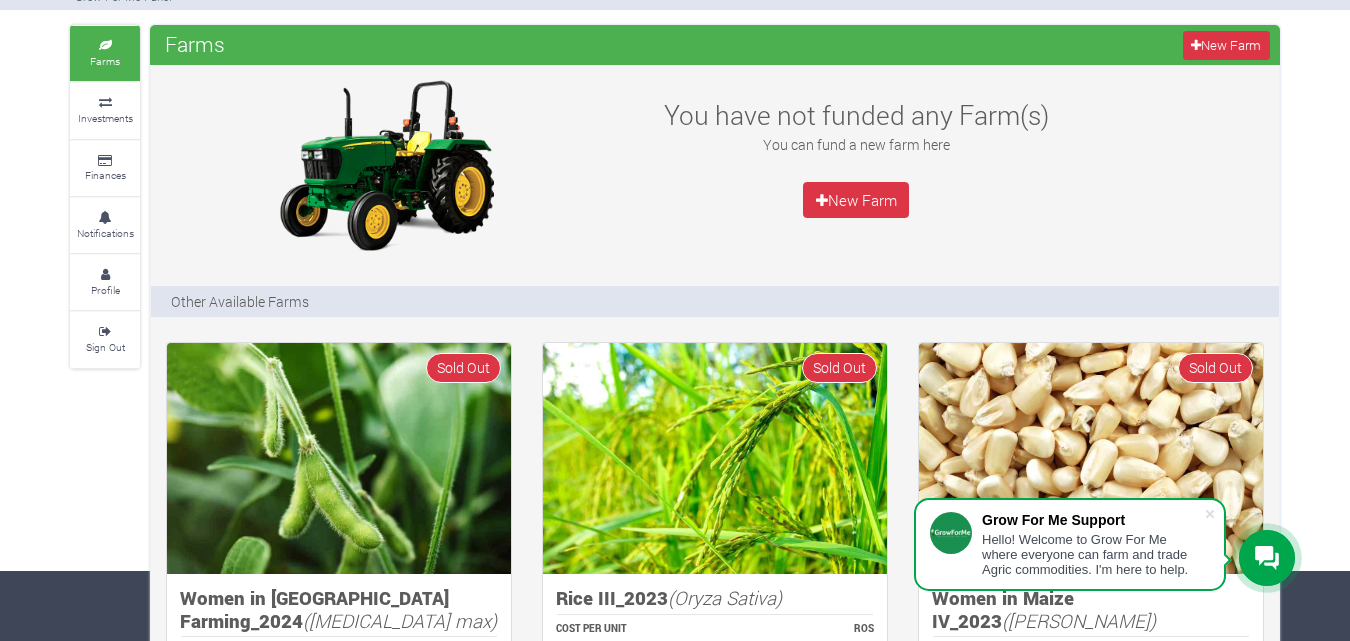 scroll, scrollTop: 0, scrollLeft: 0, axis: both 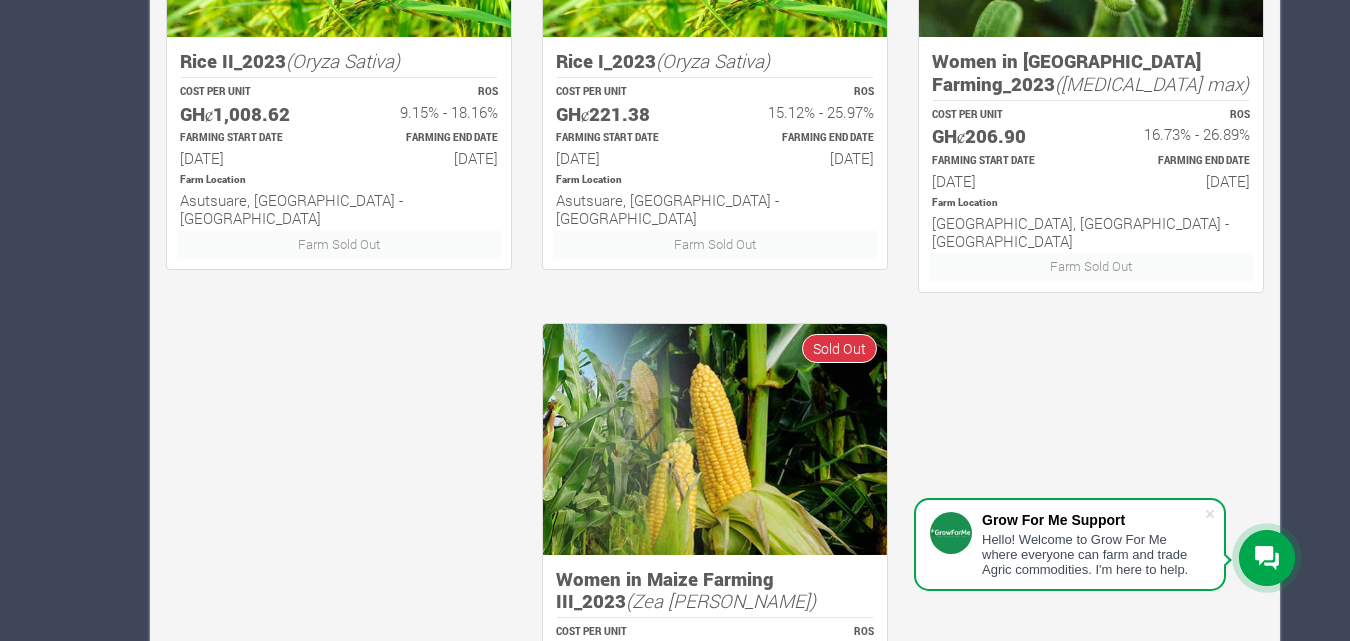 click on "«" at bounding box center (219, 844) 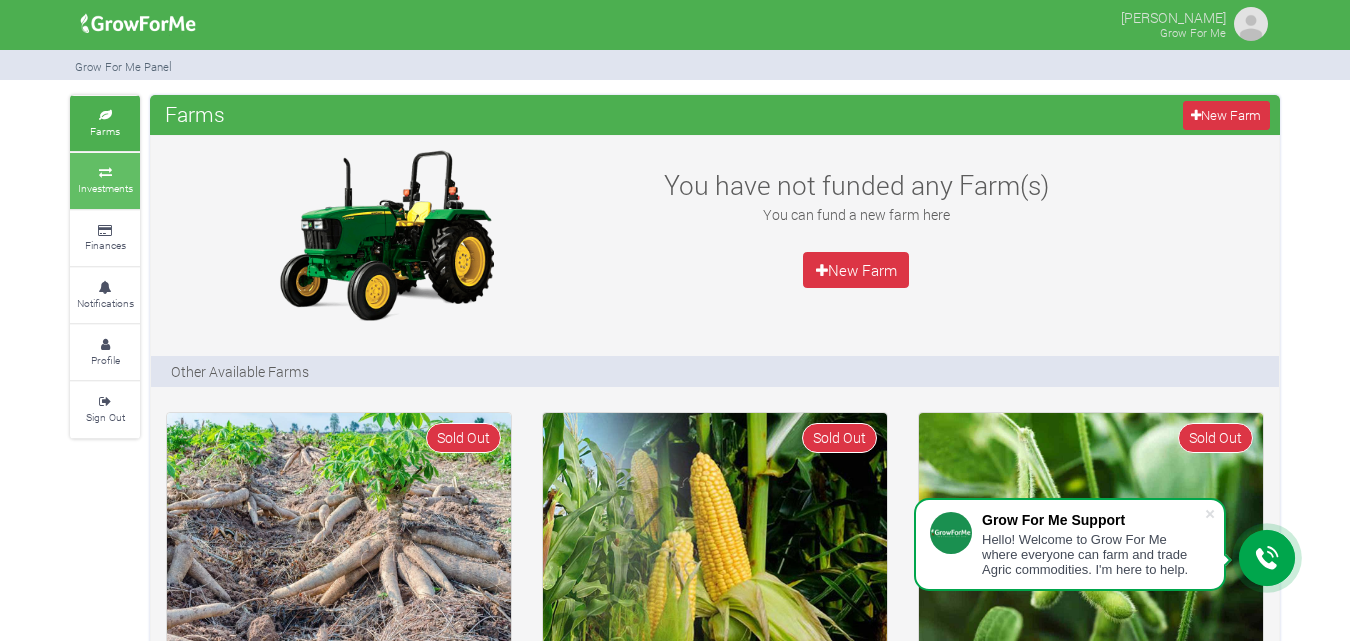 scroll, scrollTop: 0, scrollLeft: 0, axis: both 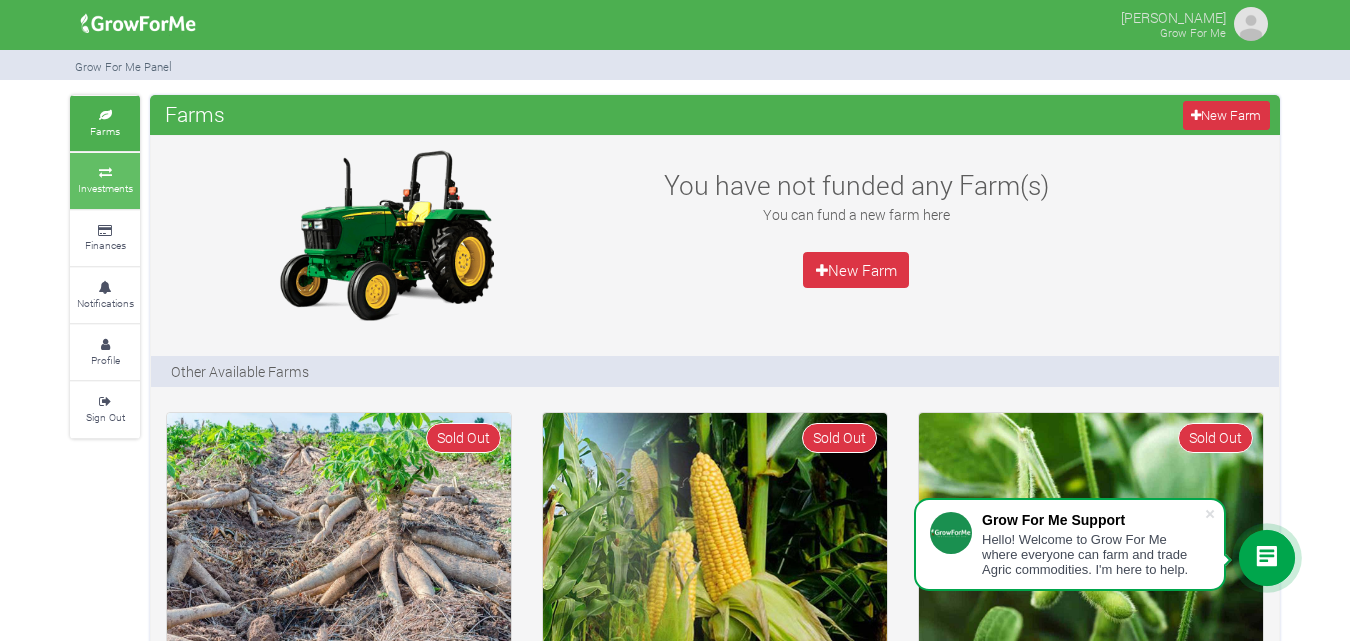 click on "Investments" at bounding box center (105, 188) 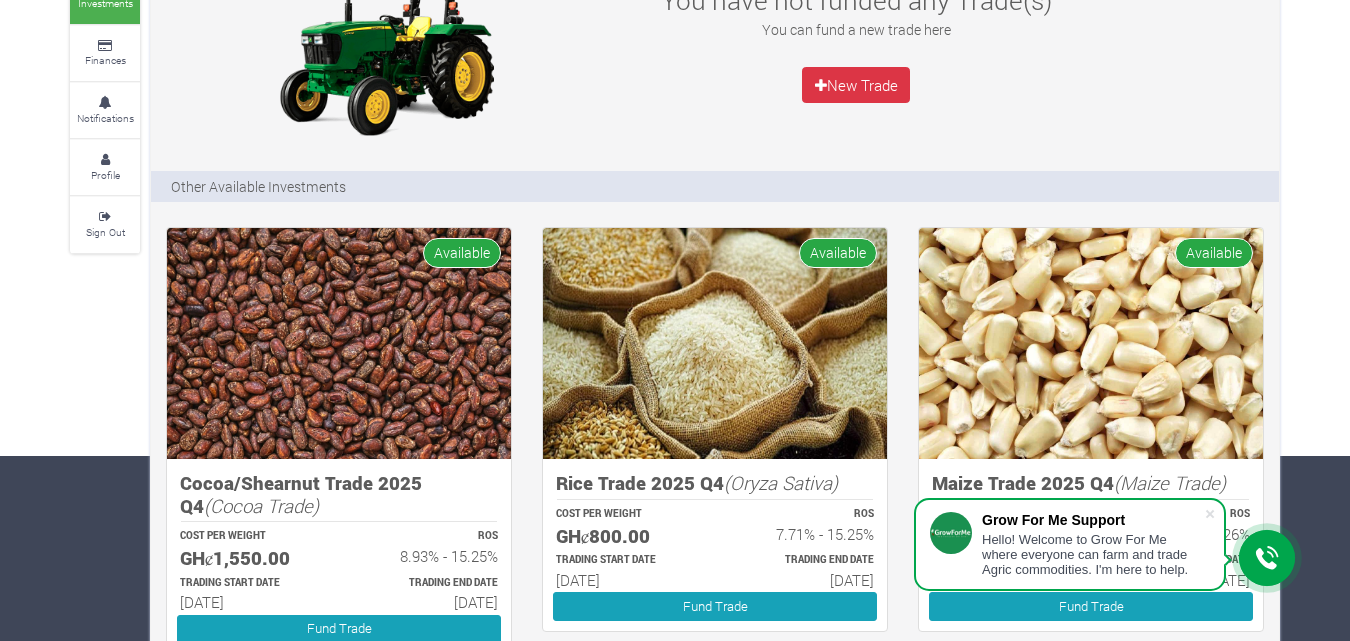 scroll, scrollTop: 0, scrollLeft: 0, axis: both 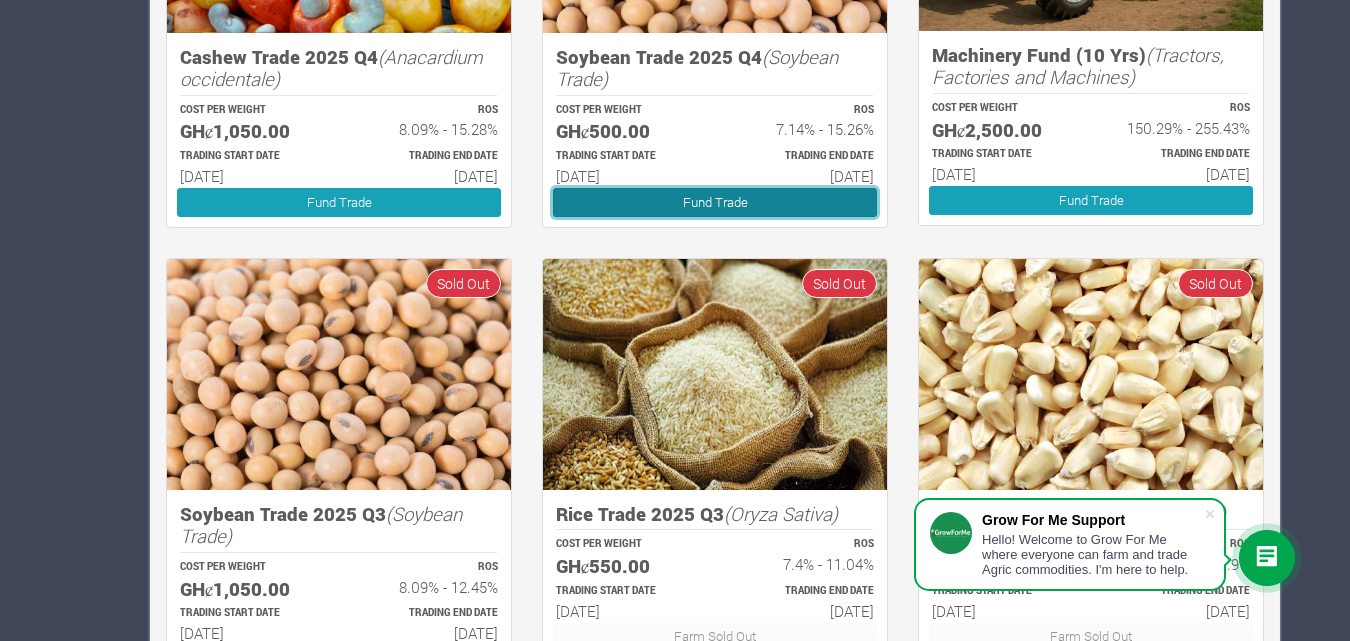 click on "Fund Trade" at bounding box center [715, 202] 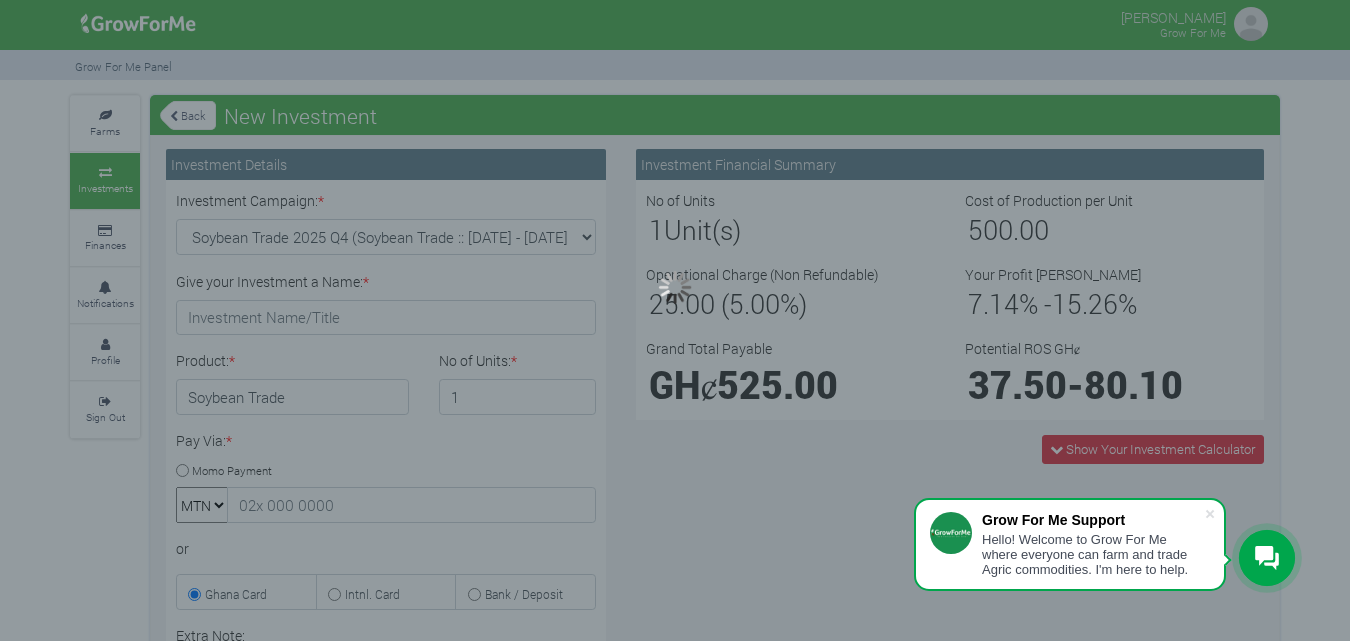 scroll, scrollTop: 0, scrollLeft: 0, axis: both 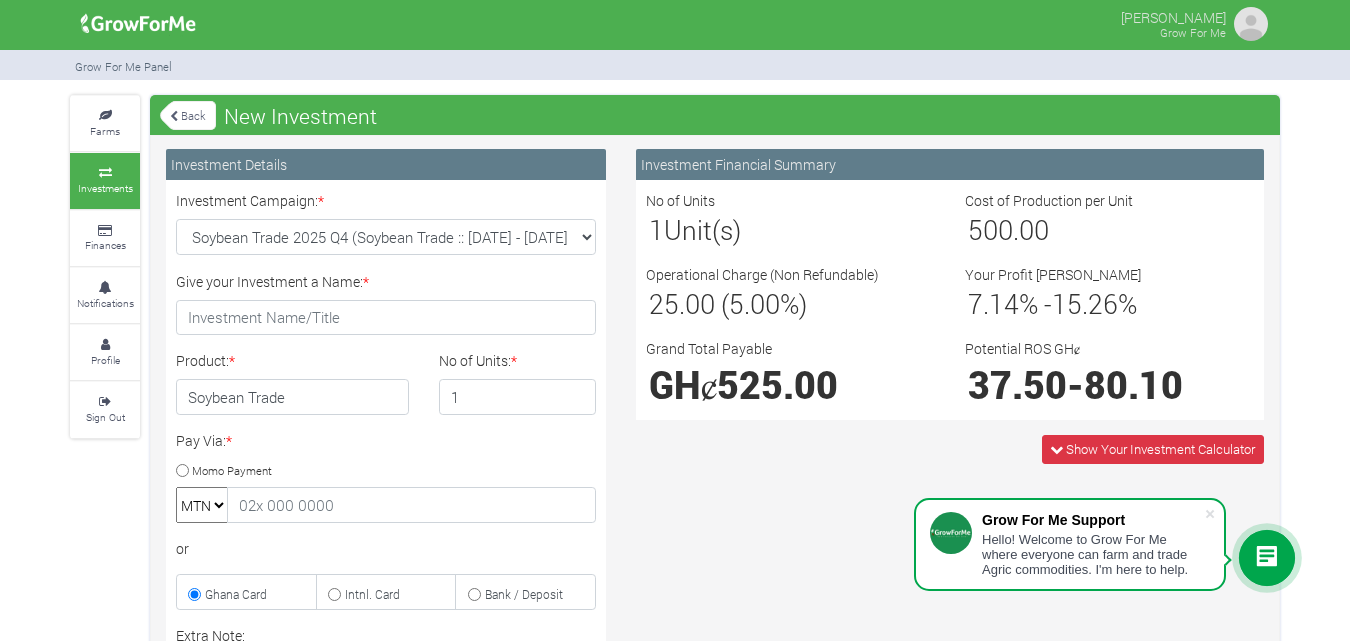 click on "Investment Financial Summary
No of Units
1  Unit(s)
Cost of Production per Unit
500.00
Operational Charge (Non Refundable)
25.00 (5.00%)
Your Profit Margin
7.14 % -  15.26 %
Grand Total Payable GHȼ" at bounding box center [950, 574] 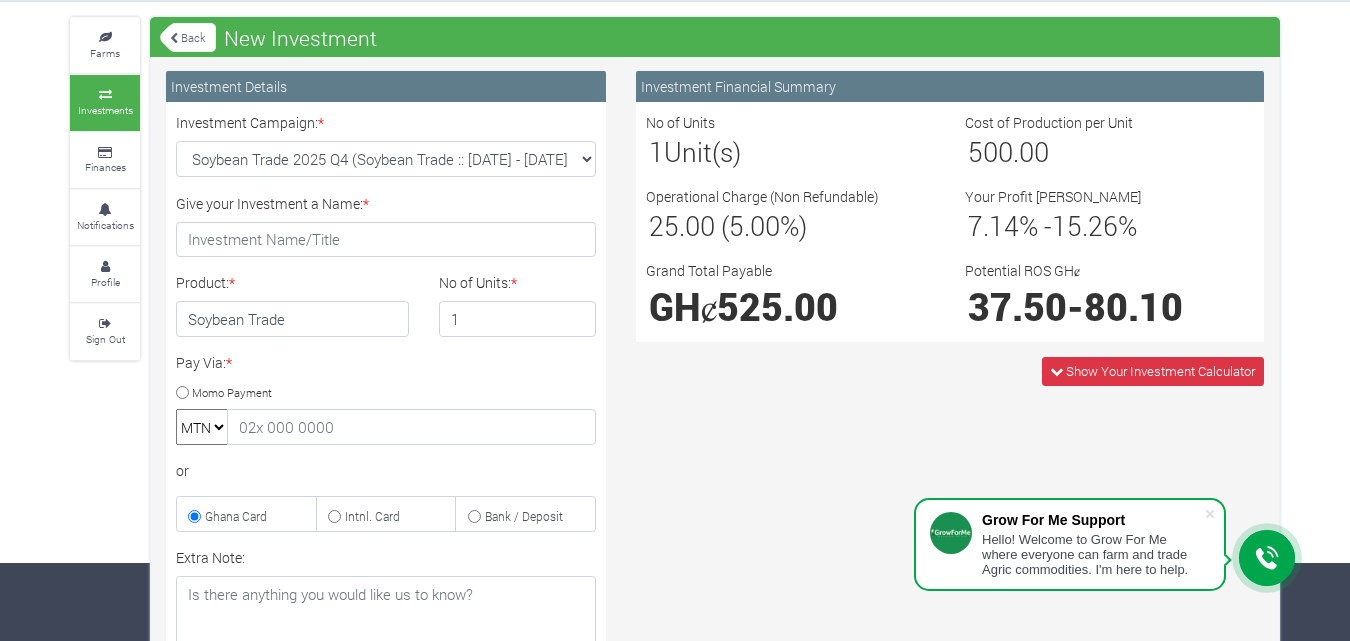 scroll, scrollTop: 80, scrollLeft: 0, axis: vertical 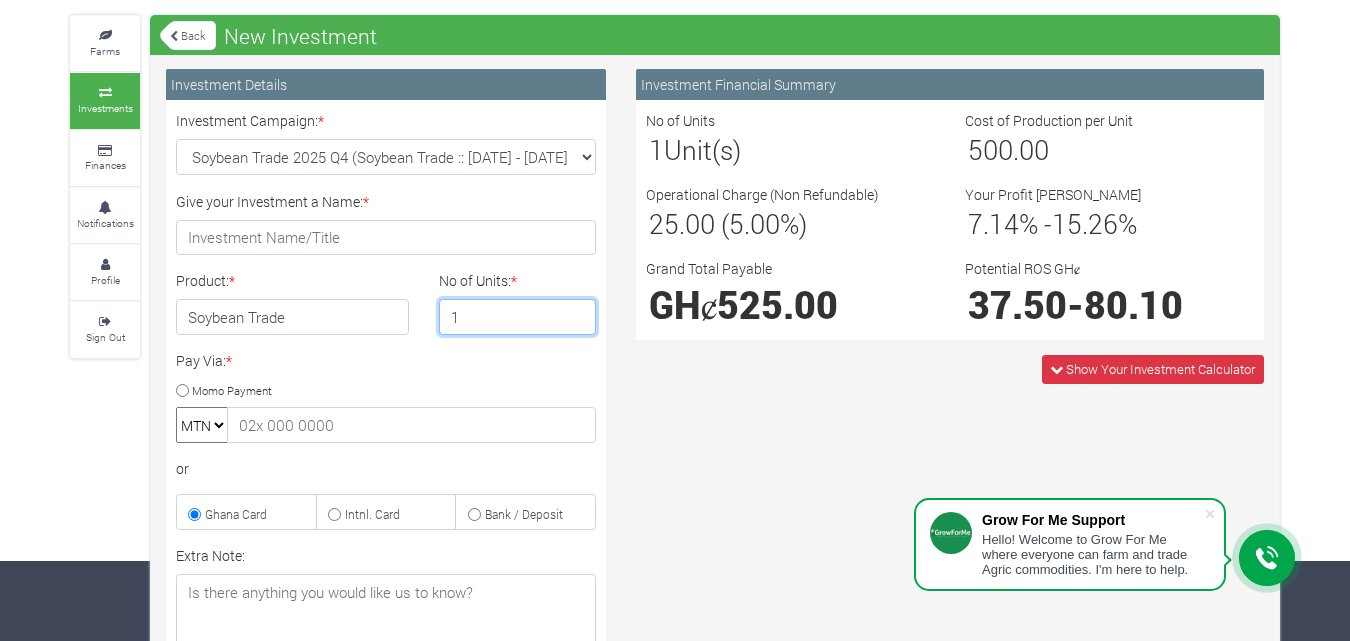 click on "1" at bounding box center (518, 317) 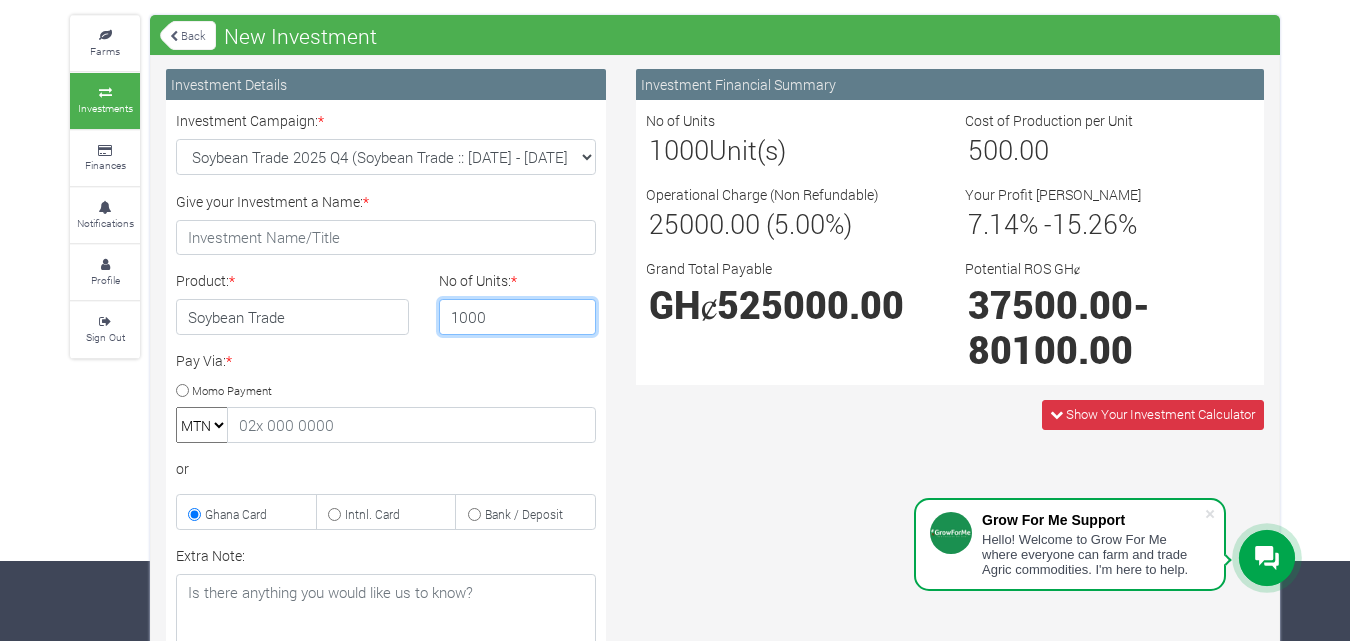 type on "1000" 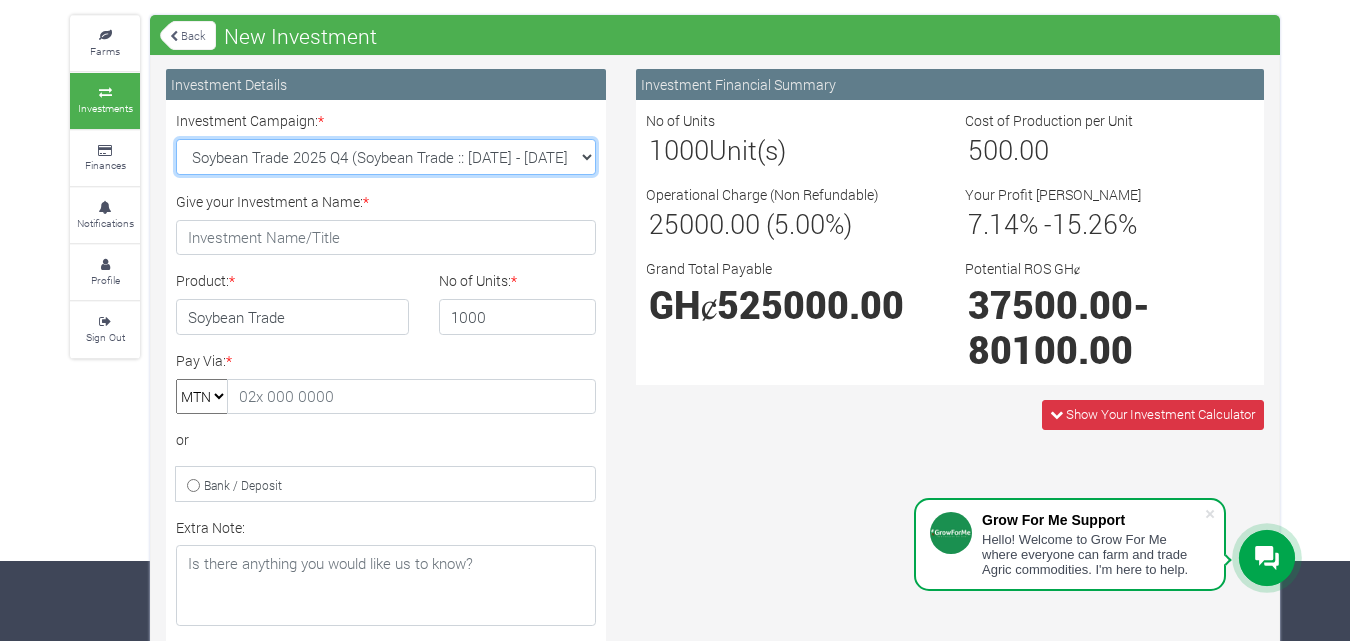 click on "Soybean Trade 2025 Q4 (Soybean Trade :: 01st Oct 2025 - 31st Mar 2026)
Maize Trade 2025 Q4 (Maize Trade :: 01st Oct 2025 - 31st Mar 2026)
Cashew Trade 2025 Q4 (Cashew Trade :: 01st Oct 2025 - 31st Mar 2026)
Machinery Fund (10 Yrs) (Machinery :: 01st Jun 2025 - 01st Jun 2035) Rice Trade 2025 Q4 (Rice Trade :: 01st Oct 2025 - 31st Mar 2026)" at bounding box center (386, 157) 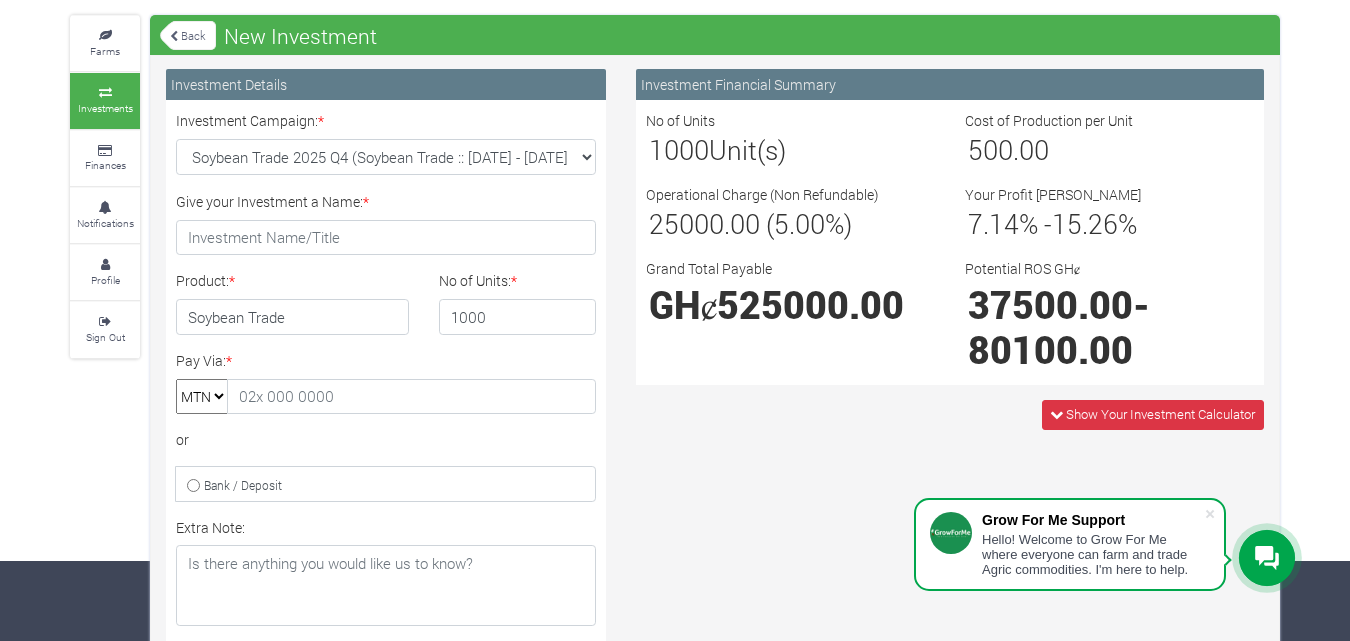click on "Back" at bounding box center (188, 35) 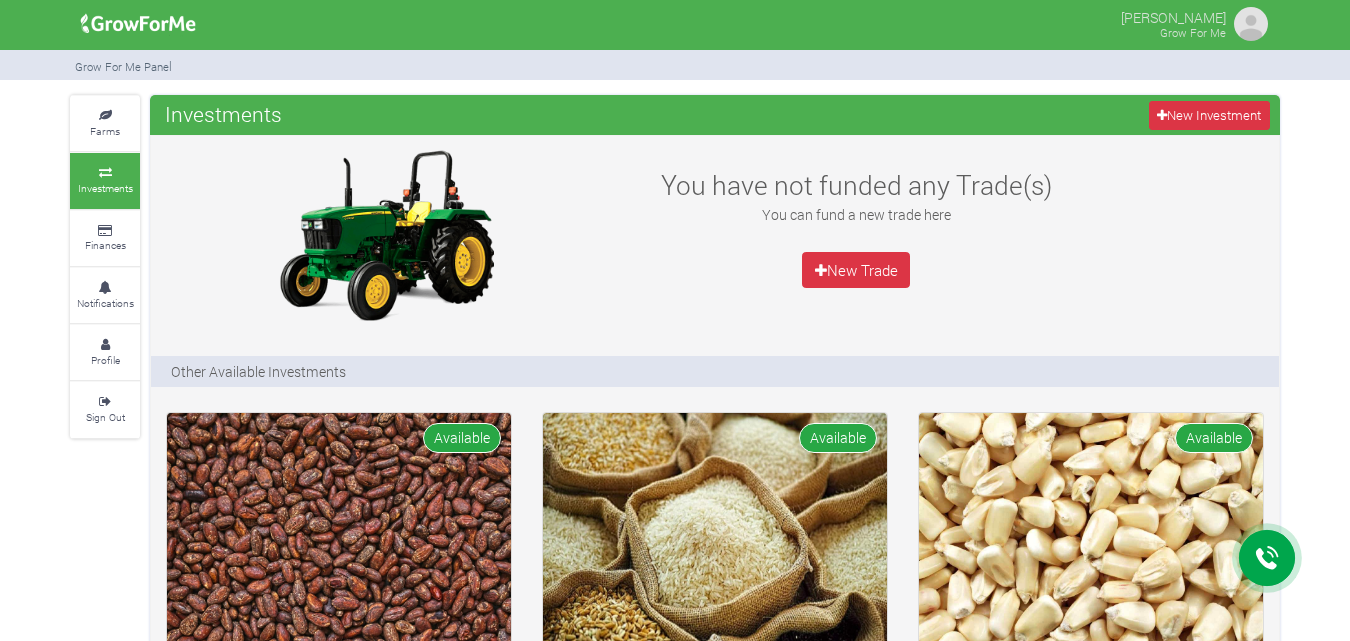scroll, scrollTop: 0, scrollLeft: 0, axis: both 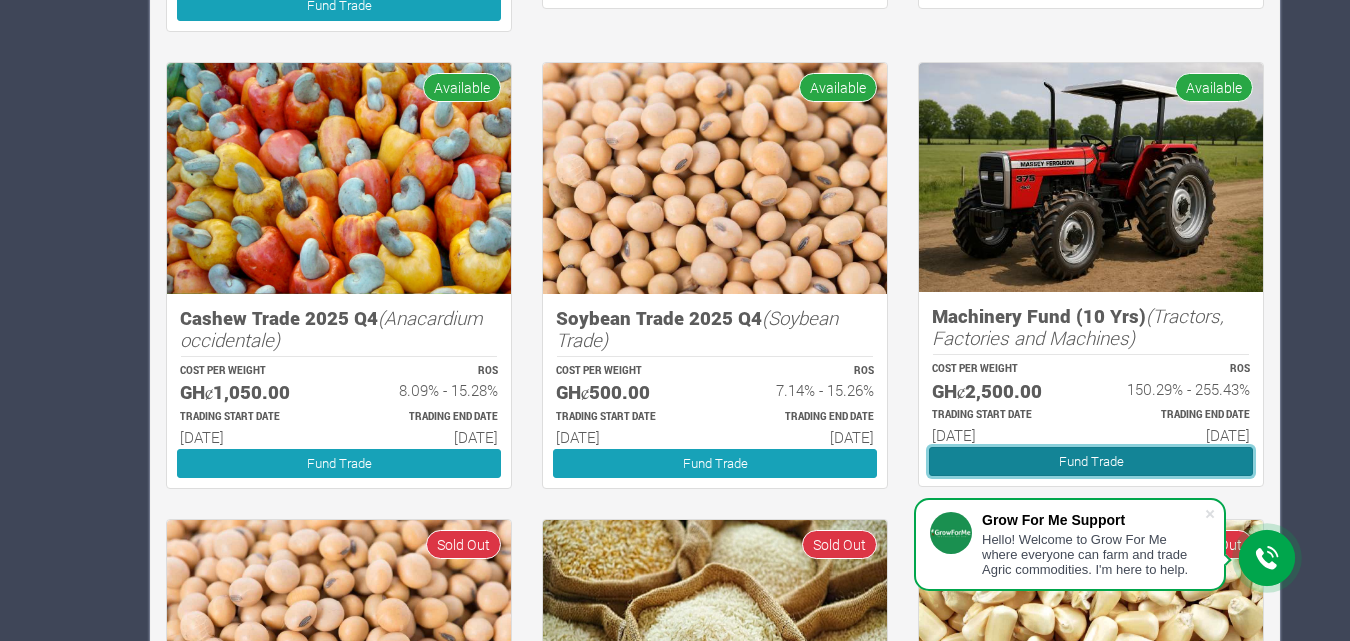 click on "Fund Trade" at bounding box center (1091, 461) 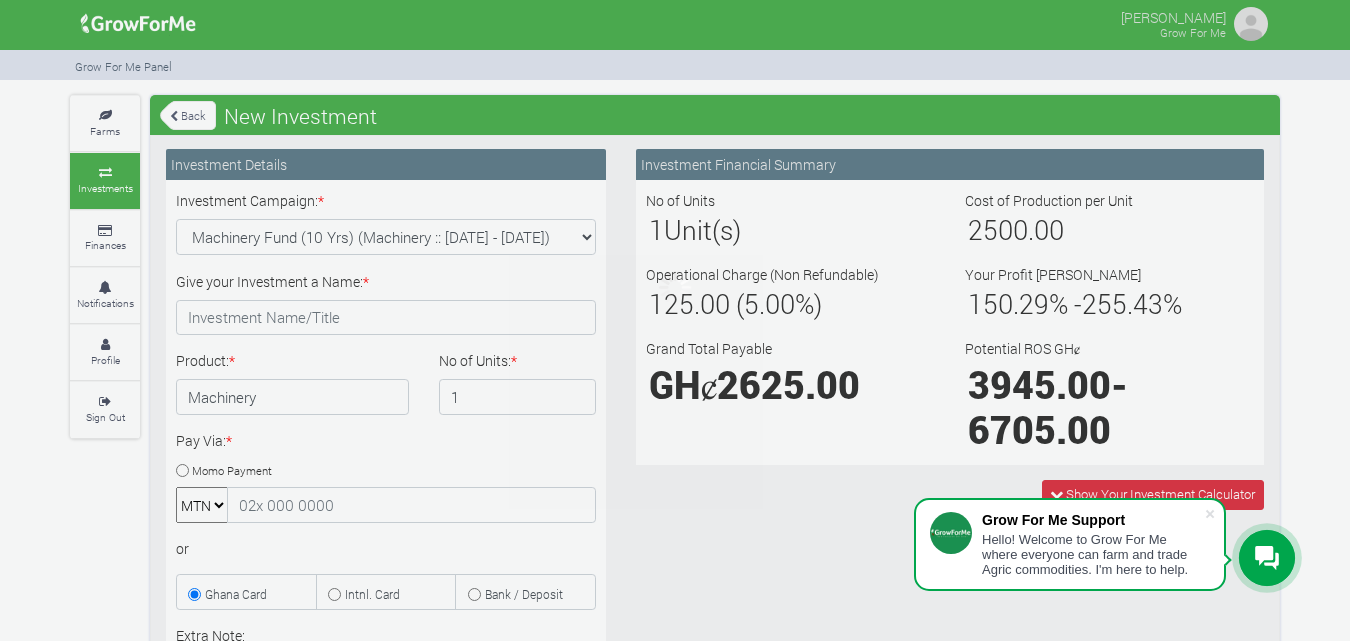 scroll, scrollTop: 0, scrollLeft: 0, axis: both 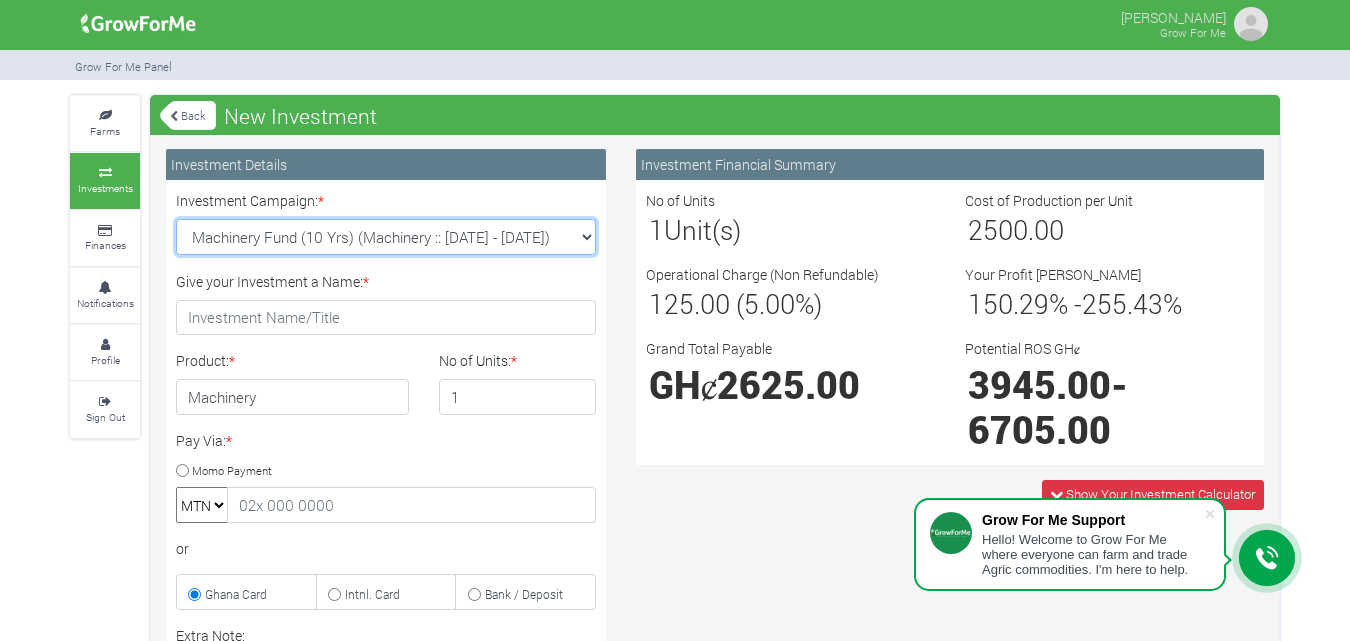 click on "Machinery Fund (10 Yrs) (Machinery :: [DATE] - [DATE])
Maize Trade 2025 Q4 (Maize Trade :: [DATE] - [DATE])
Cashew Trade 2025 Q4 (Cashew Trade :: [DATE] - [DATE])
Soybean Trade 2025 Q4 (Soybean Trade :: [DATE] - [DATE])" at bounding box center (386, 237) 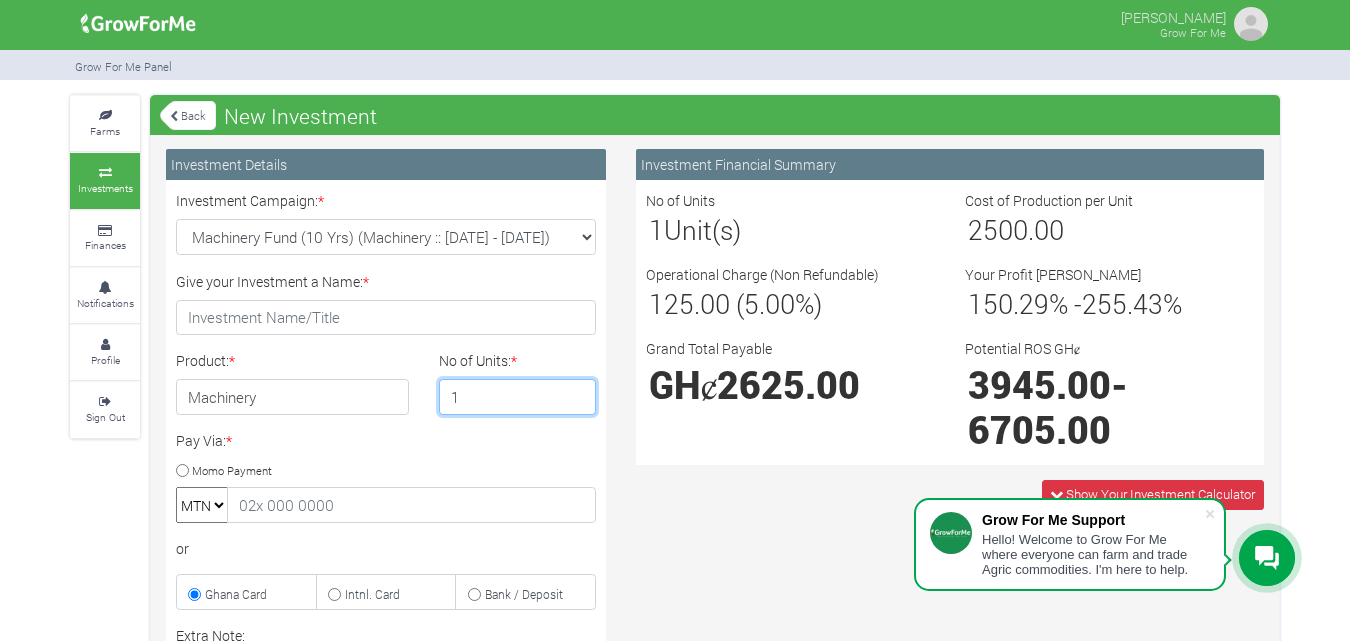 click on "1" at bounding box center (518, 397) 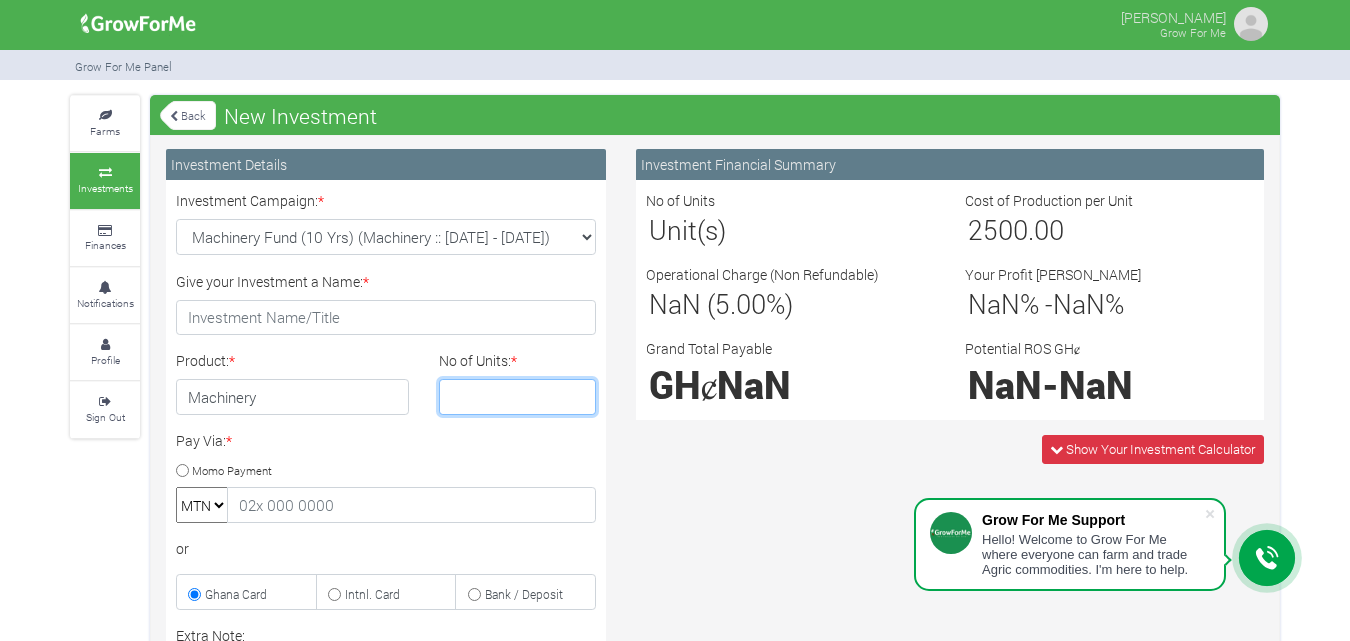 type on "2" 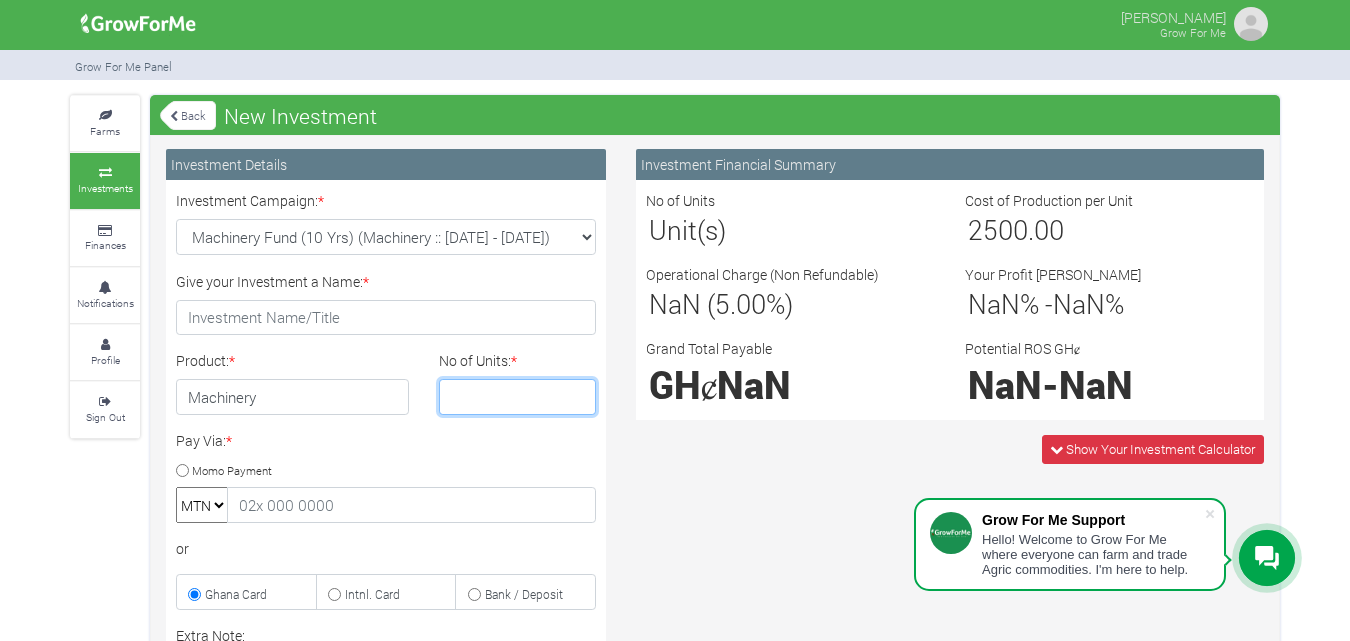 type 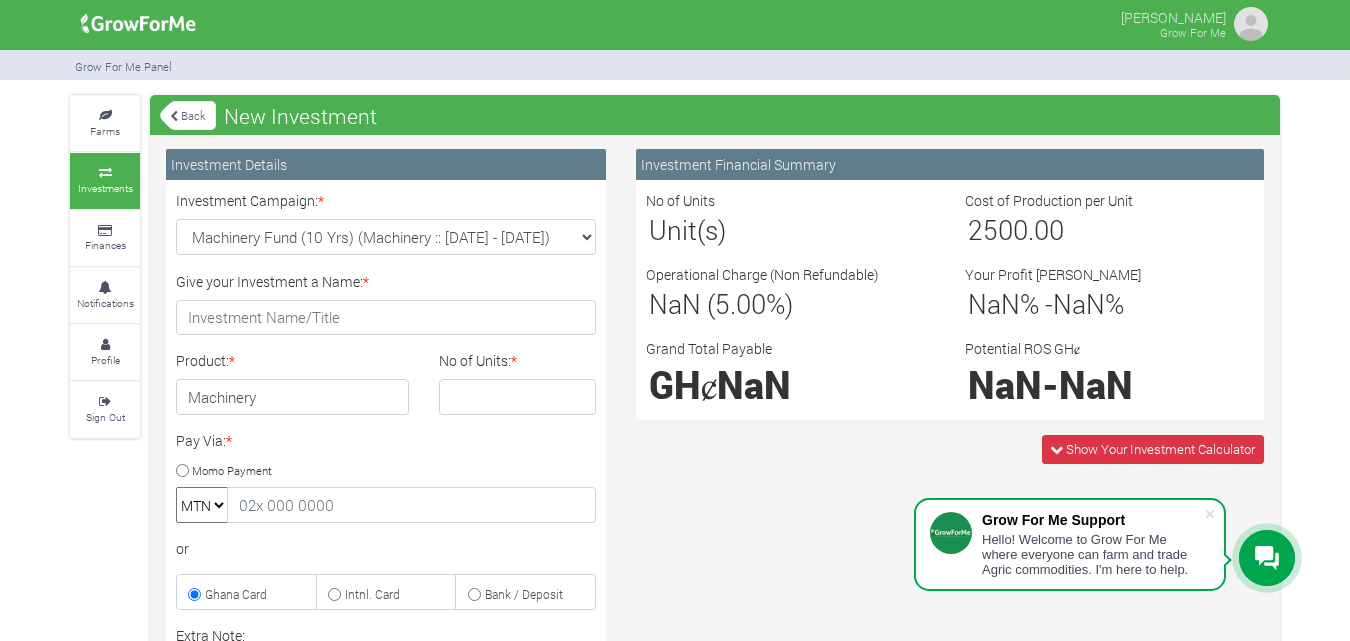 click on "Back" at bounding box center [188, 115] 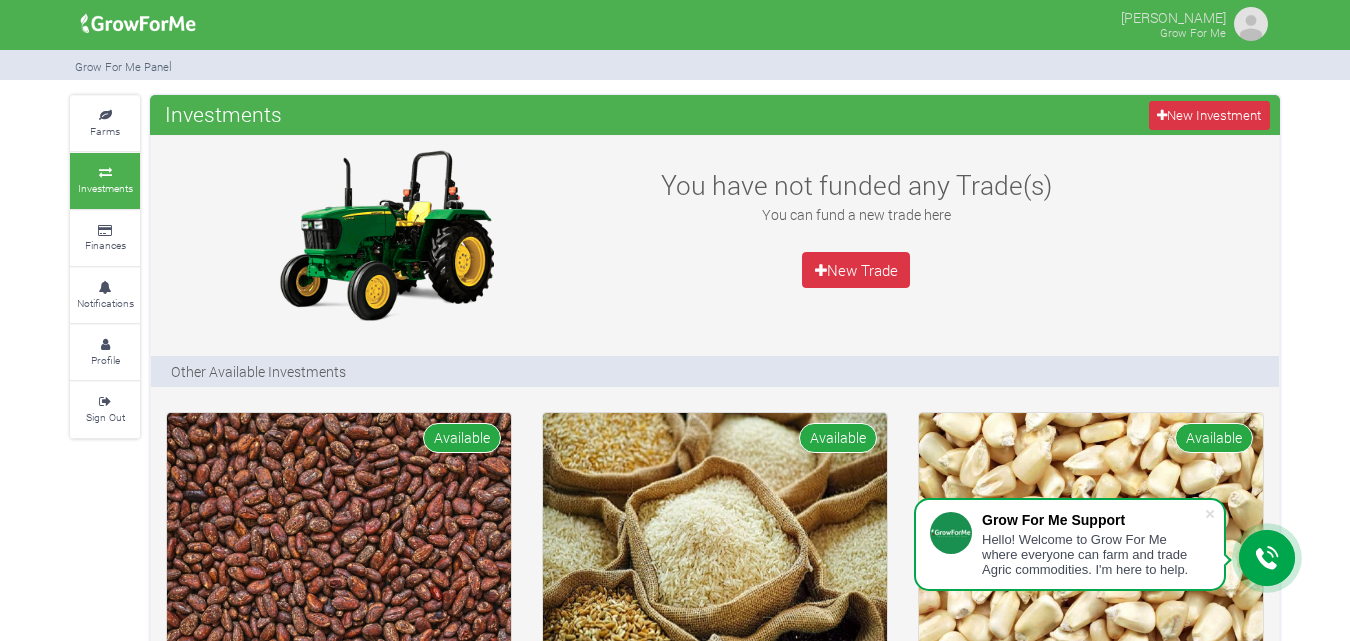 scroll, scrollTop: 40, scrollLeft: 0, axis: vertical 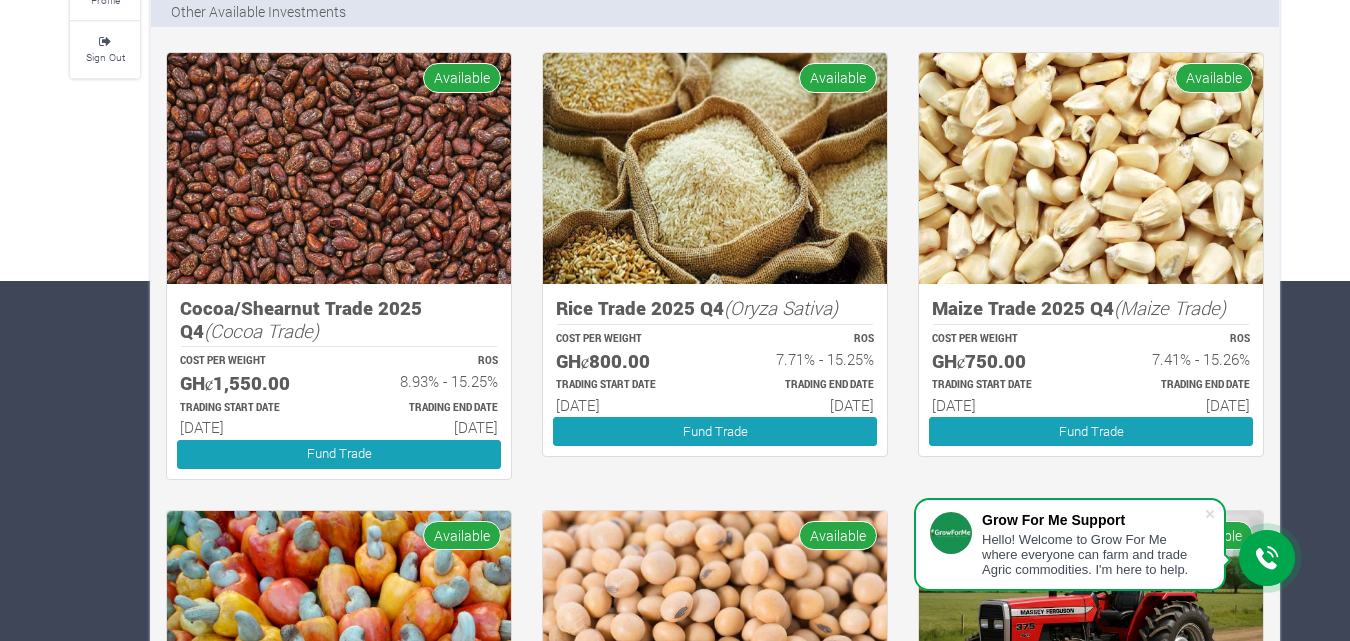 click on "Farms
Investments
Finances
Notifications
Profile
Sign Out
Investments
New Investment" at bounding box center (675, 507) 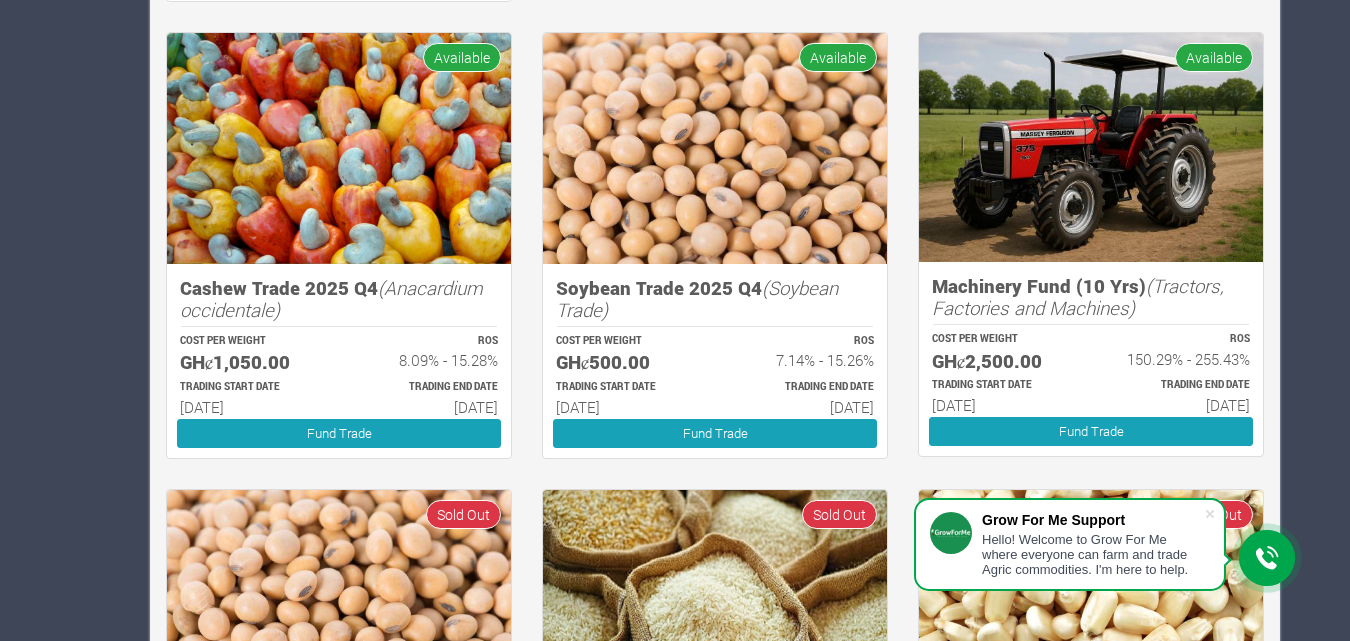 scroll, scrollTop: 840, scrollLeft: 0, axis: vertical 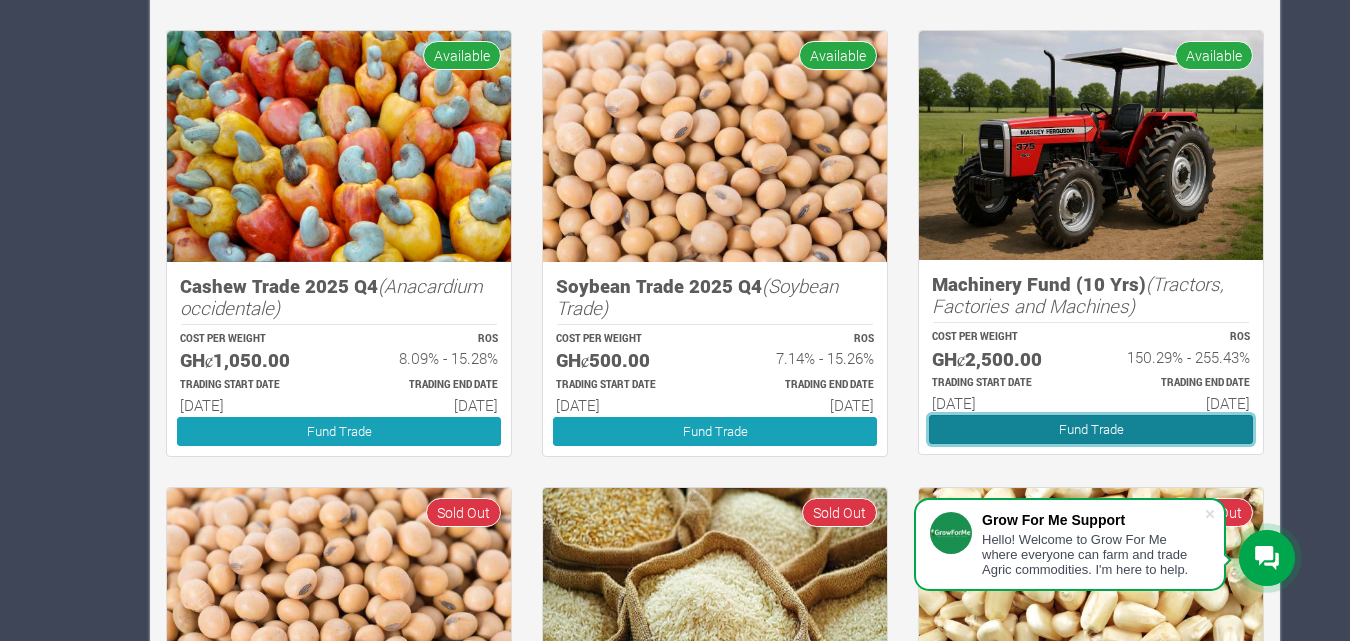 click on "Fund Trade" at bounding box center [1091, 429] 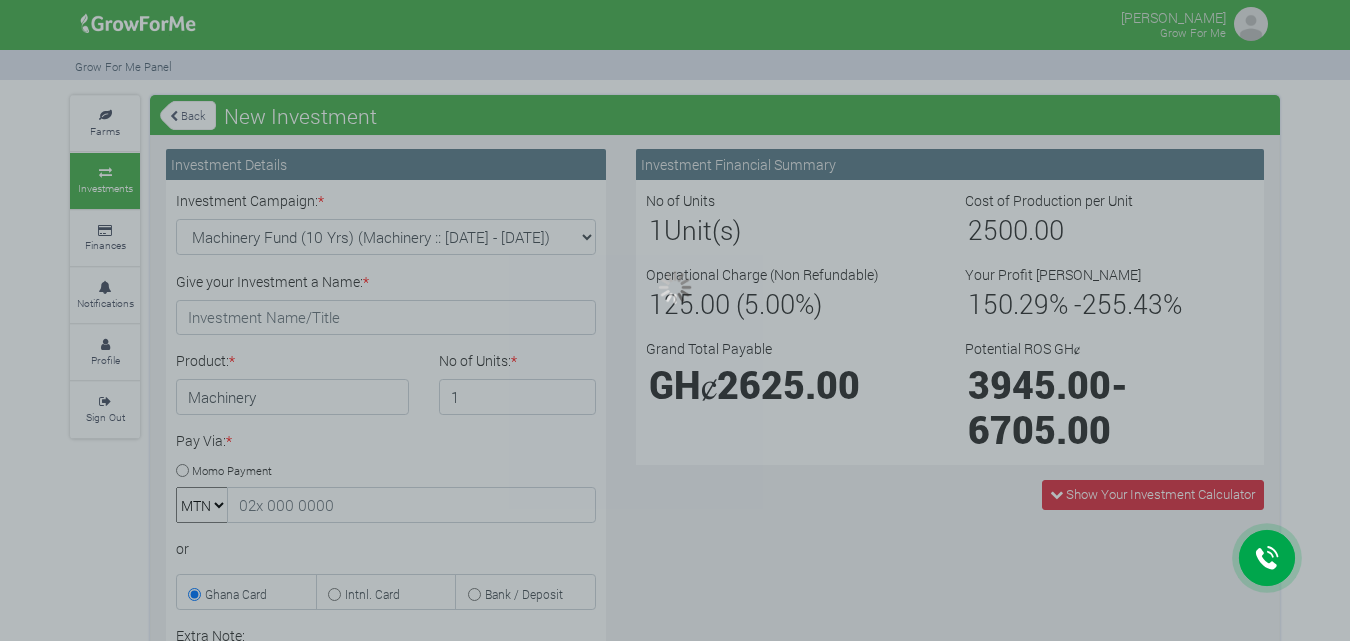 scroll, scrollTop: 0, scrollLeft: 0, axis: both 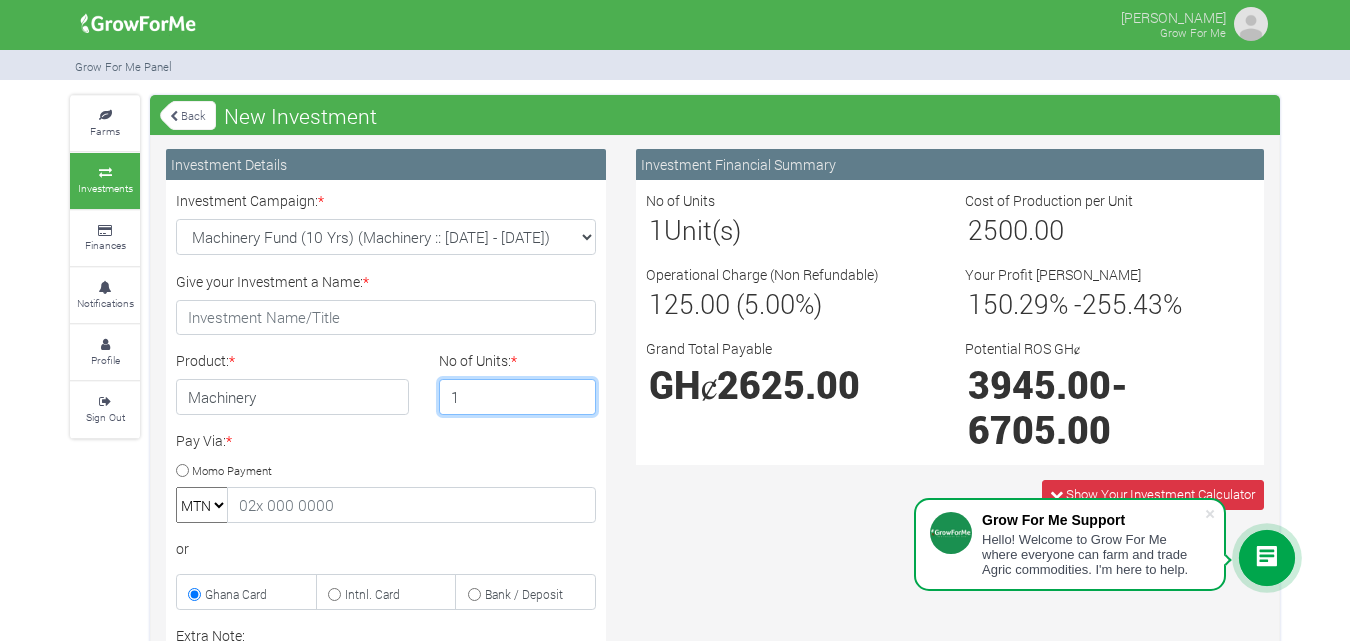 click on "1" at bounding box center [518, 397] 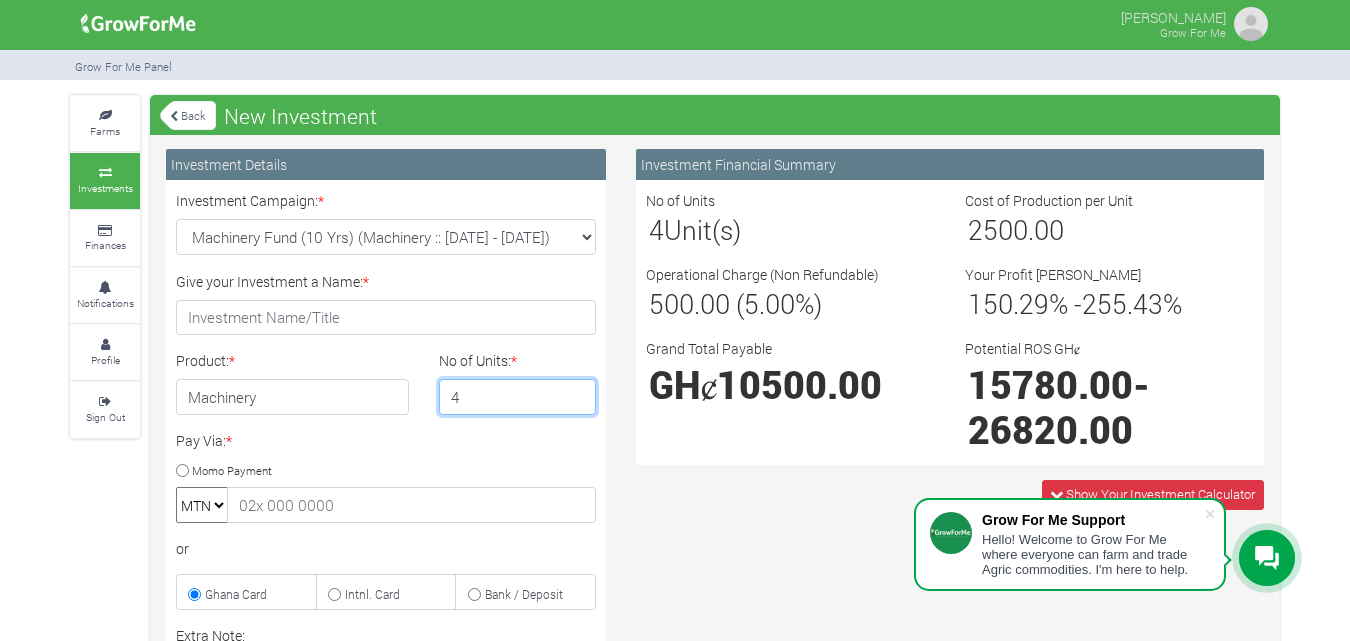 type on "4" 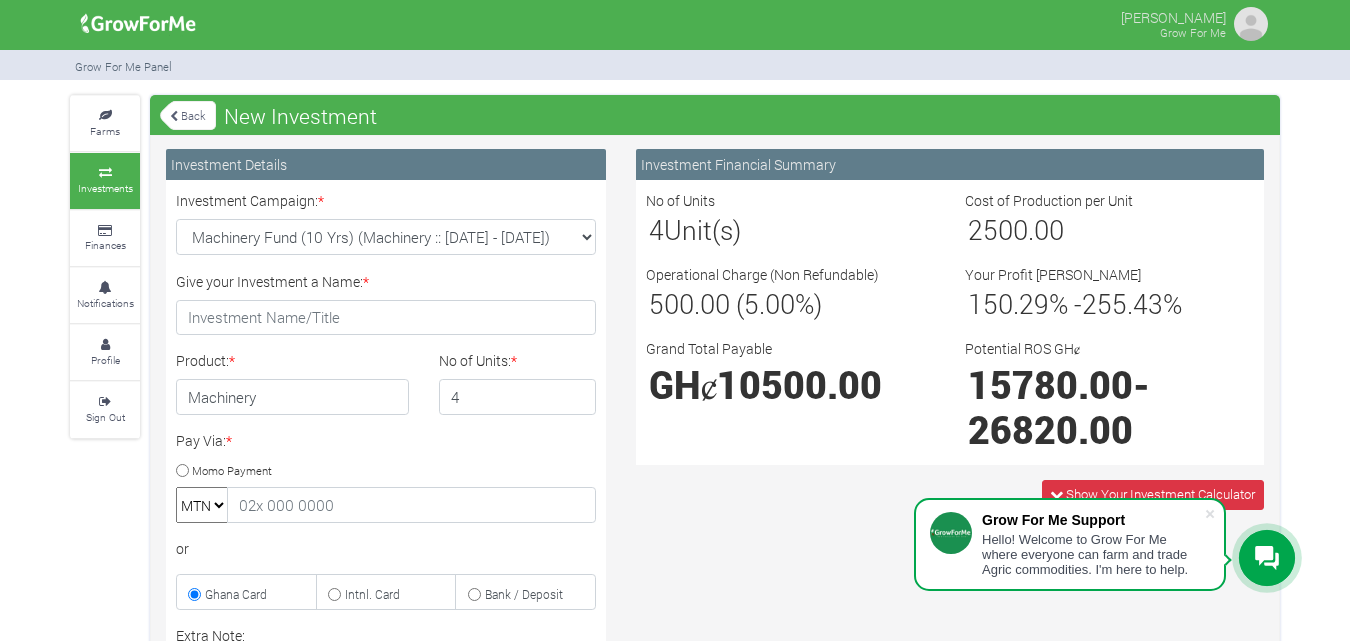 click on "Back" at bounding box center (188, 115) 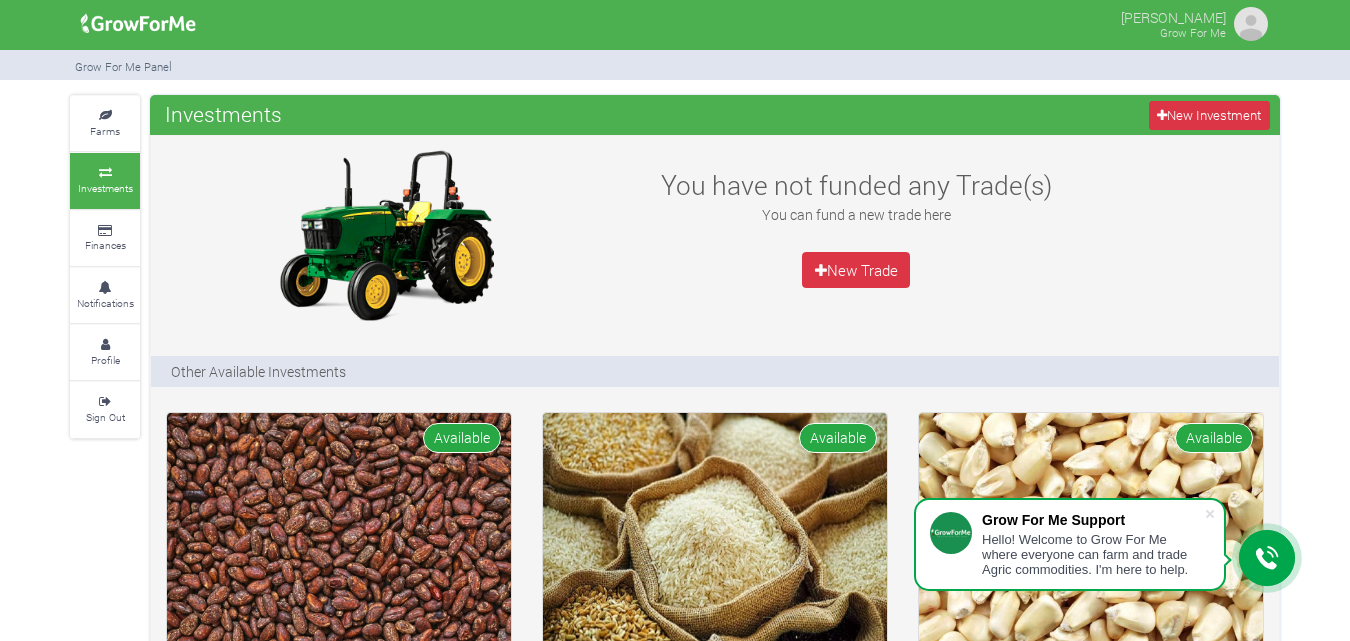 scroll, scrollTop: 0, scrollLeft: 0, axis: both 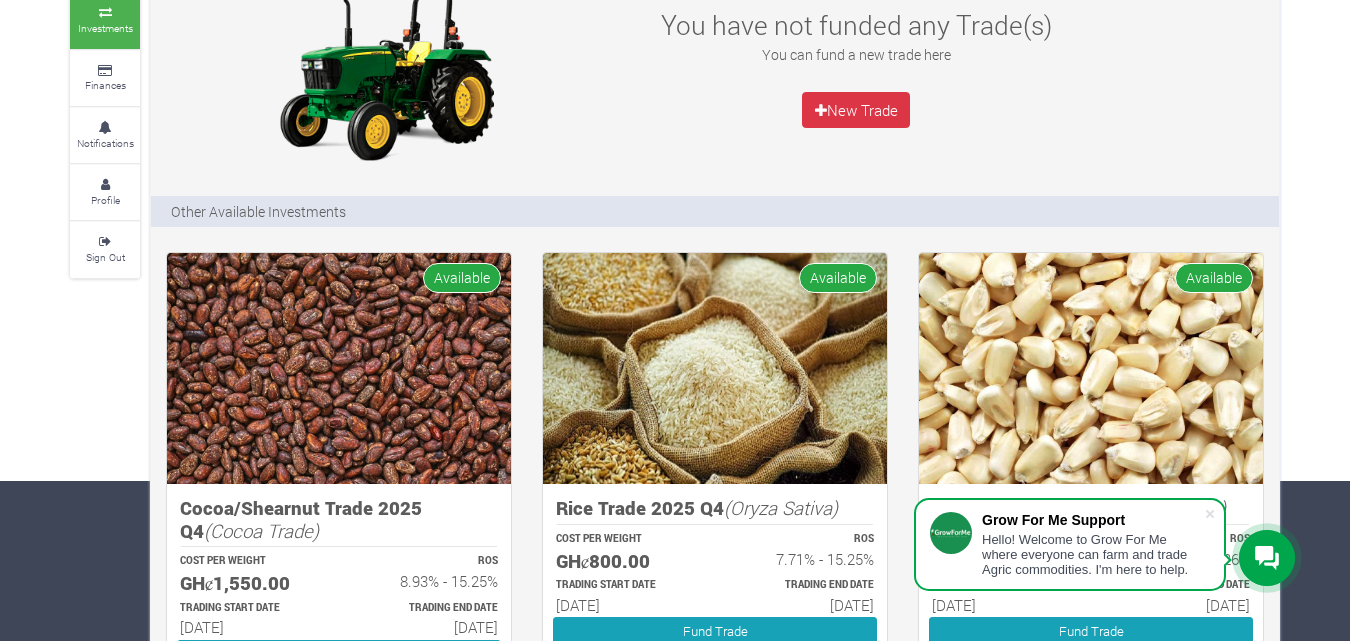 click at bounding box center (339, 368) 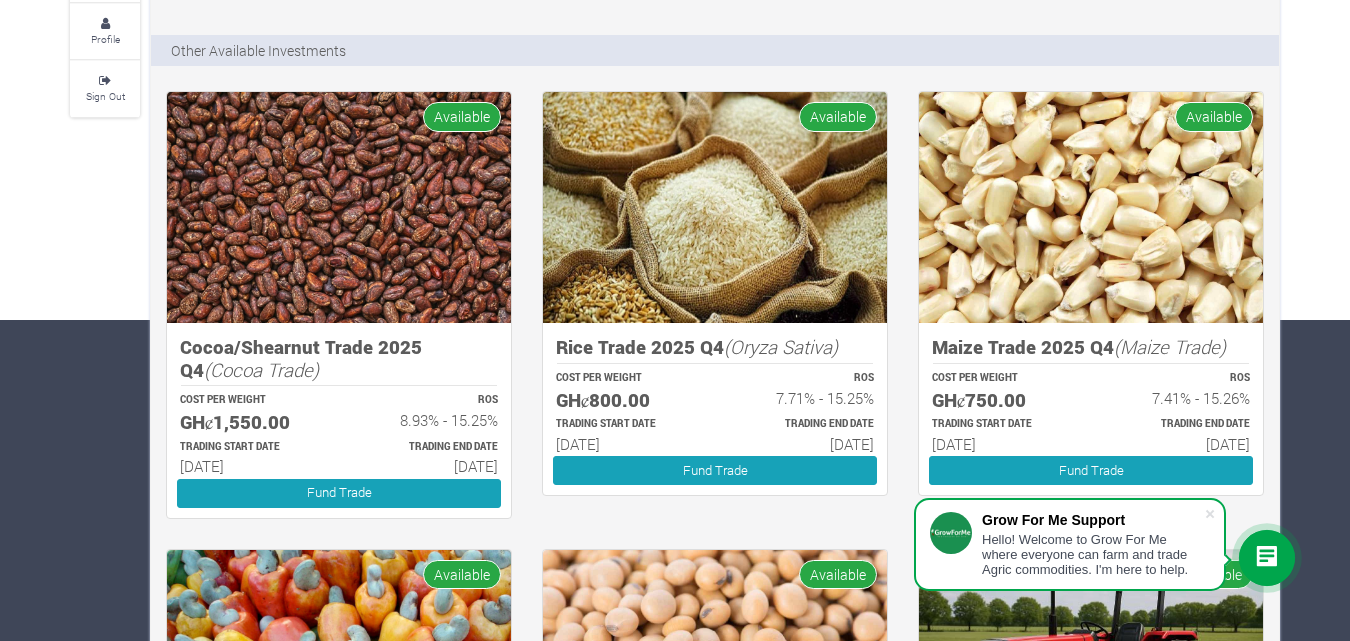 scroll, scrollTop: 320, scrollLeft: 0, axis: vertical 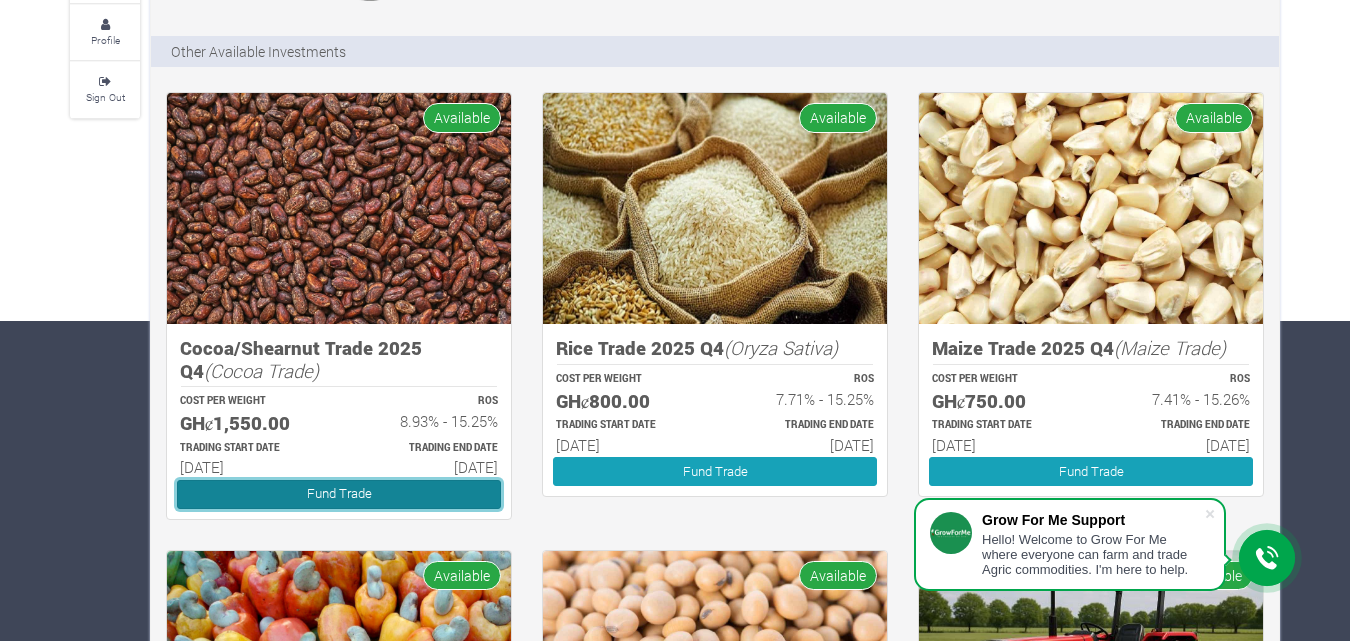 click on "Fund Trade" at bounding box center (339, 494) 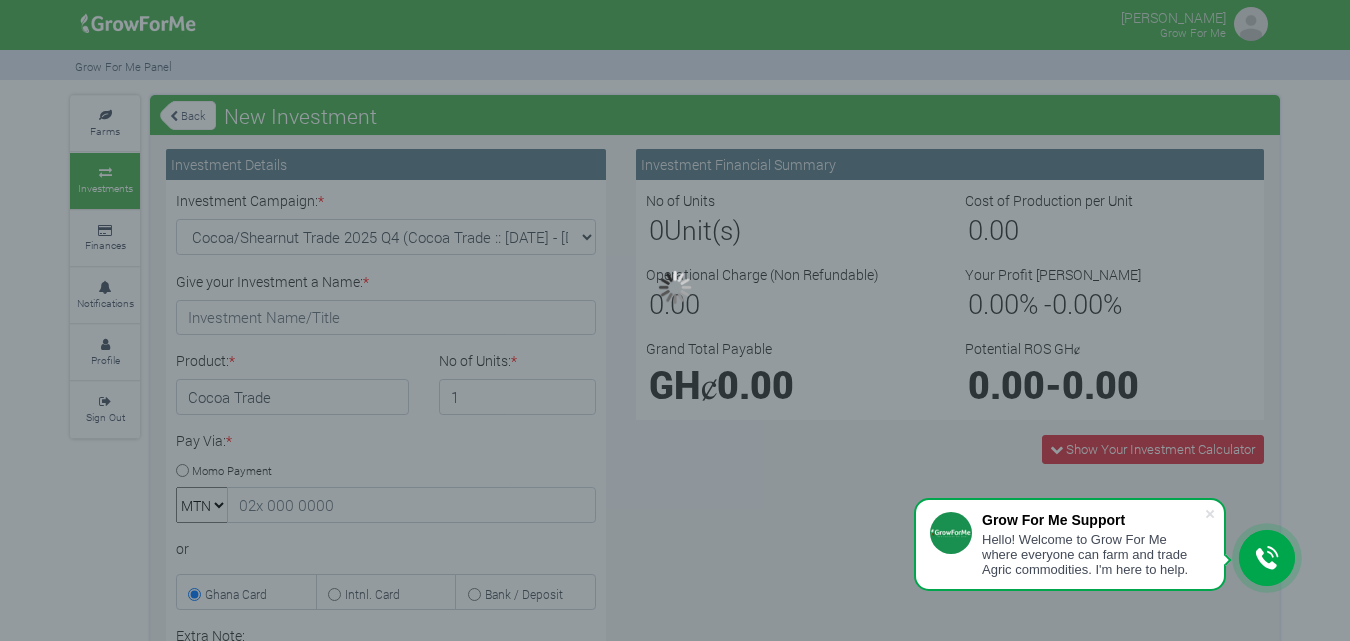 scroll, scrollTop: 0, scrollLeft: 0, axis: both 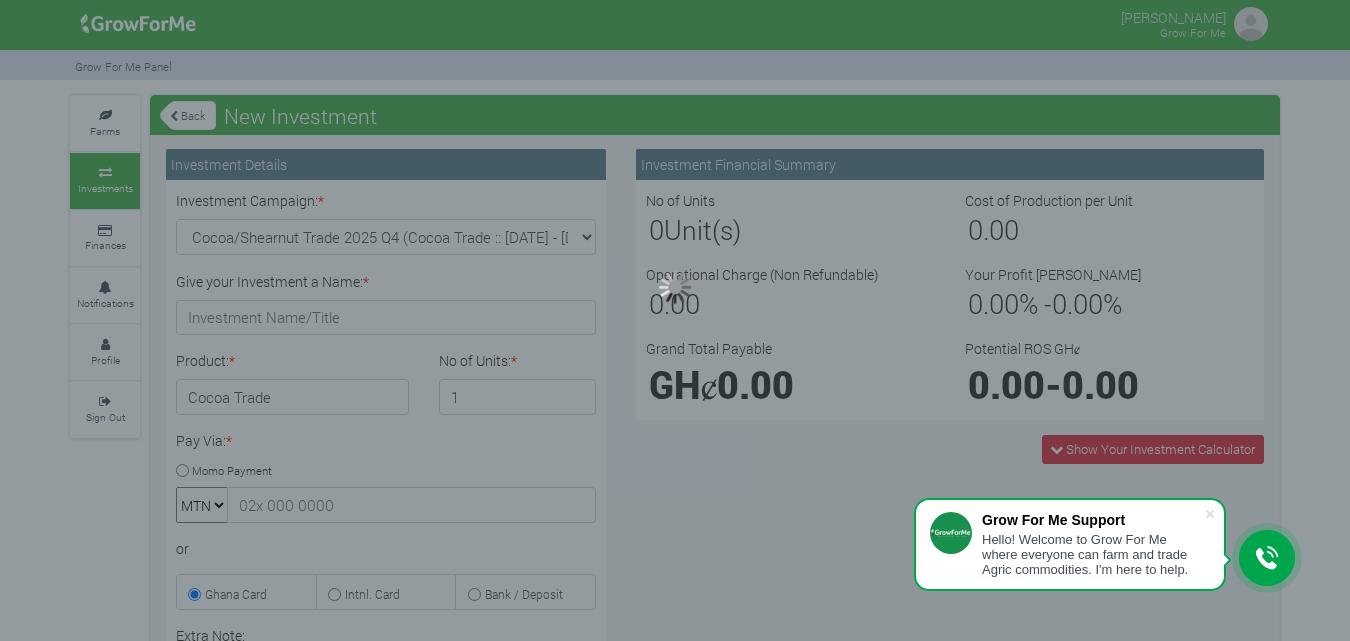 type on "1" 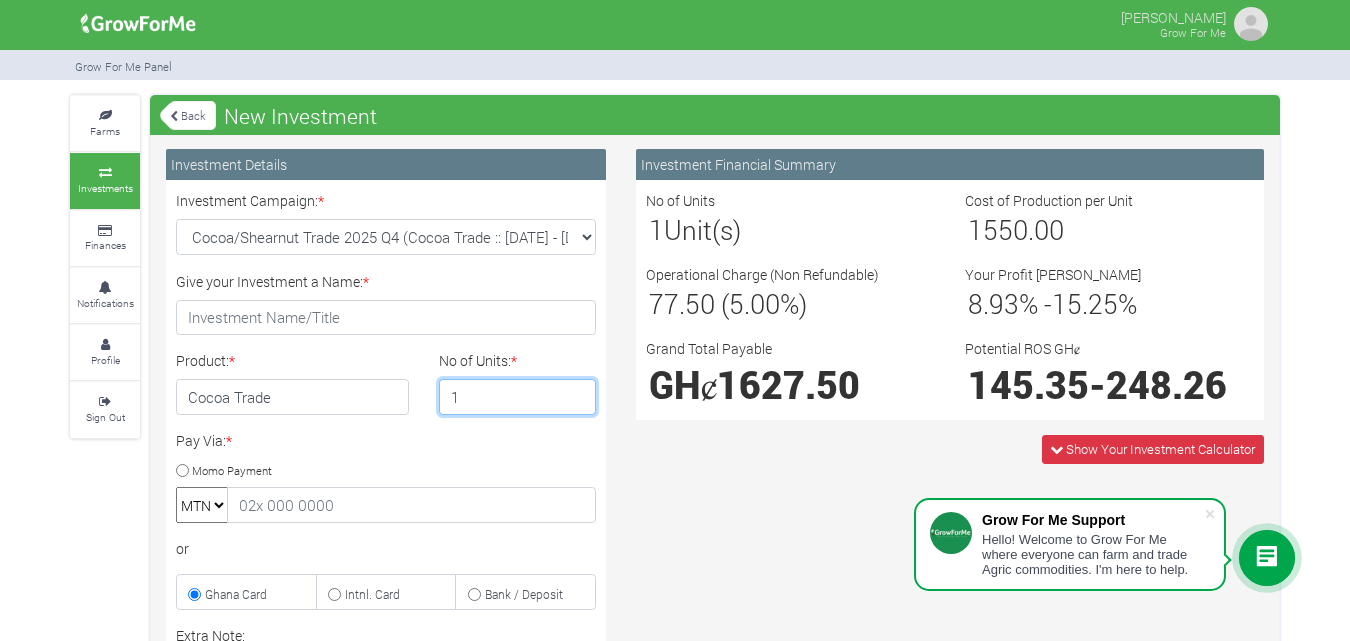 click on "1" at bounding box center [518, 397] 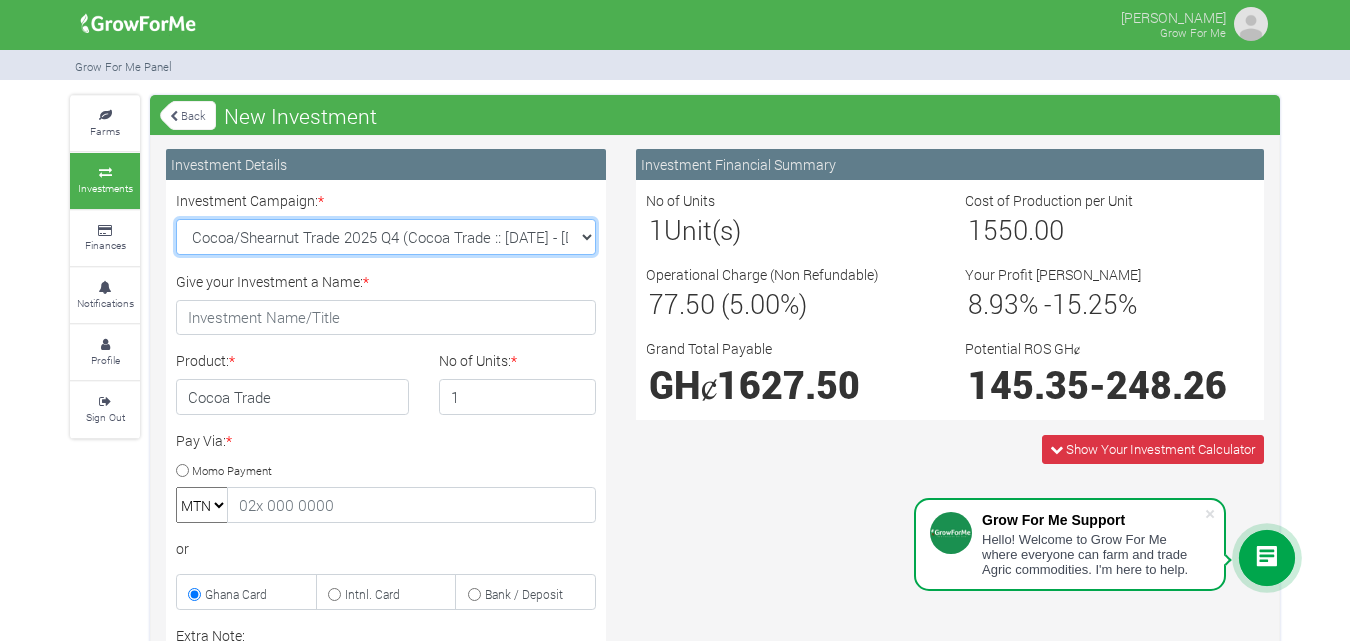 click on "Cocoa/Shearnut Trade 2025 Q4 (Cocoa Trade :: [DATE] - [DATE])
Maize Trade 2025 Q4 (Maize Trade :: [DATE] - [DATE])
Cashew Trade 2025 Q4 (Cashew Trade :: [DATE] - [DATE])
Machinery Fund (10 Yrs) (Machinery :: [DATE] - [DATE]) Soybean Trade 2025 Q4 (Soybean Trade :: [DATE] - [DATE])" at bounding box center (386, 237) 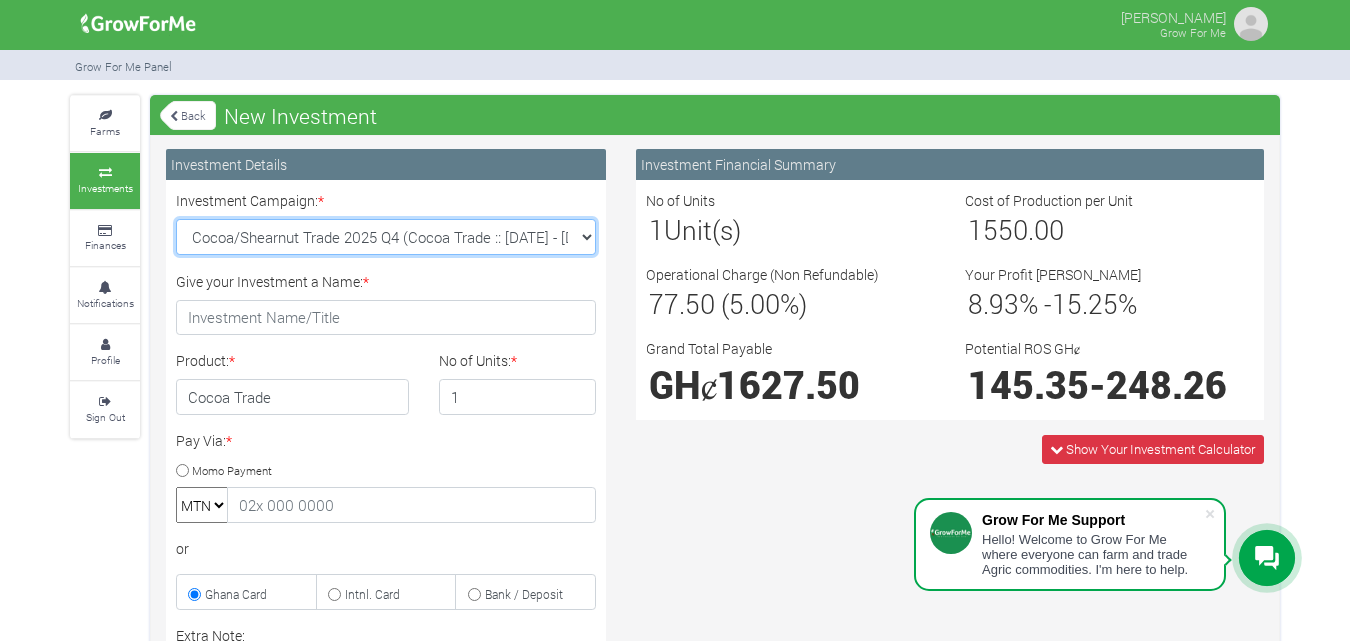 click on "Cocoa/Shearnut Trade 2025 Q4 (Cocoa Trade :: [DATE] - [DATE])
Maize Trade 2025 Q4 (Maize Trade :: [DATE] - [DATE])
Cashew Trade 2025 Q4 (Cashew Trade :: [DATE] - [DATE])
Machinery Fund (10 Yrs) (Machinery :: [DATE] - [DATE]) Soybean Trade 2025 Q4 (Soybean Trade :: [DATE] - [DATE])" at bounding box center [386, 237] 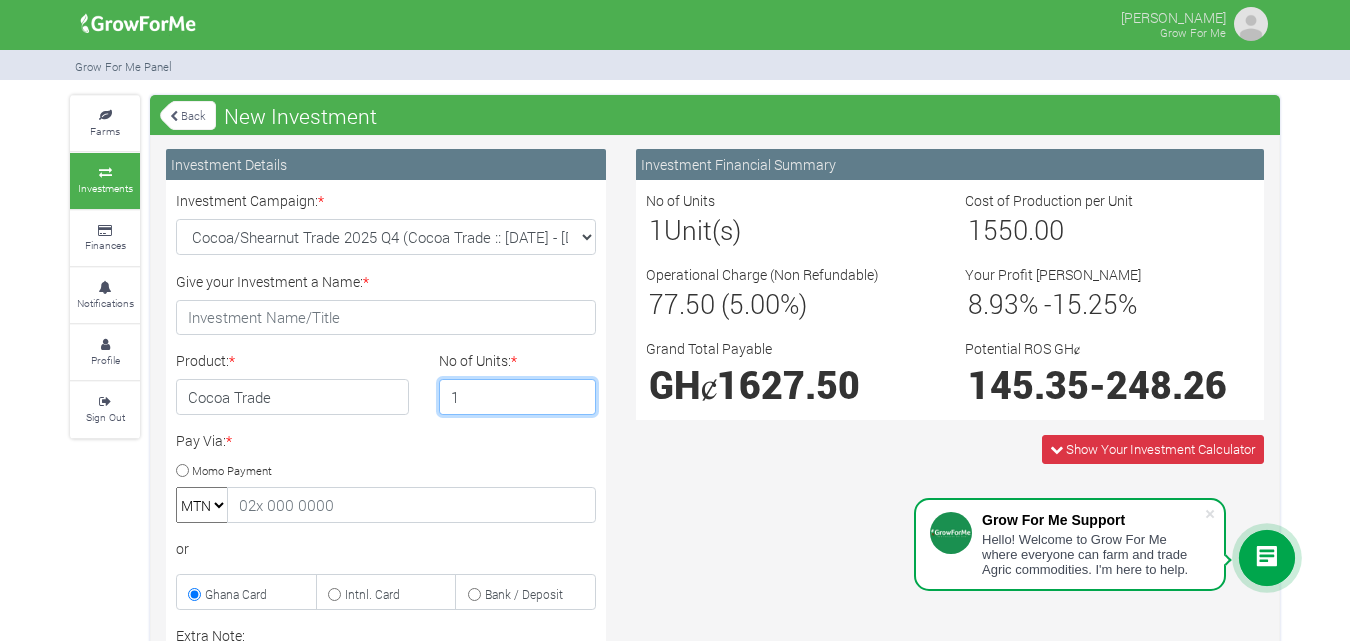 click on "1" at bounding box center [518, 397] 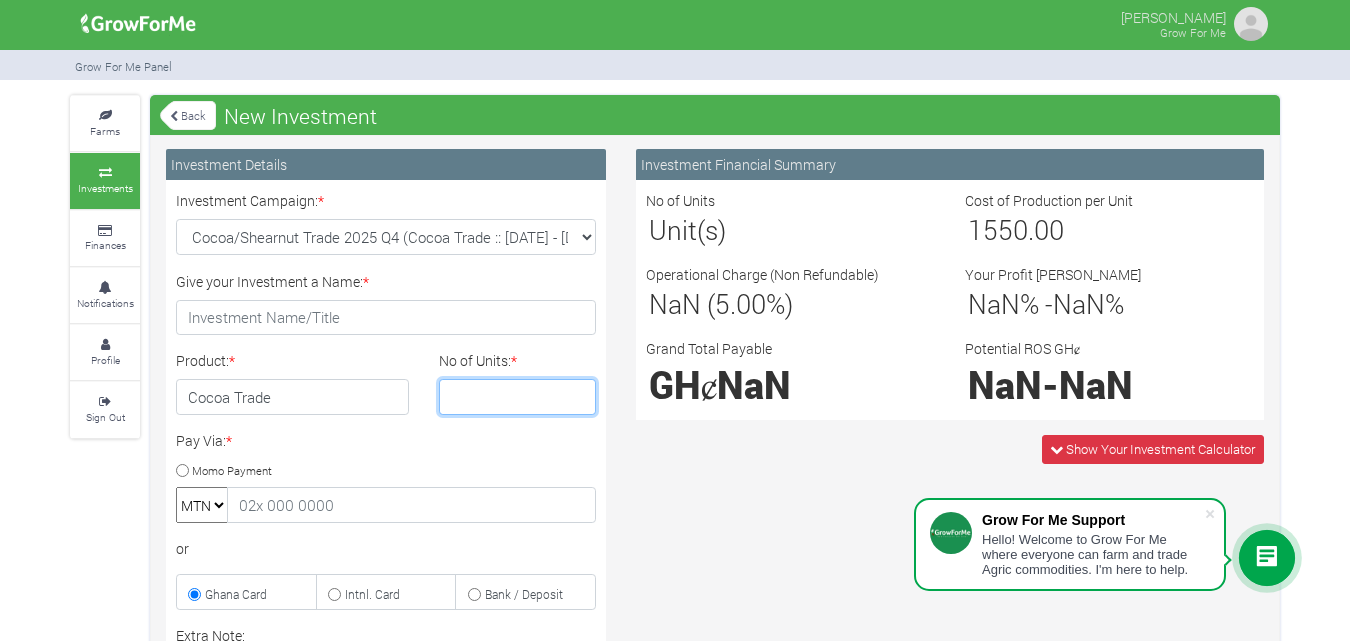 type on "5" 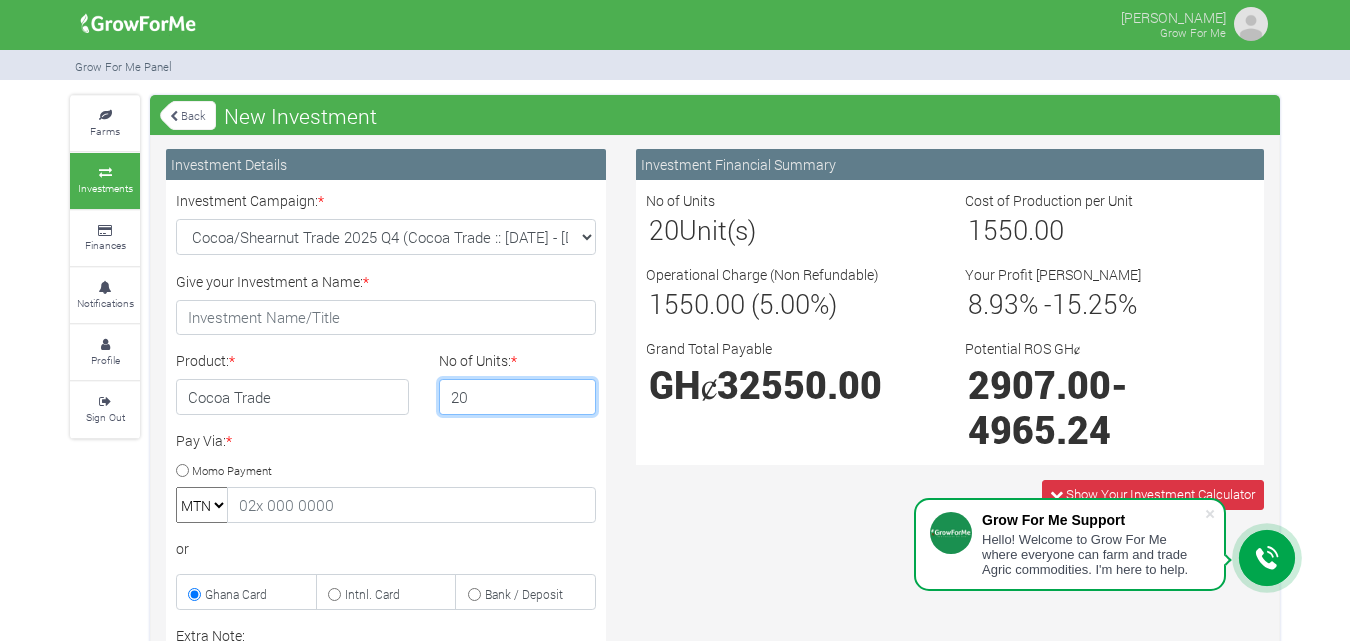 type on "20" 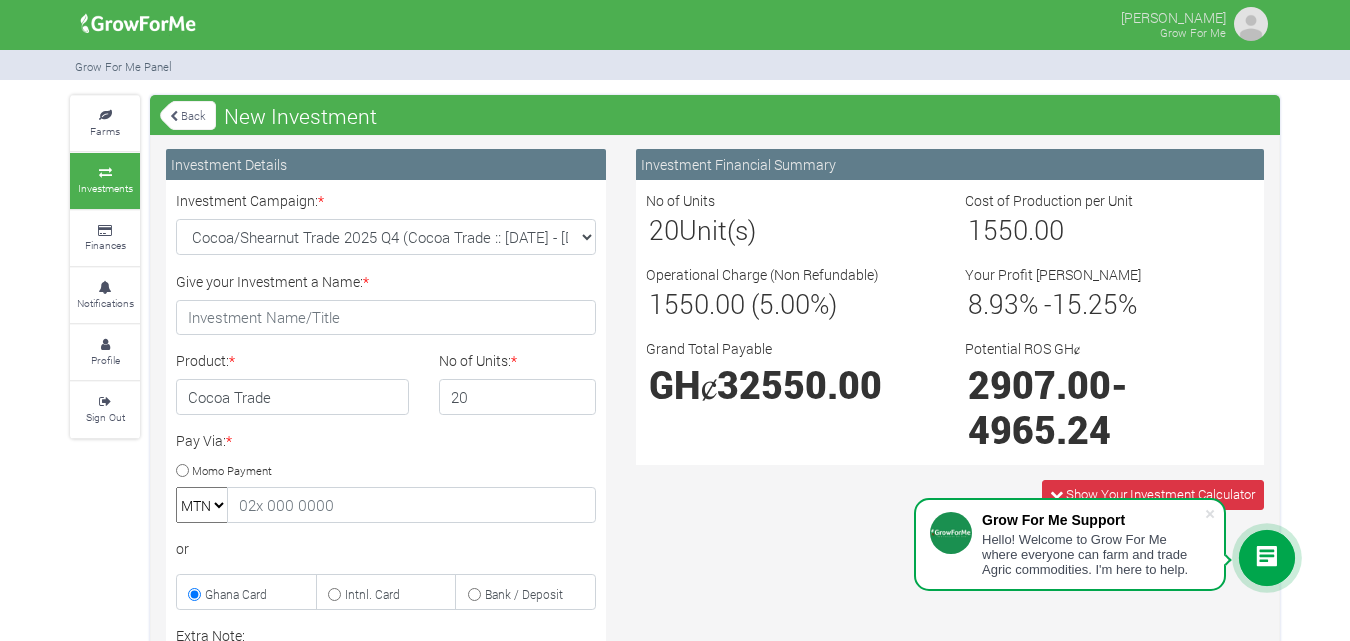 click on "Show Your Investment Calculator" at bounding box center [950, 494] 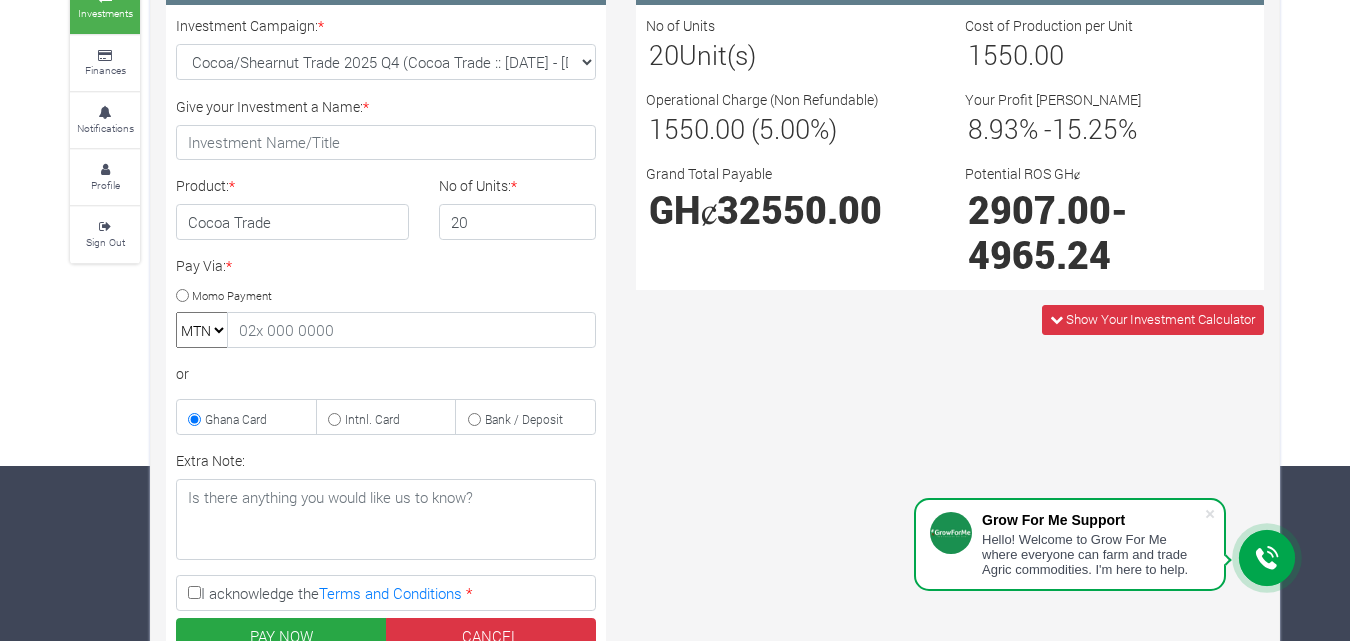 scroll, scrollTop: 173, scrollLeft: 0, axis: vertical 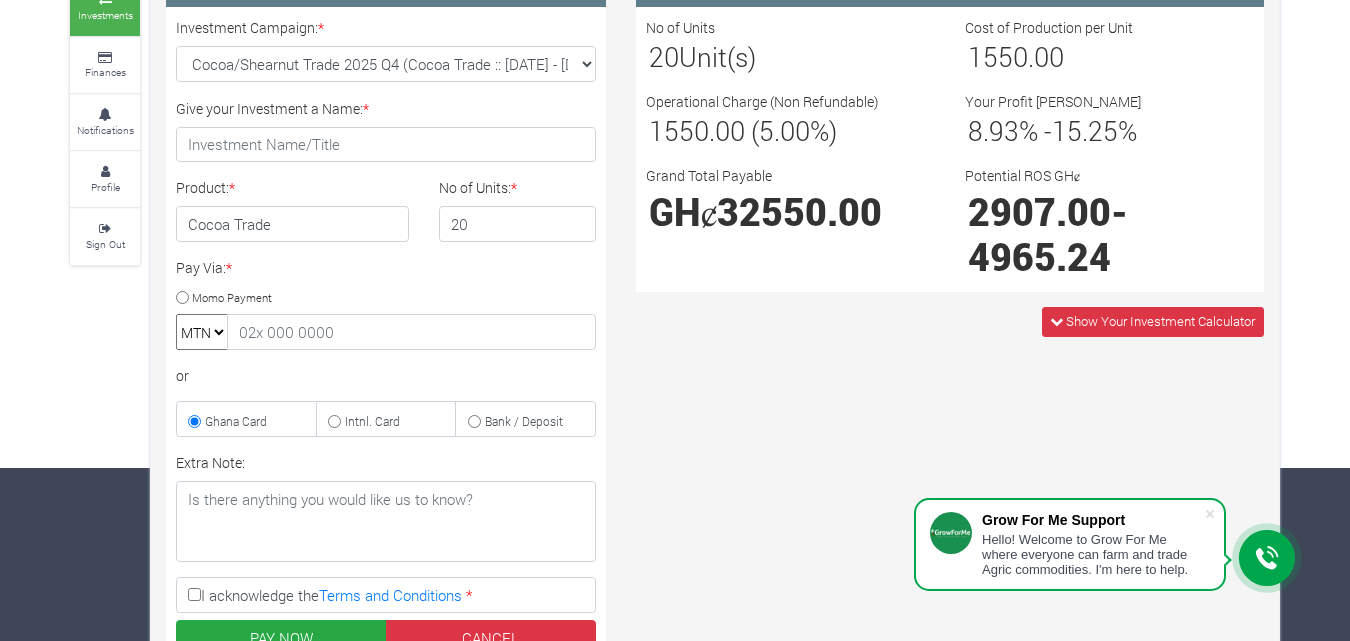 click on "Show Your Investment Calculator" at bounding box center [950, 321] 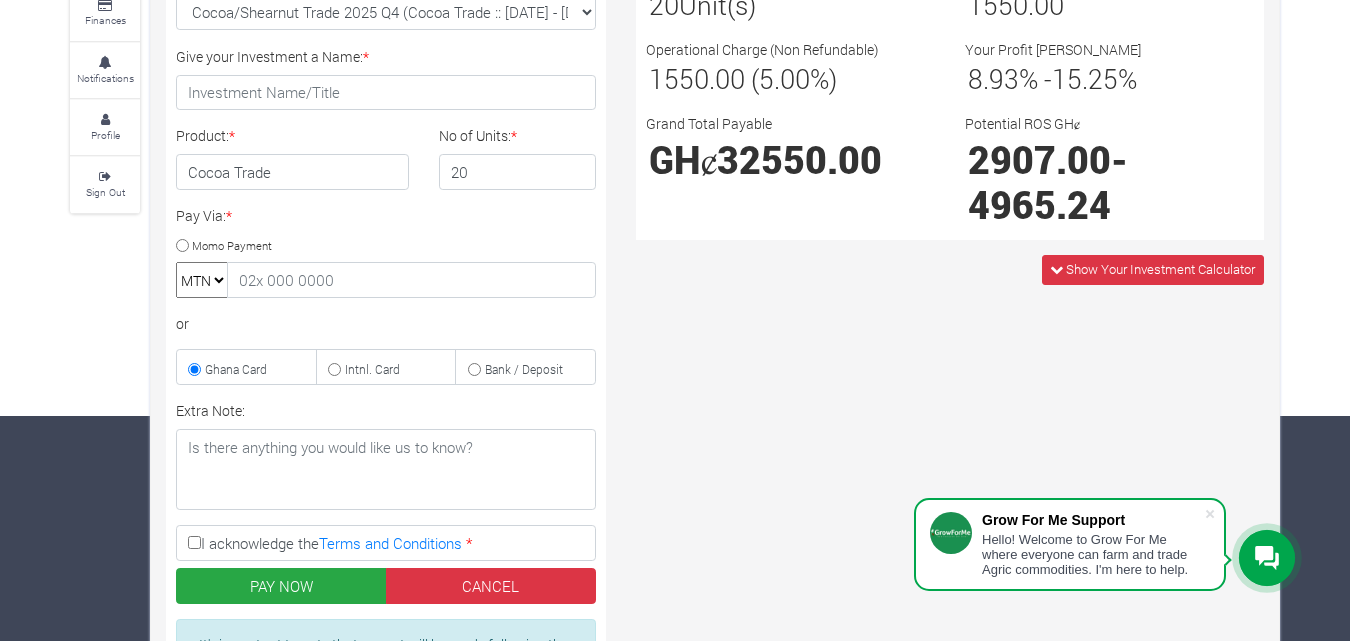 scroll, scrollTop: 0, scrollLeft: 0, axis: both 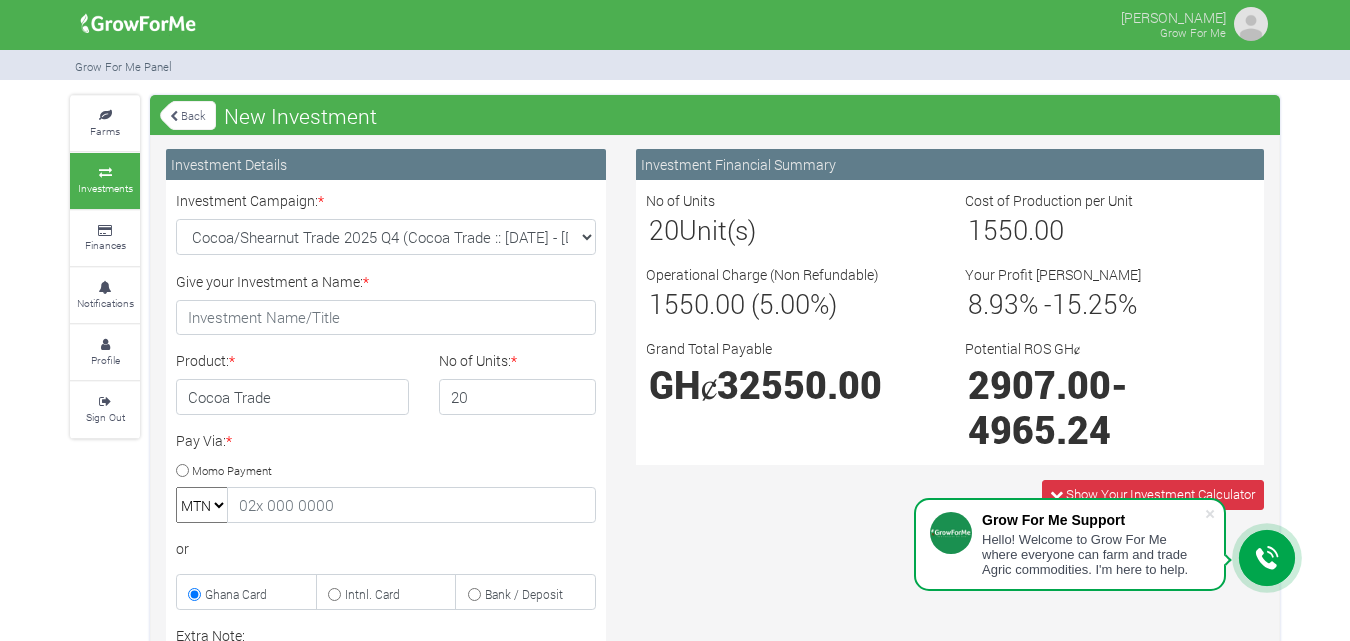 click on "Back" at bounding box center (188, 115) 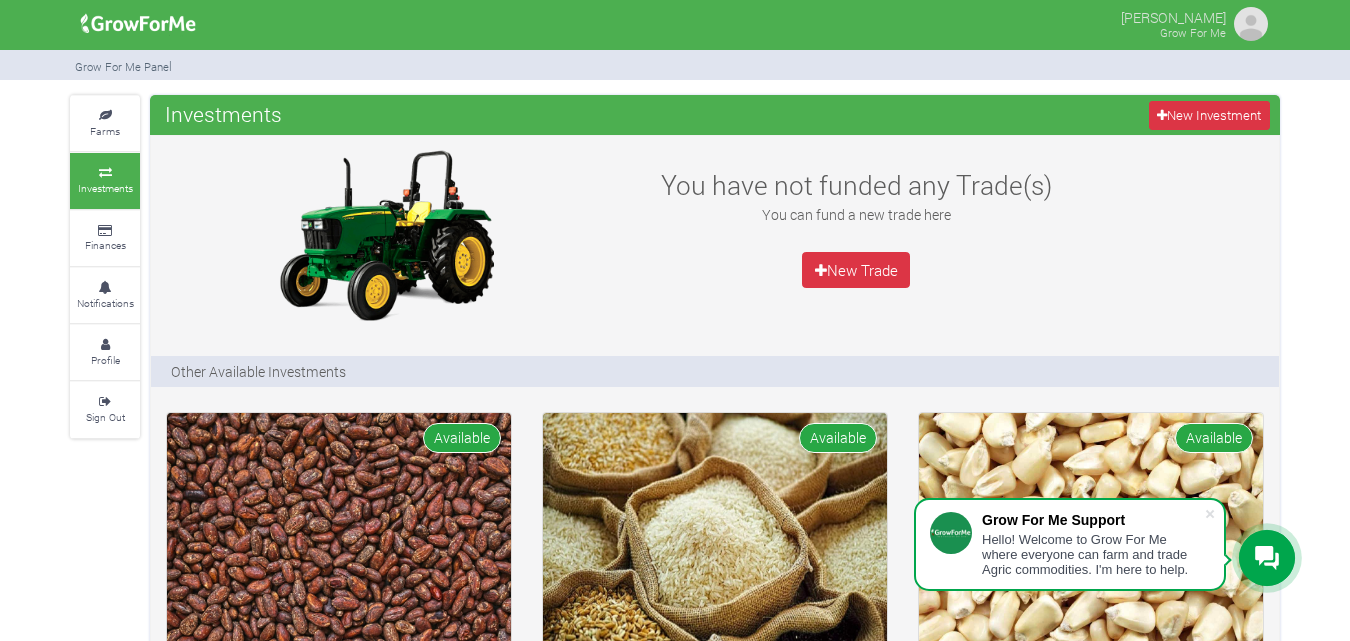 scroll, scrollTop: 1, scrollLeft: 0, axis: vertical 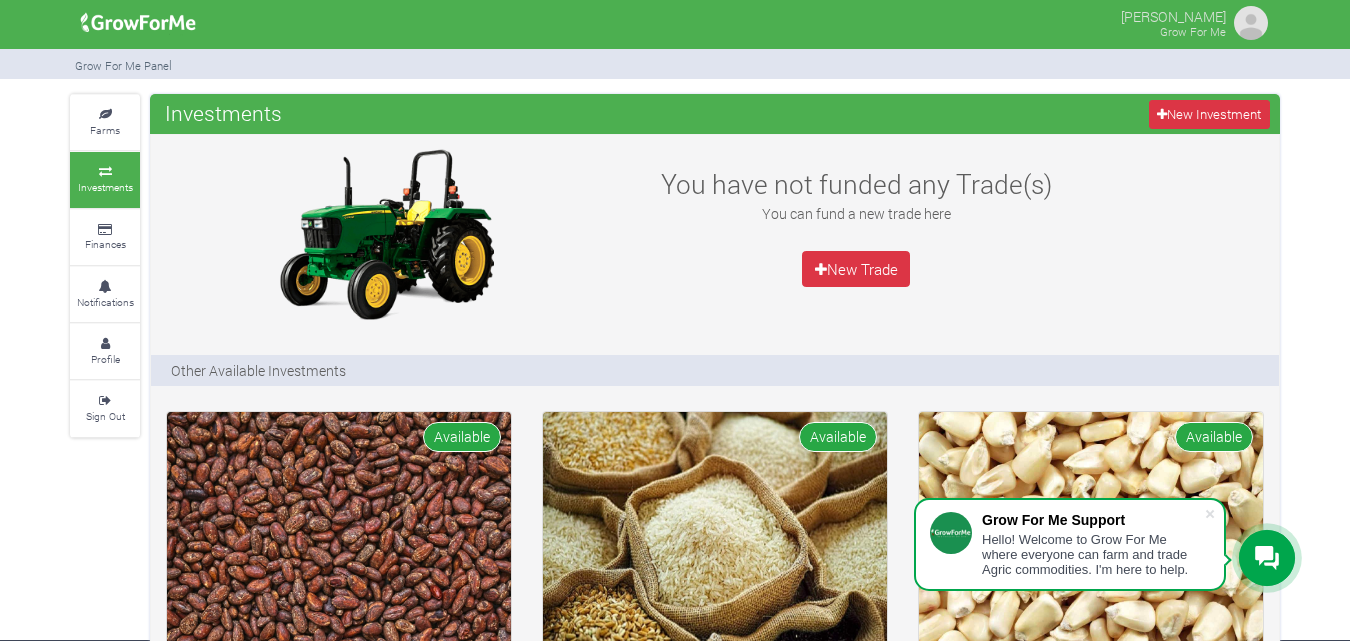 click on "Farms
Investments
Finances
Notifications
Profile
Sign Out
Investments
New Investment" at bounding box center [675, 866] 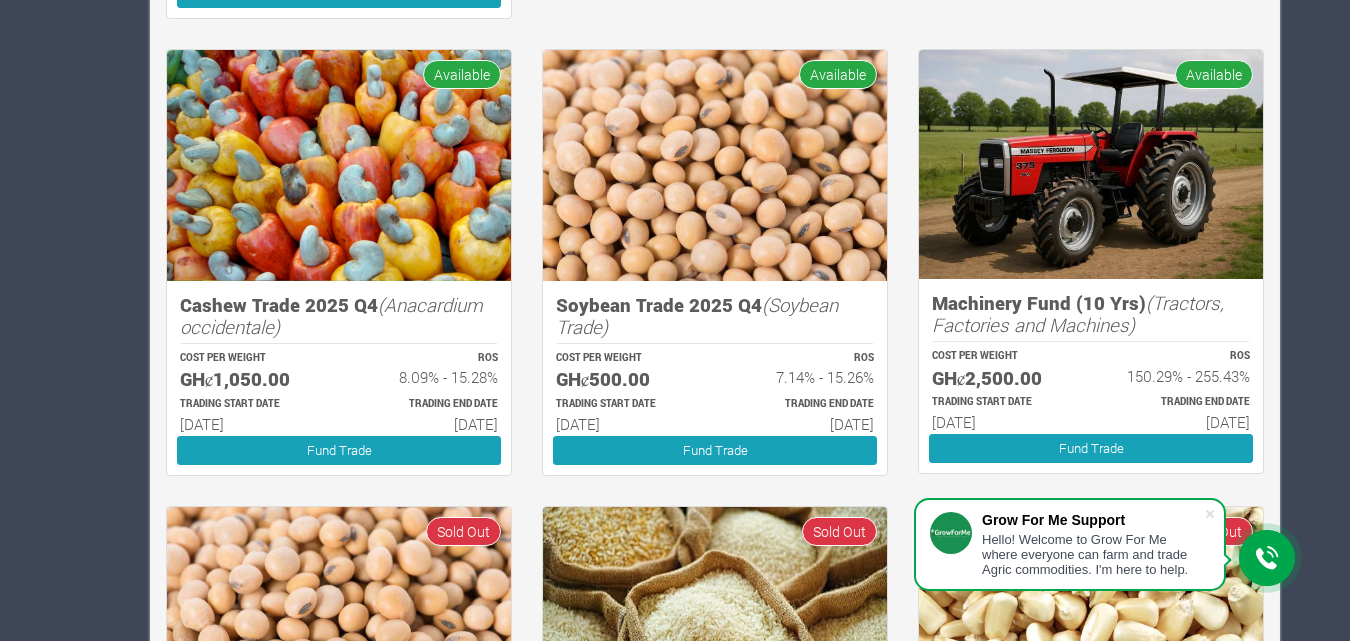scroll, scrollTop: 841, scrollLeft: 0, axis: vertical 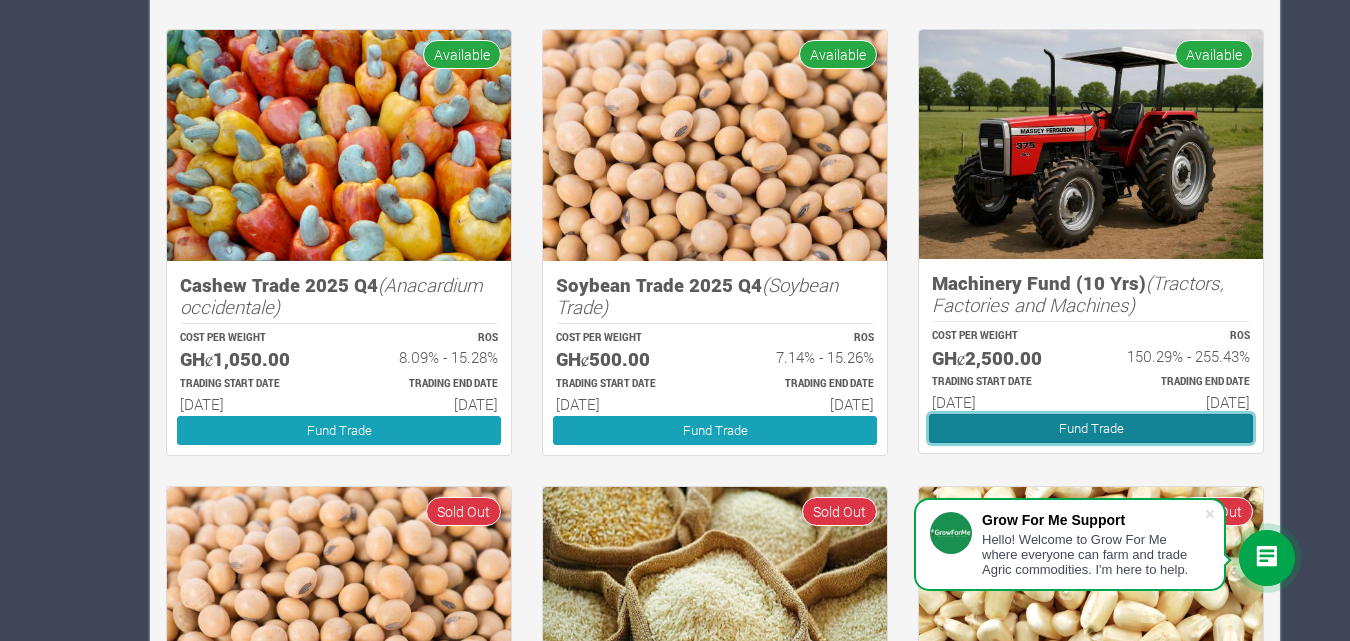 click on "Fund Trade" at bounding box center [1091, 428] 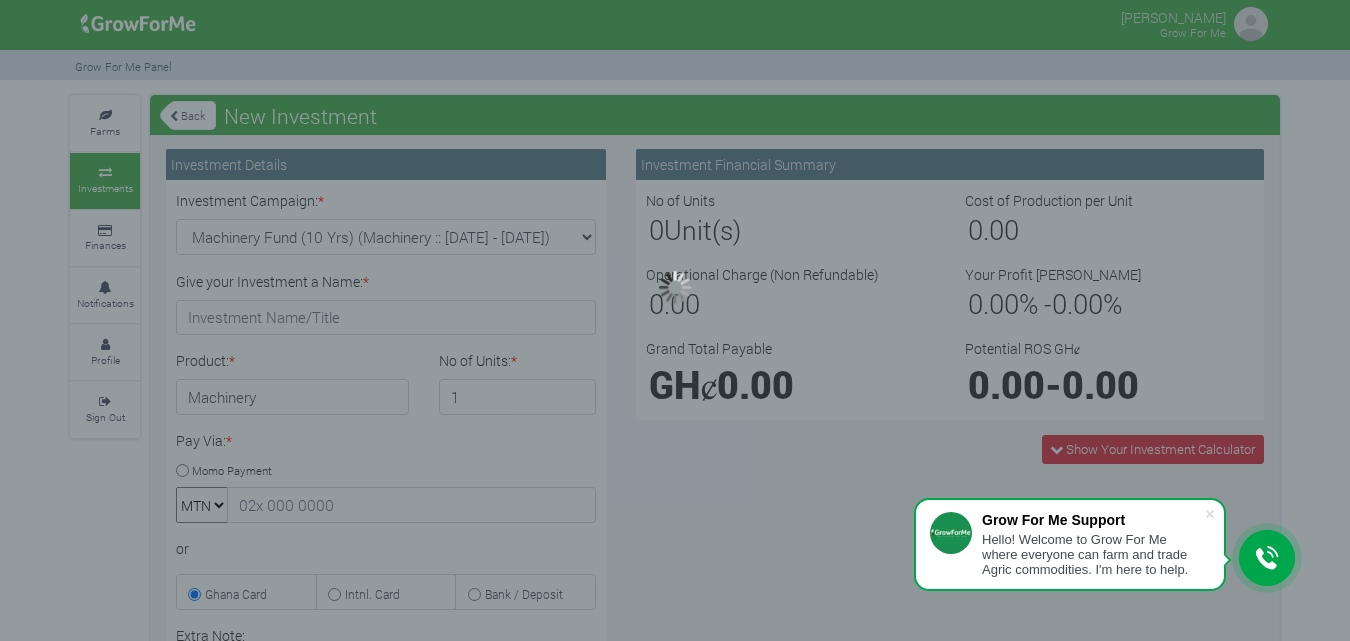 scroll, scrollTop: 0, scrollLeft: 0, axis: both 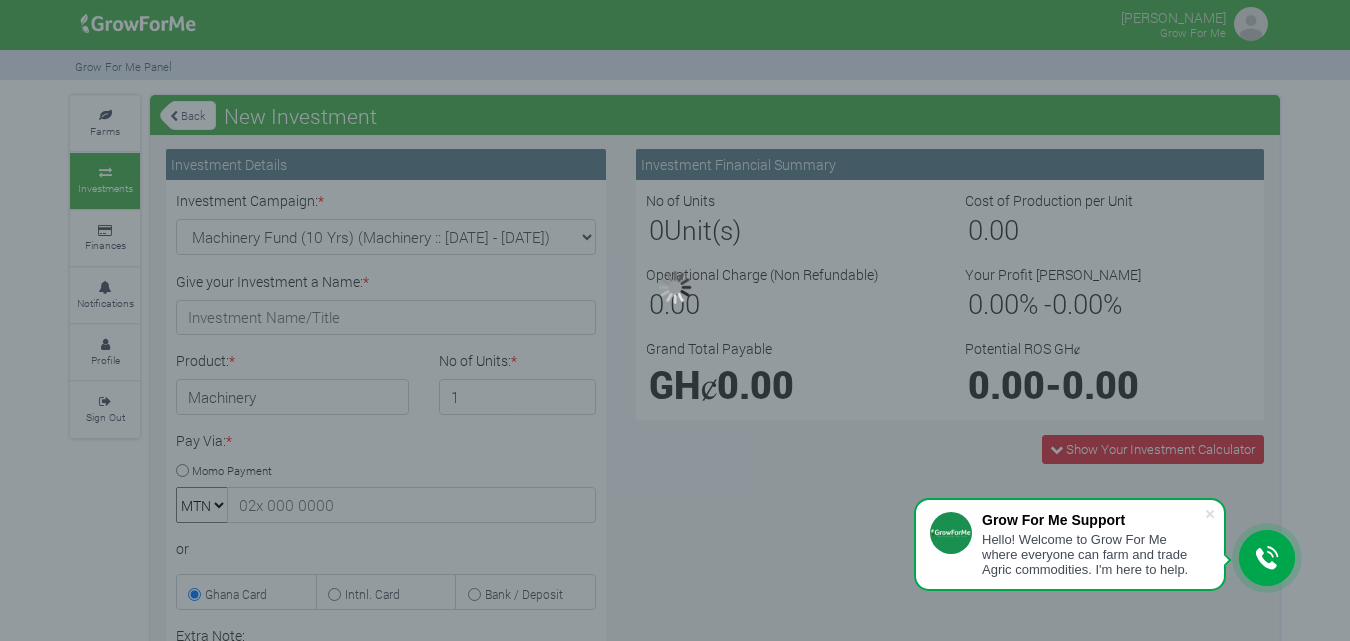 type on "1" 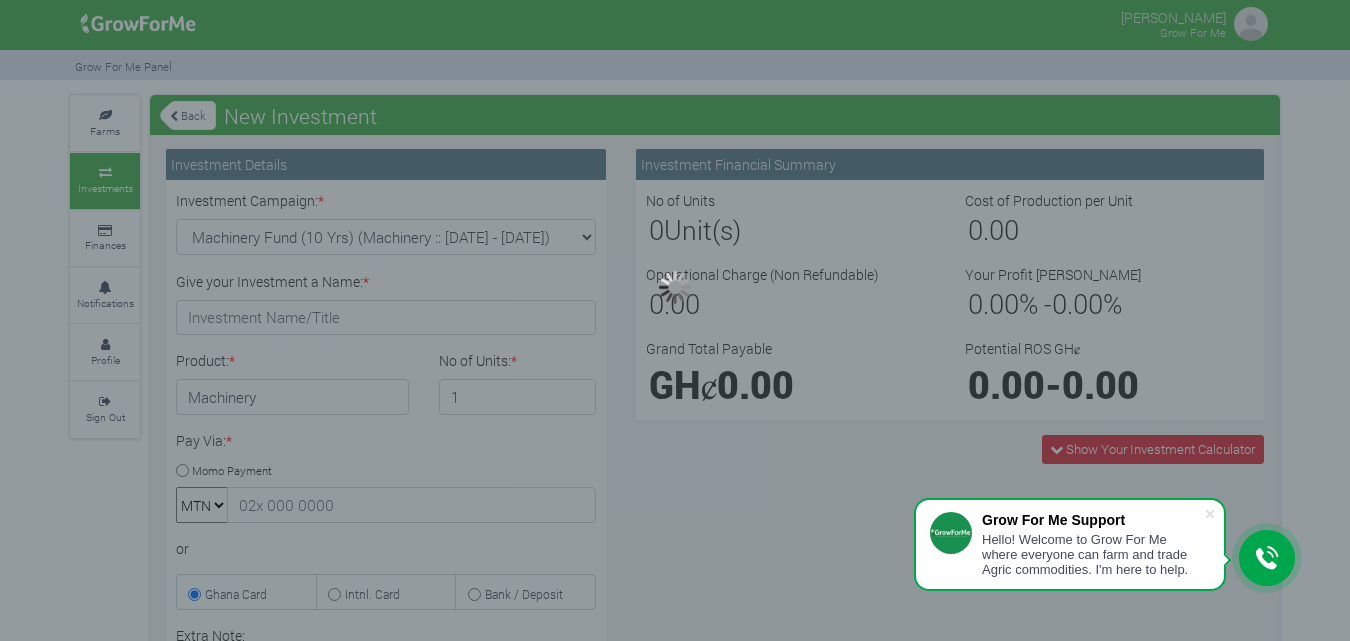 scroll, scrollTop: 0, scrollLeft: 0, axis: both 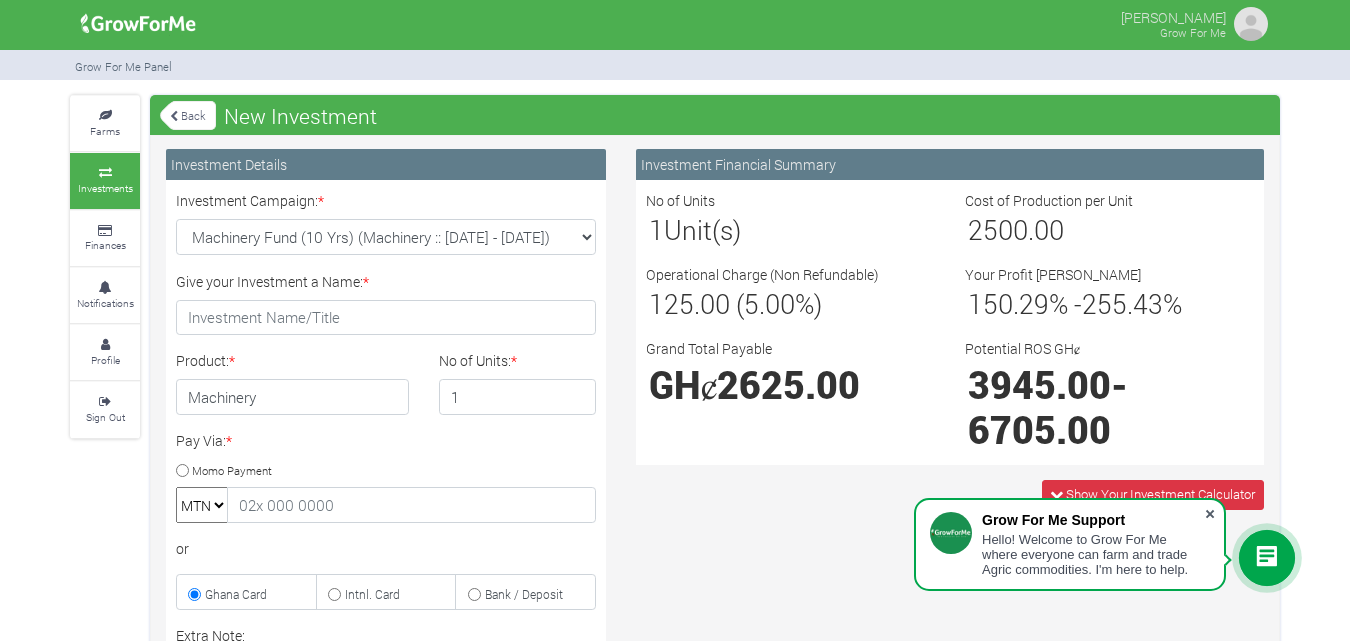click at bounding box center (1210, 514) 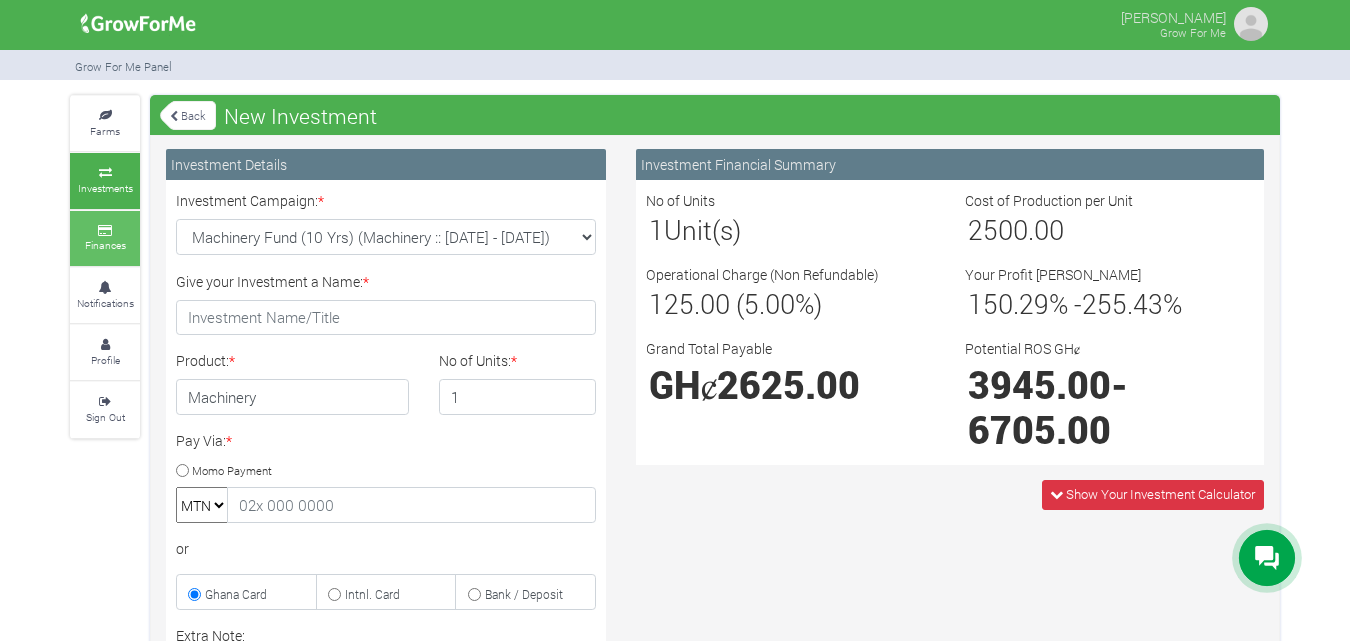 click at bounding box center (105, 231) 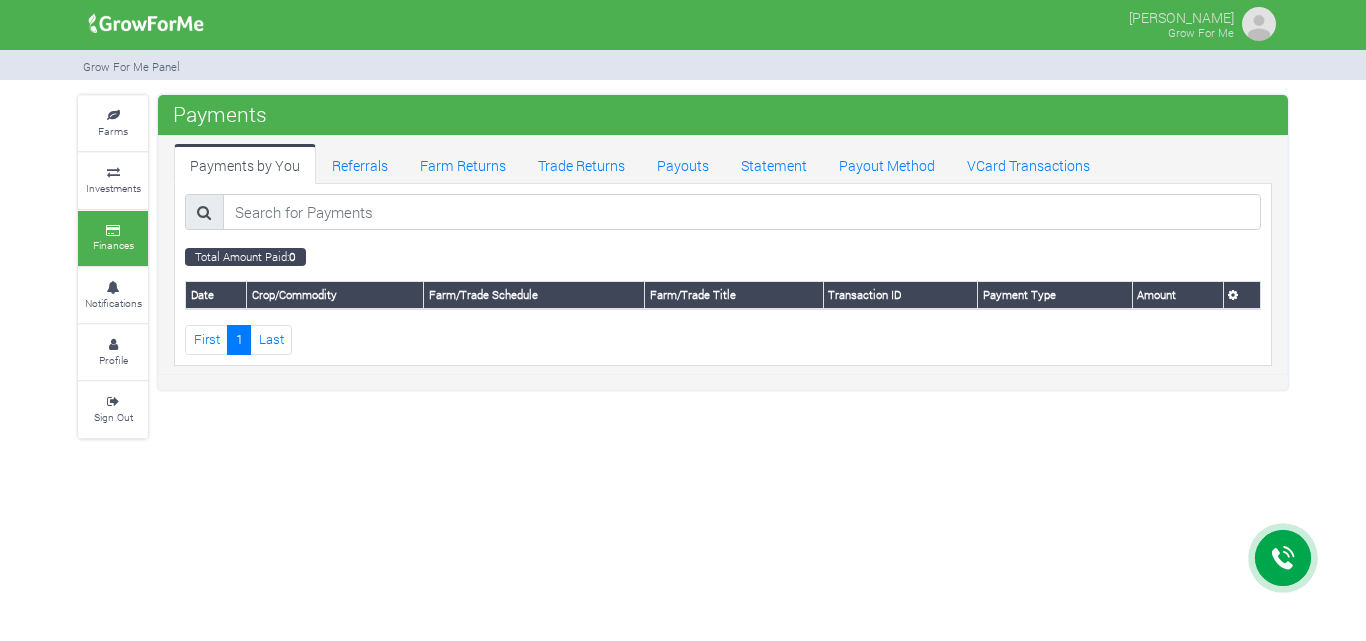 scroll, scrollTop: 0, scrollLeft: 0, axis: both 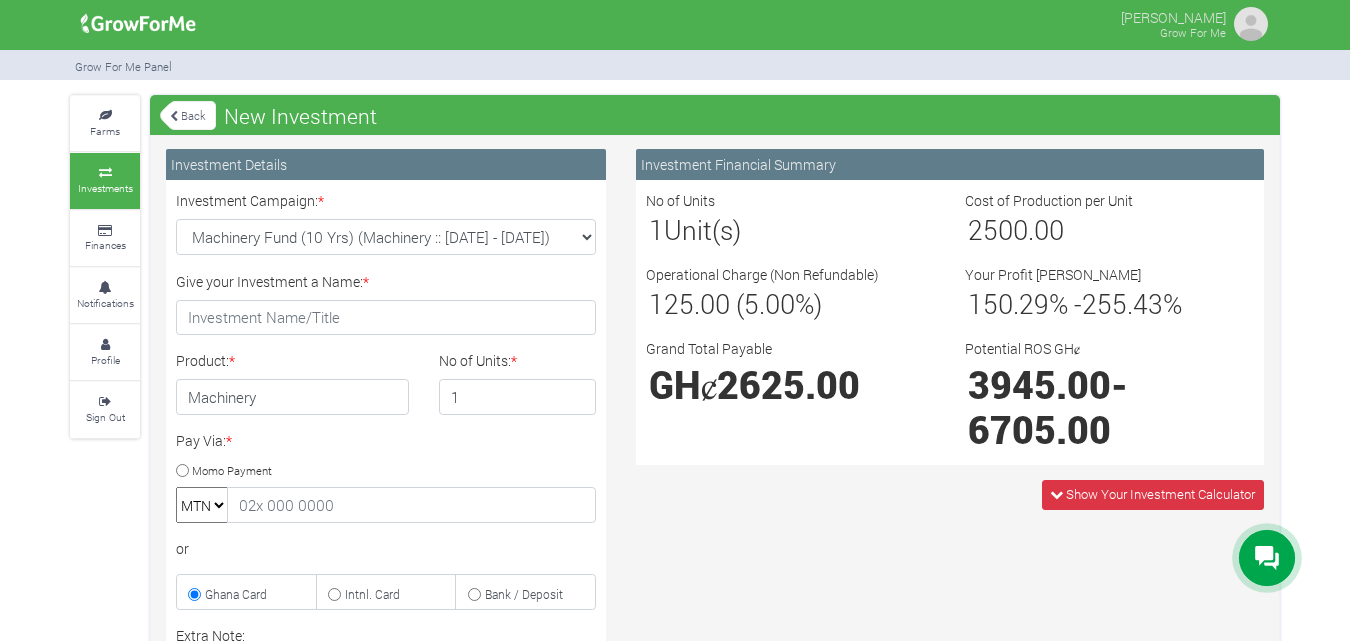 click on "Back" at bounding box center [188, 115] 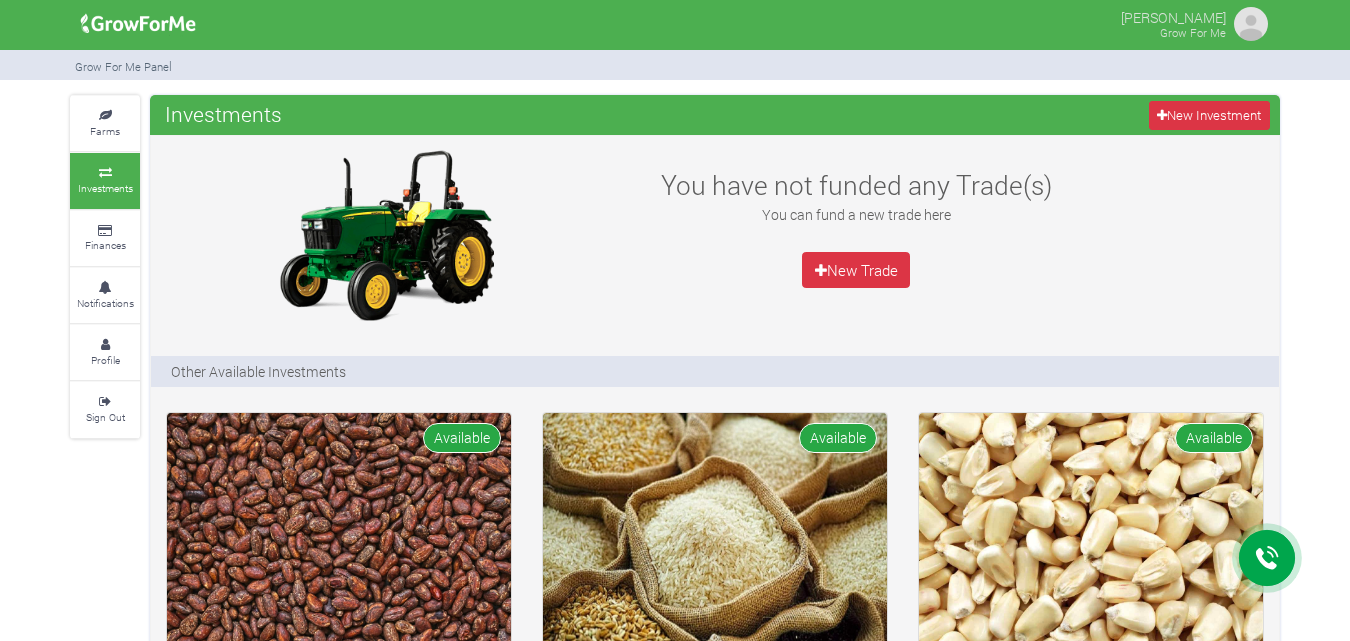 scroll, scrollTop: 0, scrollLeft: 0, axis: both 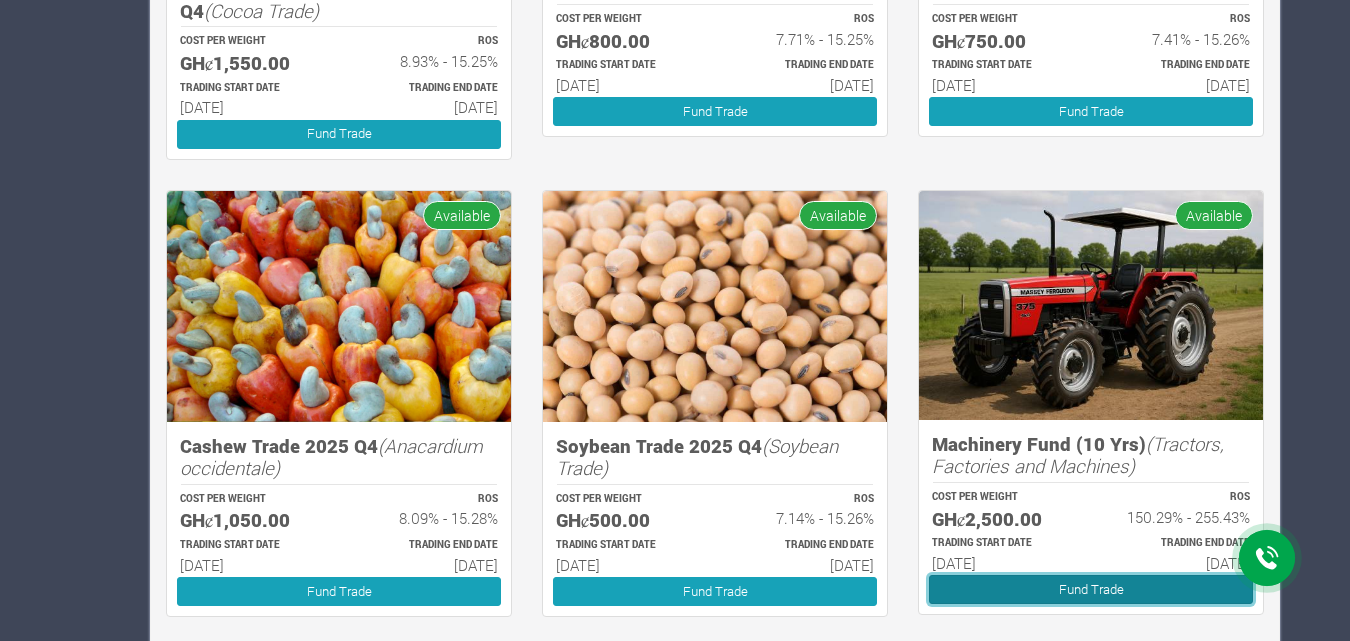 click on "Fund Trade" at bounding box center [1091, 589] 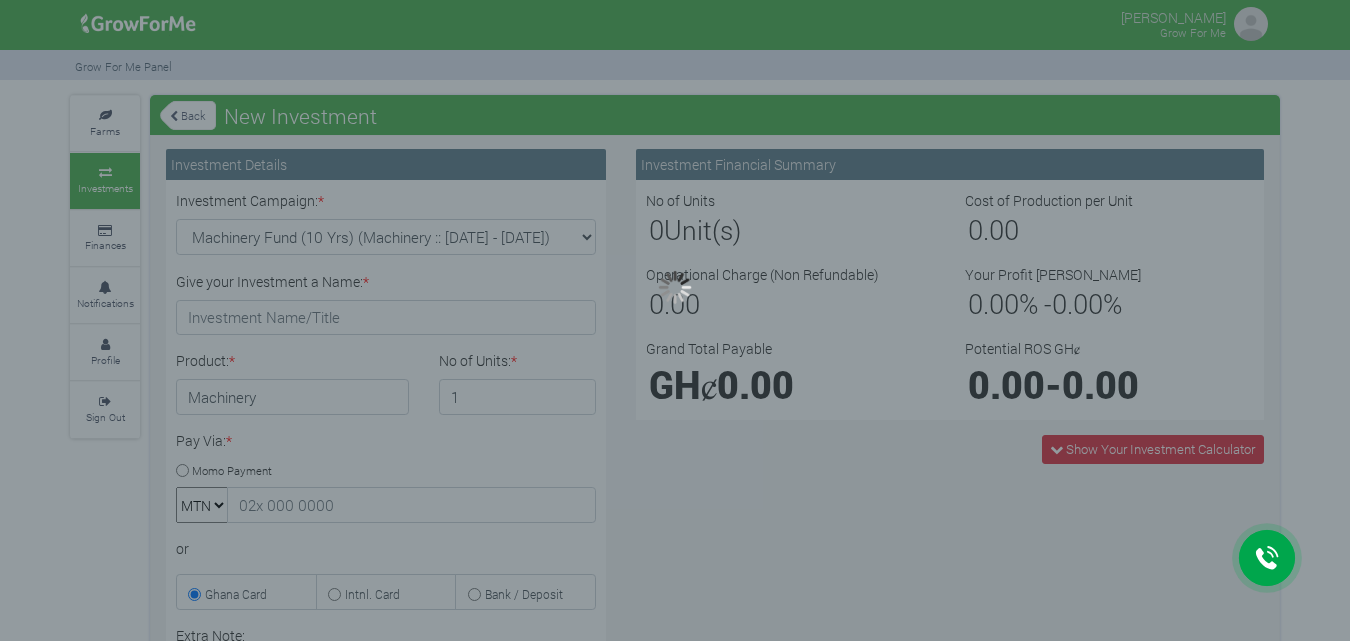 scroll, scrollTop: 0, scrollLeft: 0, axis: both 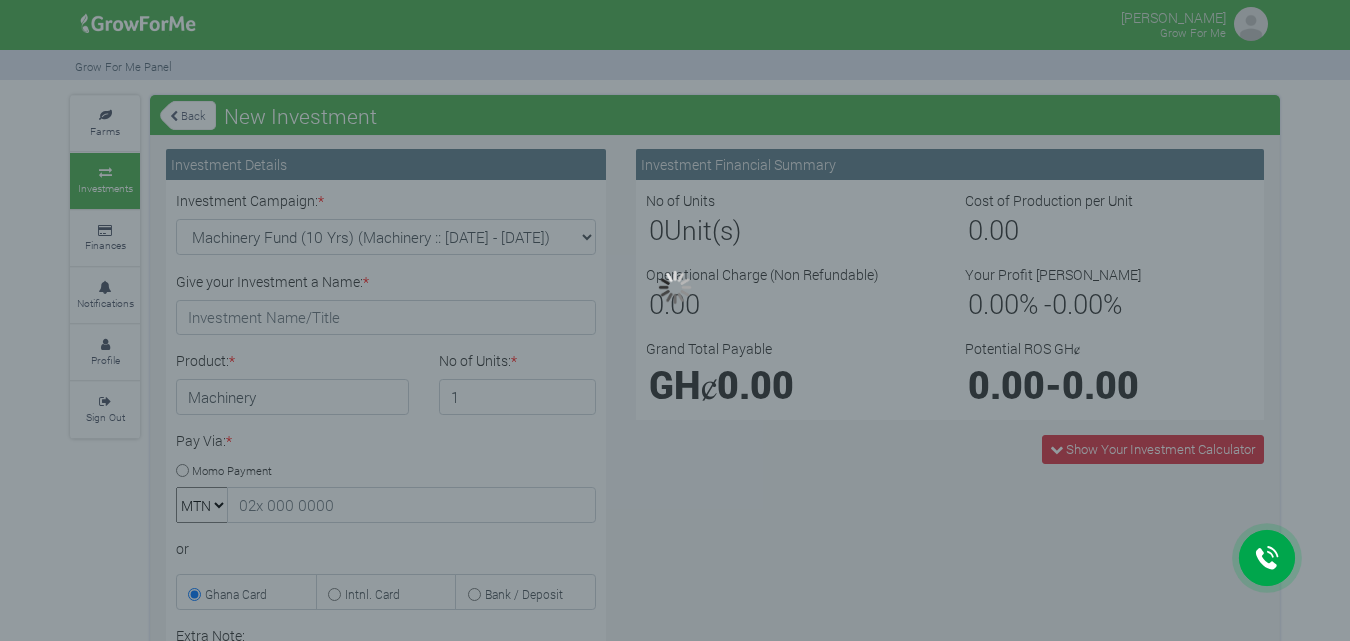 type on "1" 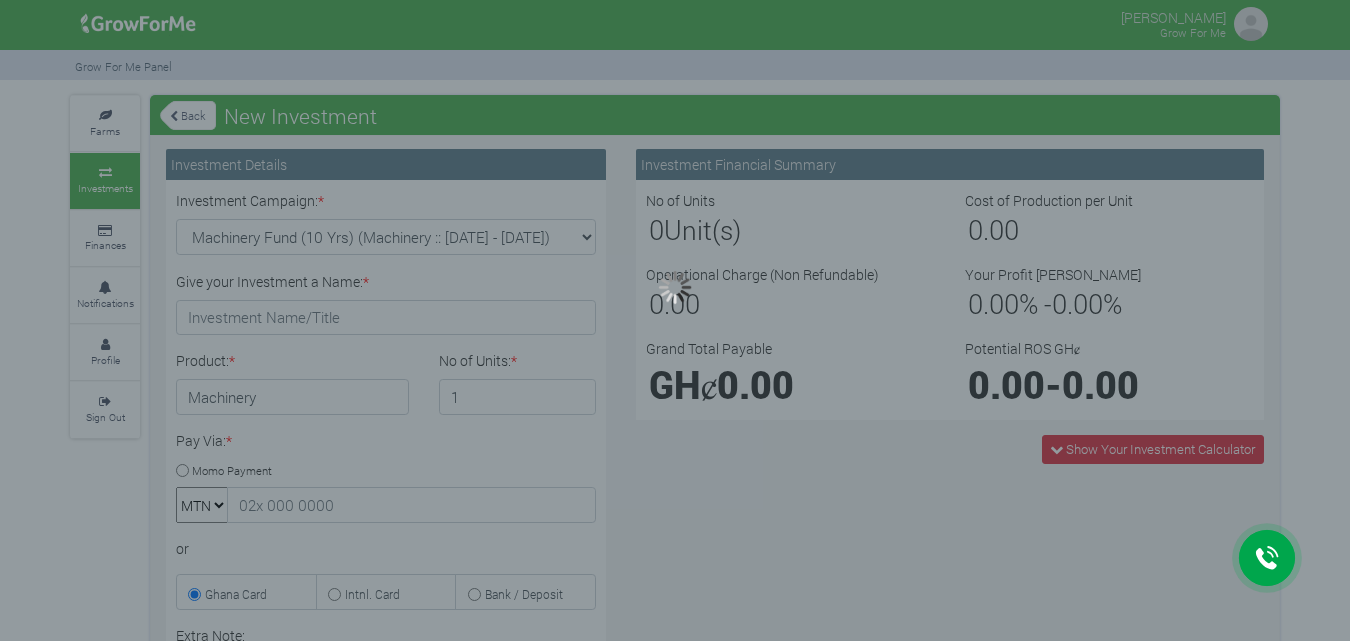 scroll, scrollTop: 0, scrollLeft: 0, axis: both 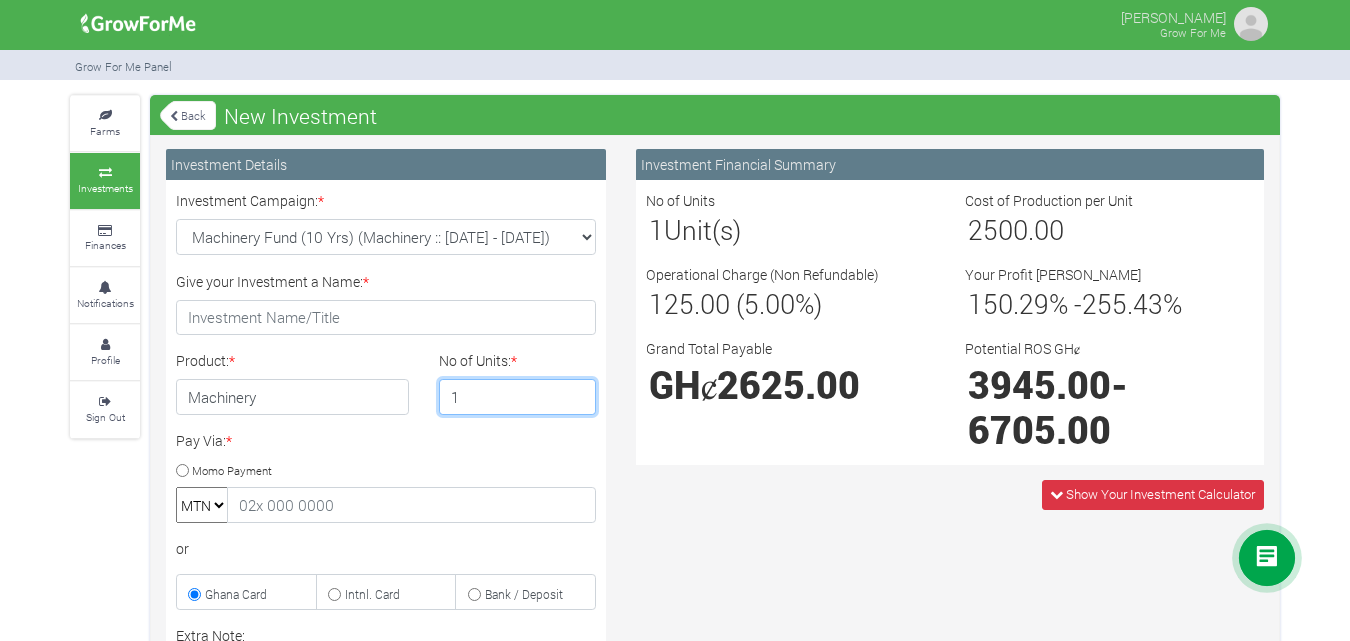 click on "1" at bounding box center [518, 397] 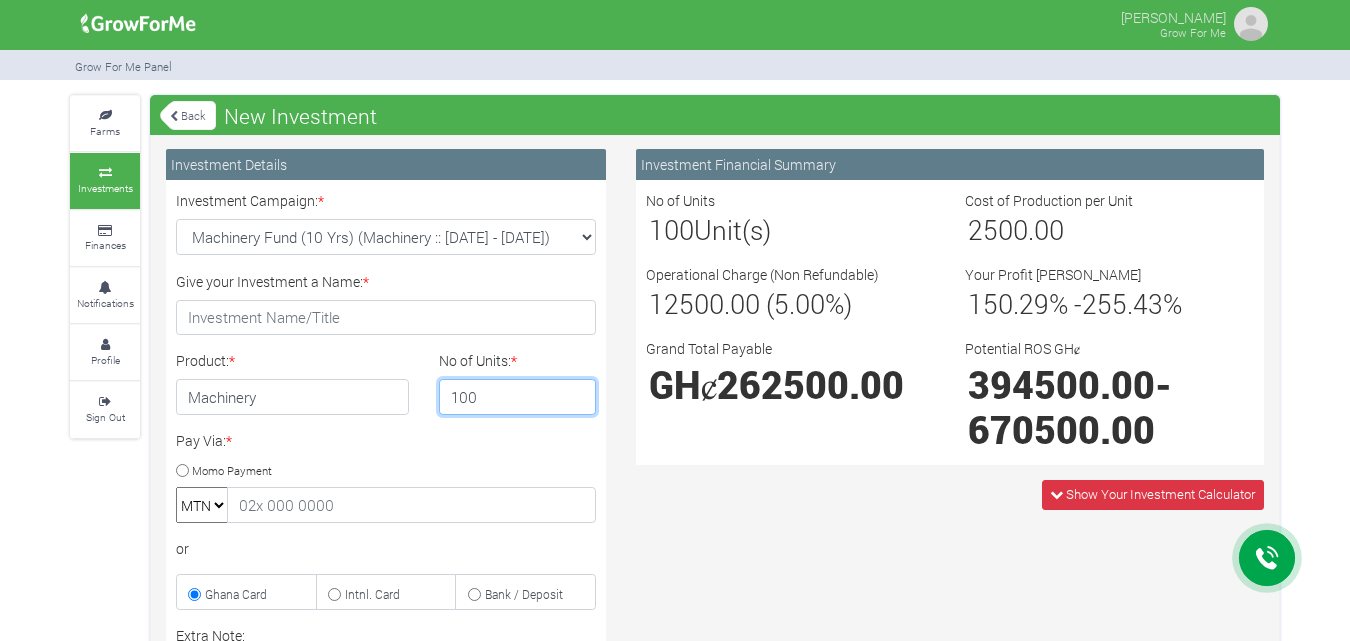 type on "100" 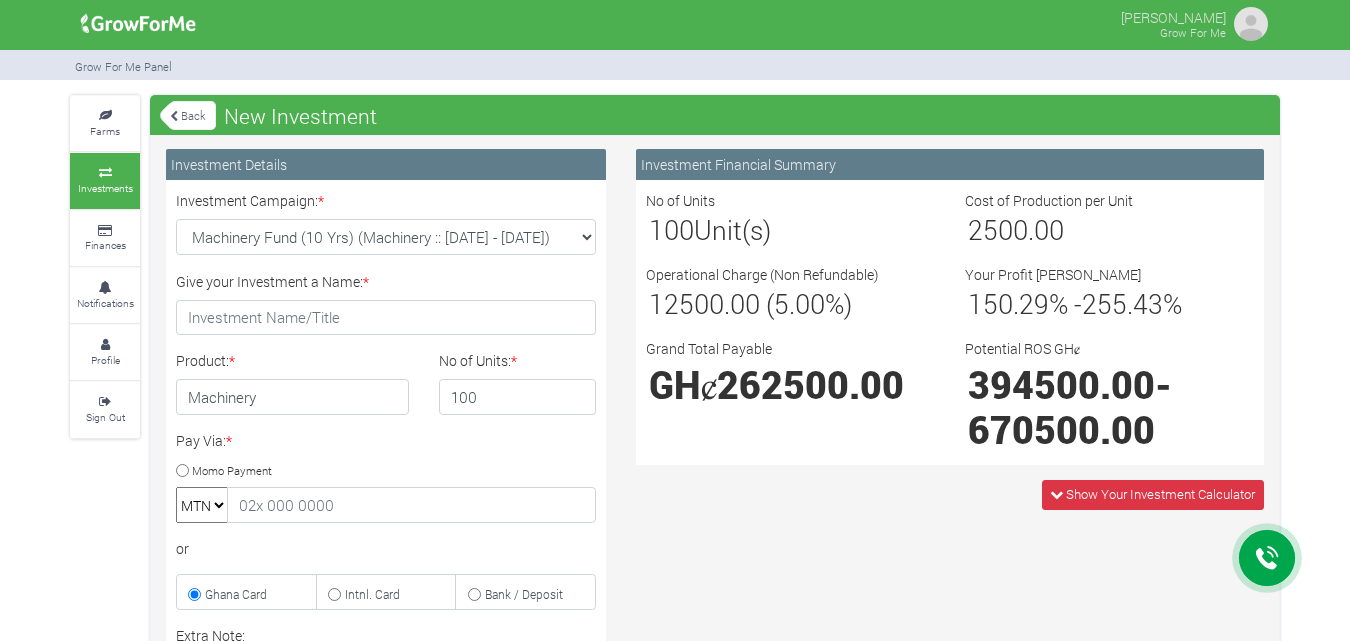 click on "Farms
Investments
Finances
Notifications
Profile
Sign Out
Back    New Investment" at bounding box center (675, 574) 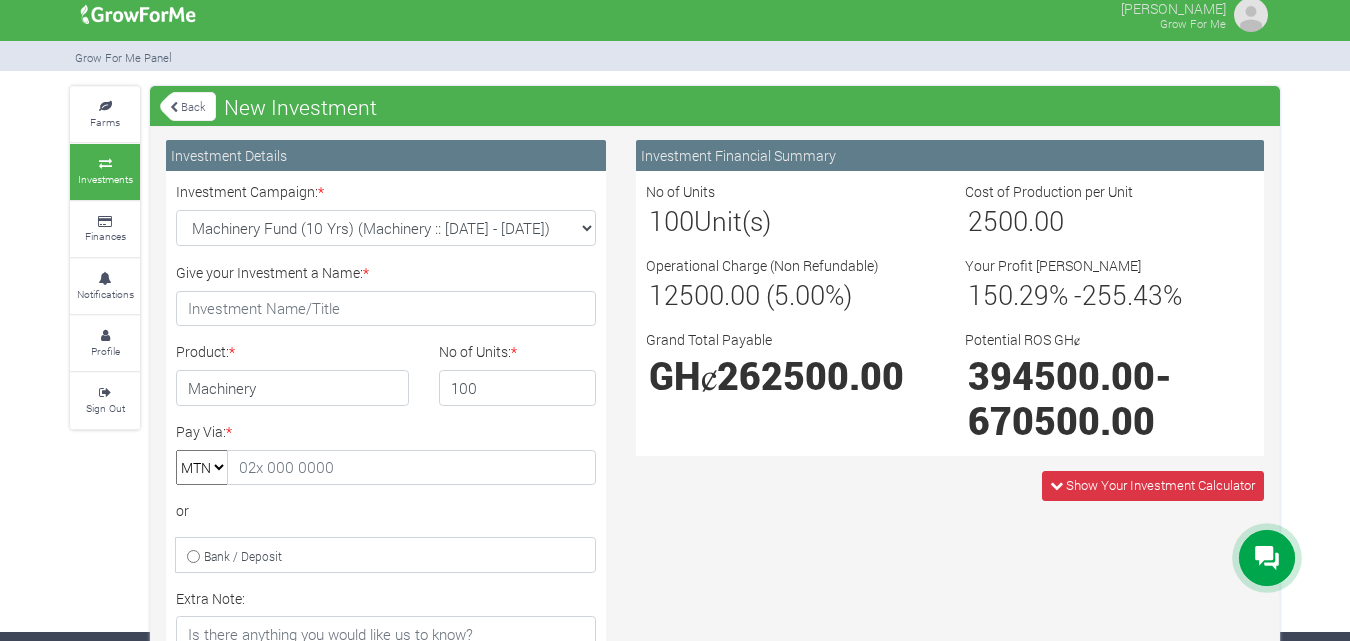 scroll, scrollTop: 0, scrollLeft: 0, axis: both 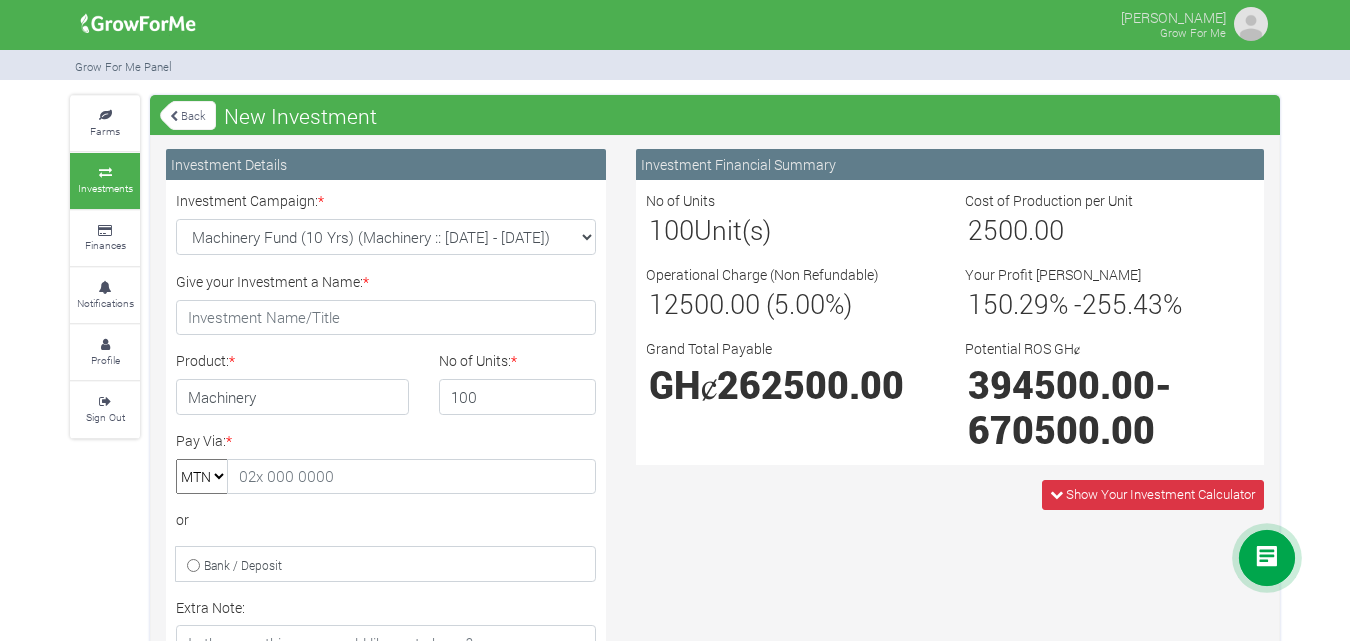 click on "Back" at bounding box center (188, 115) 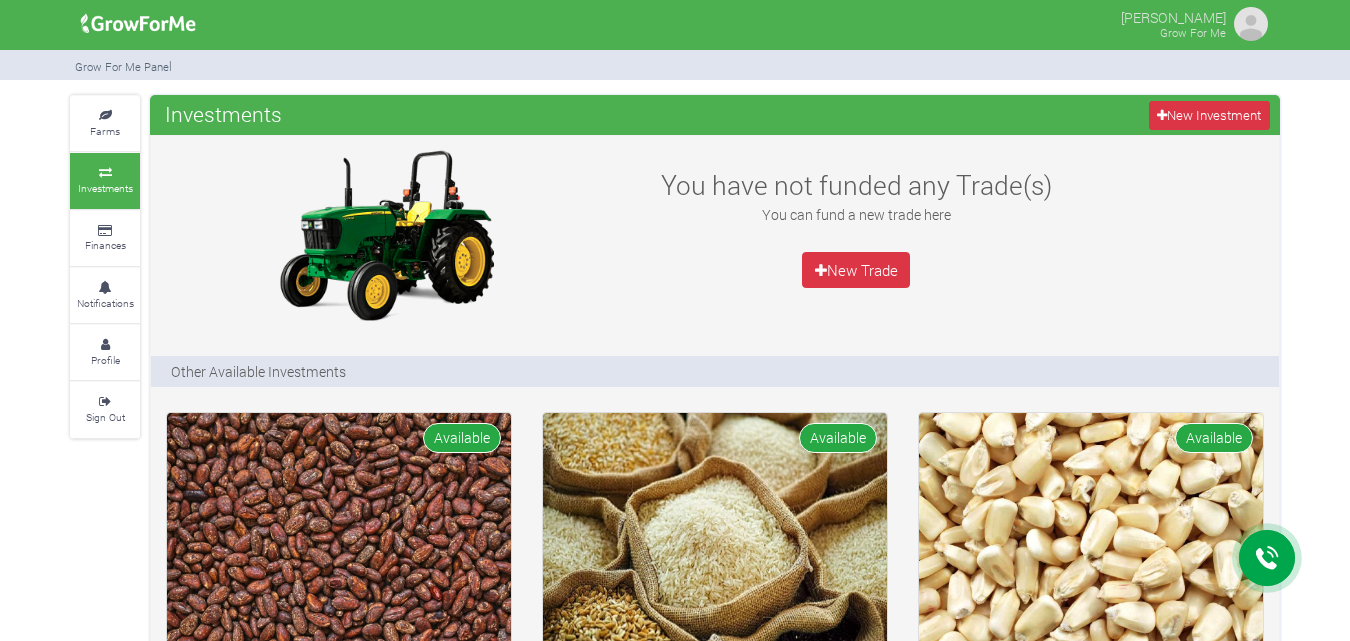 scroll, scrollTop: 0, scrollLeft: 0, axis: both 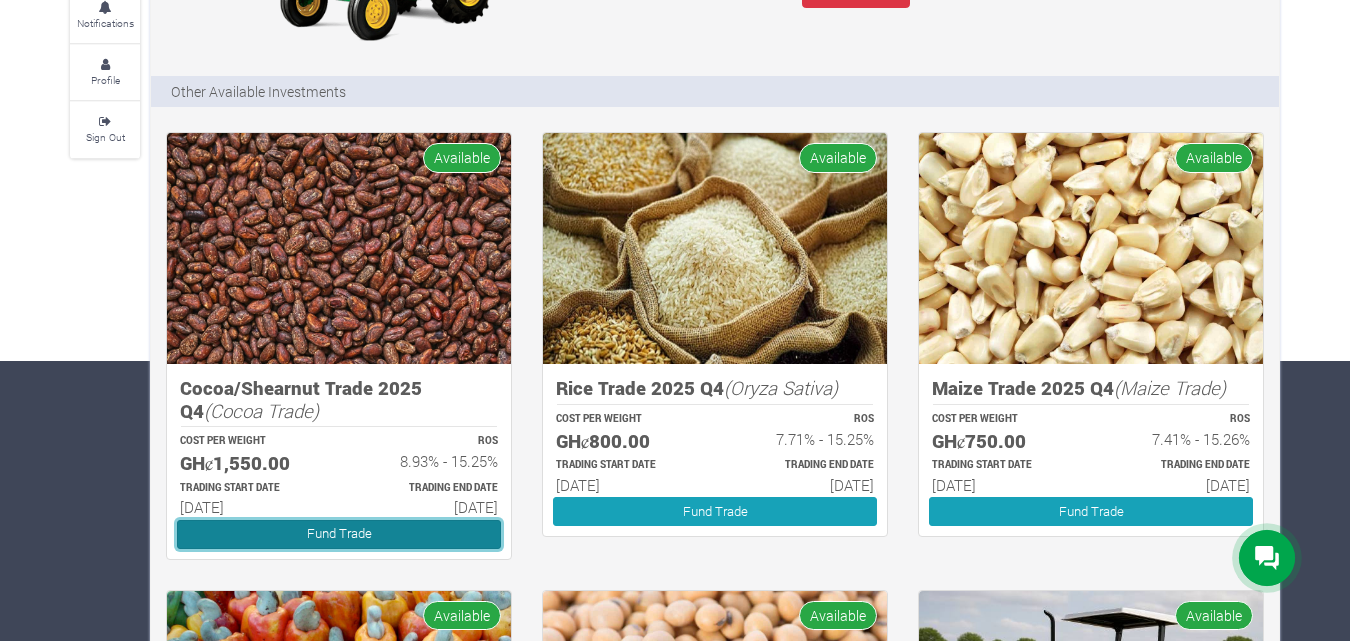 click on "Fund Trade" at bounding box center (339, 534) 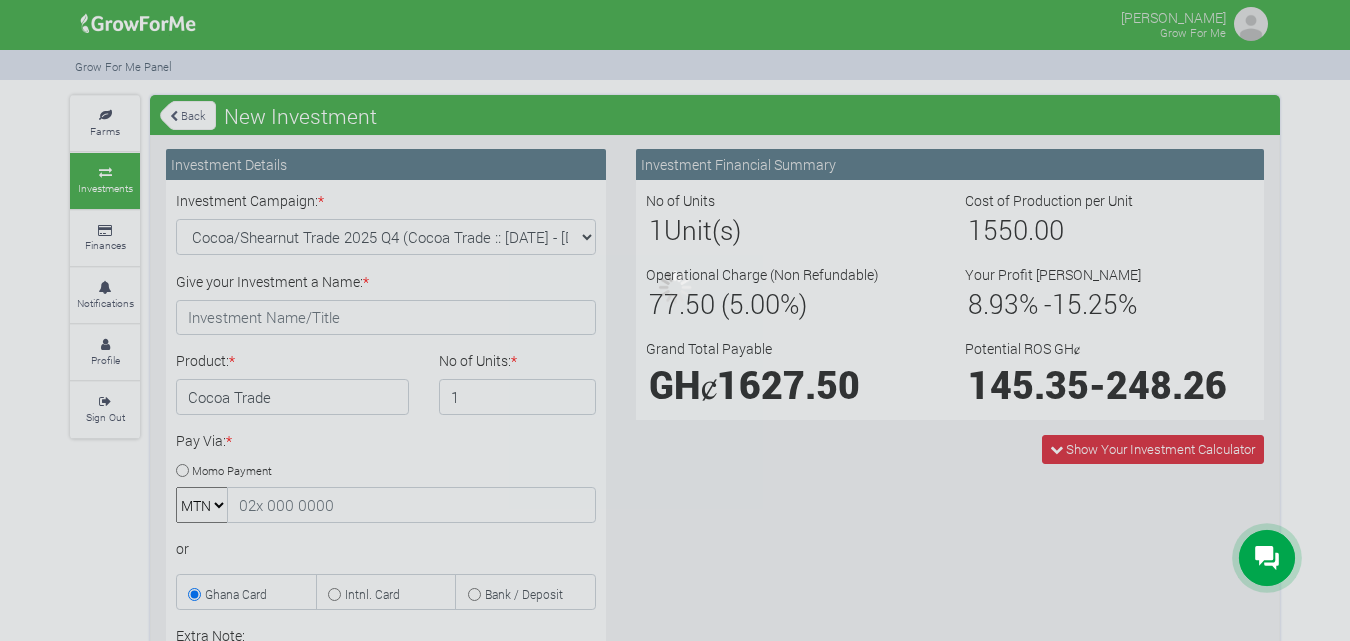 scroll, scrollTop: 0, scrollLeft: 0, axis: both 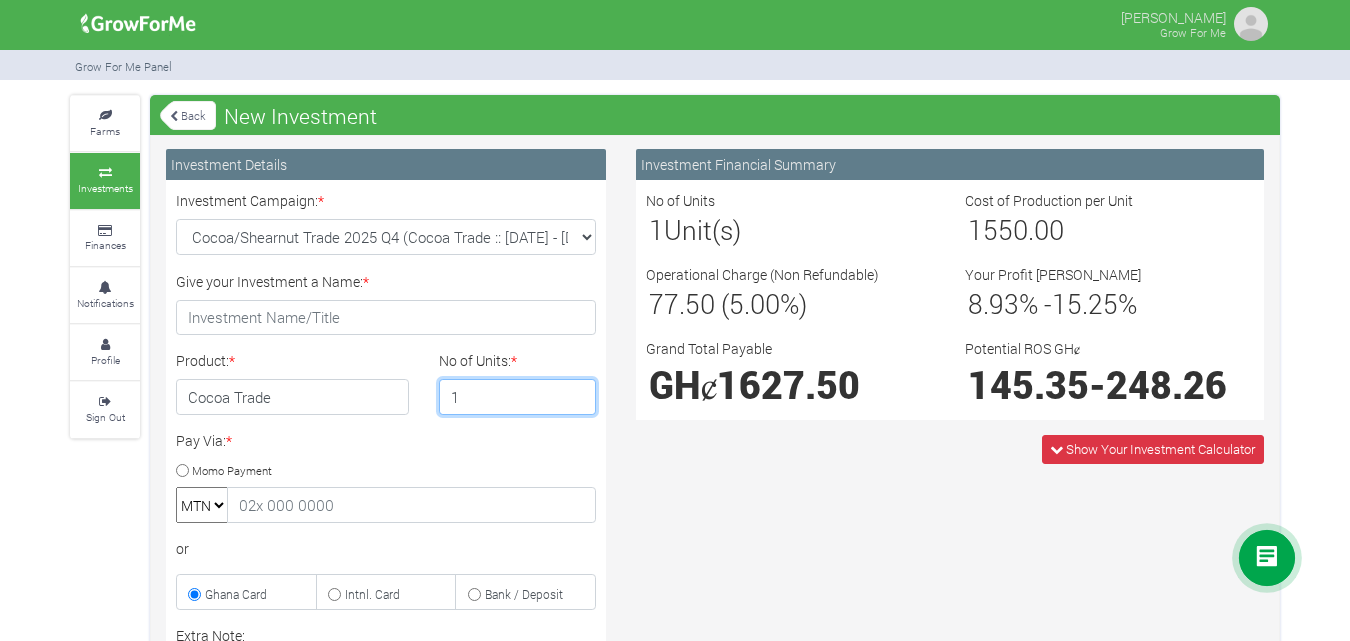 click on "1" at bounding box center (518, 397) 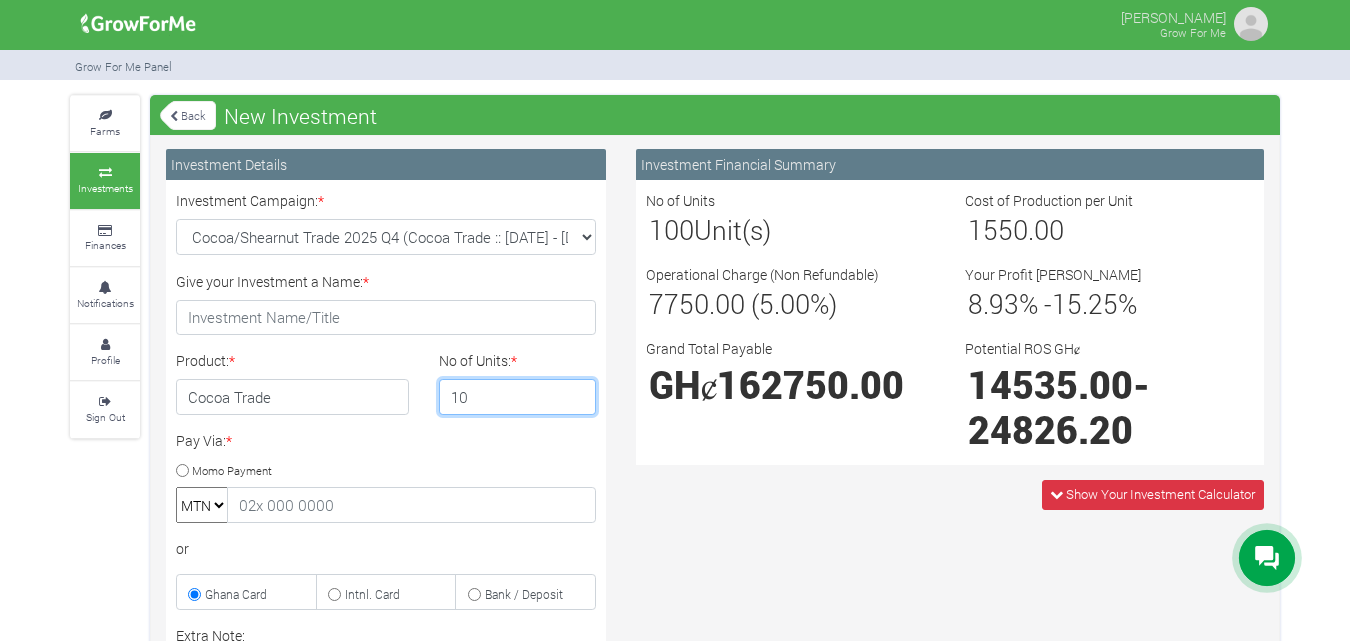 type on "1" 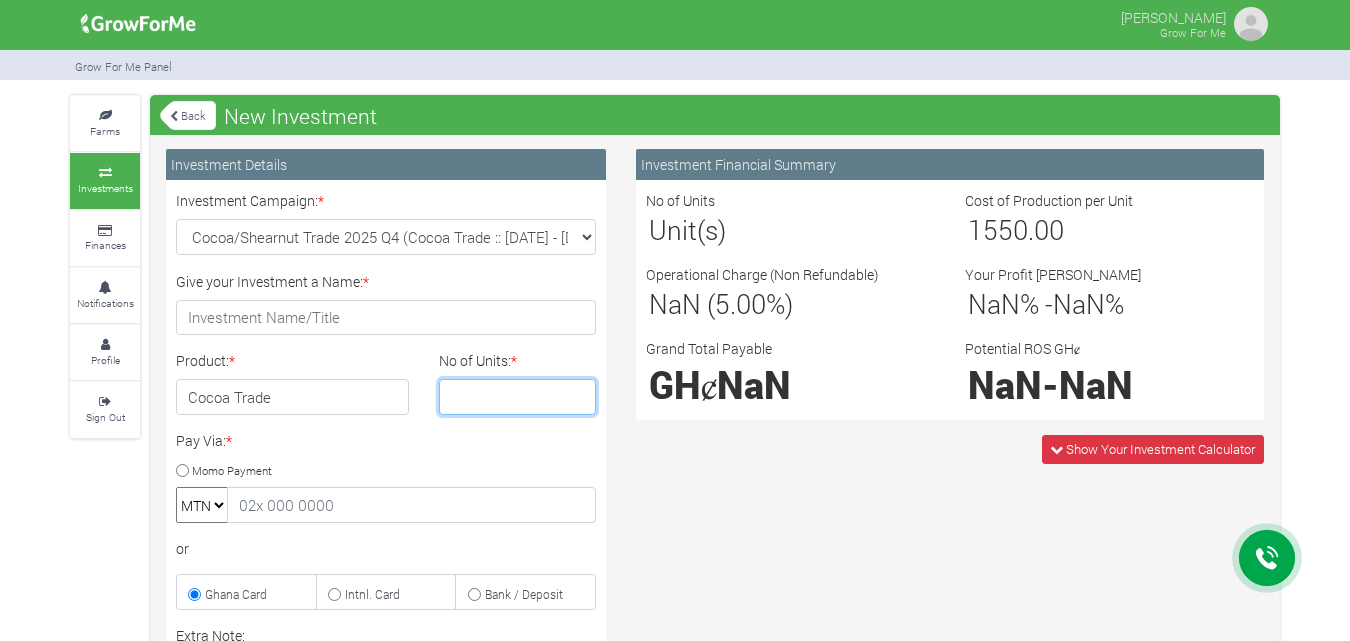 type on "4" 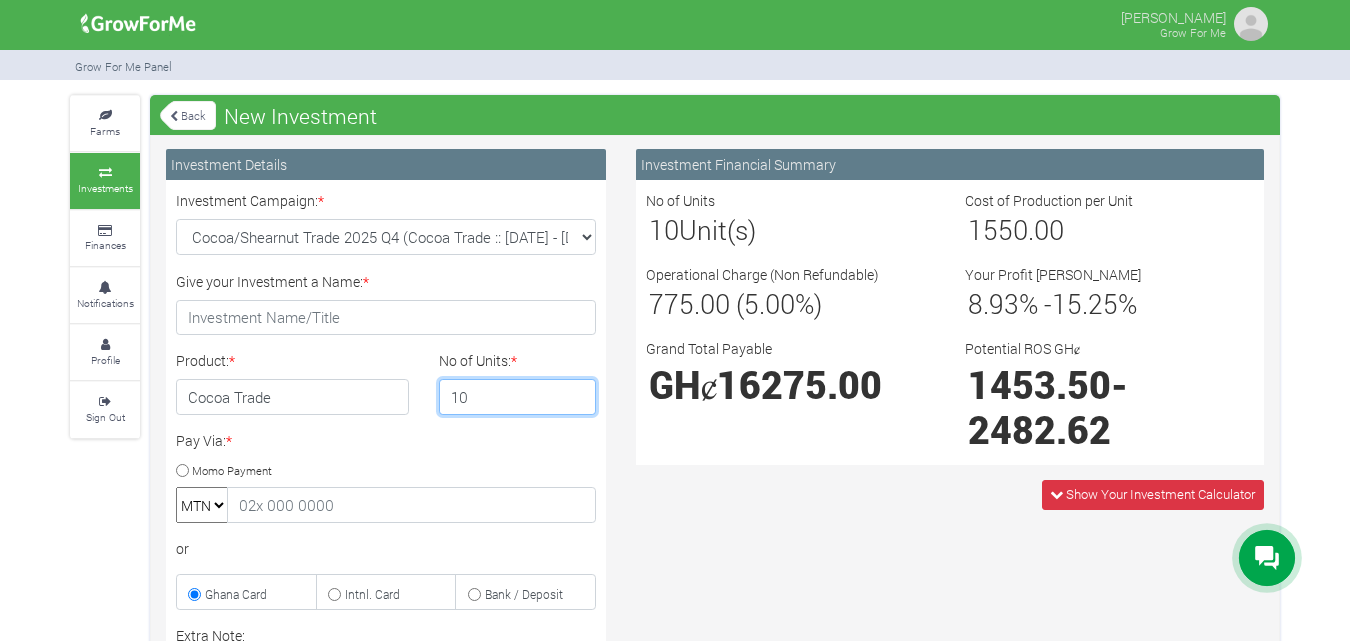 type on "1" 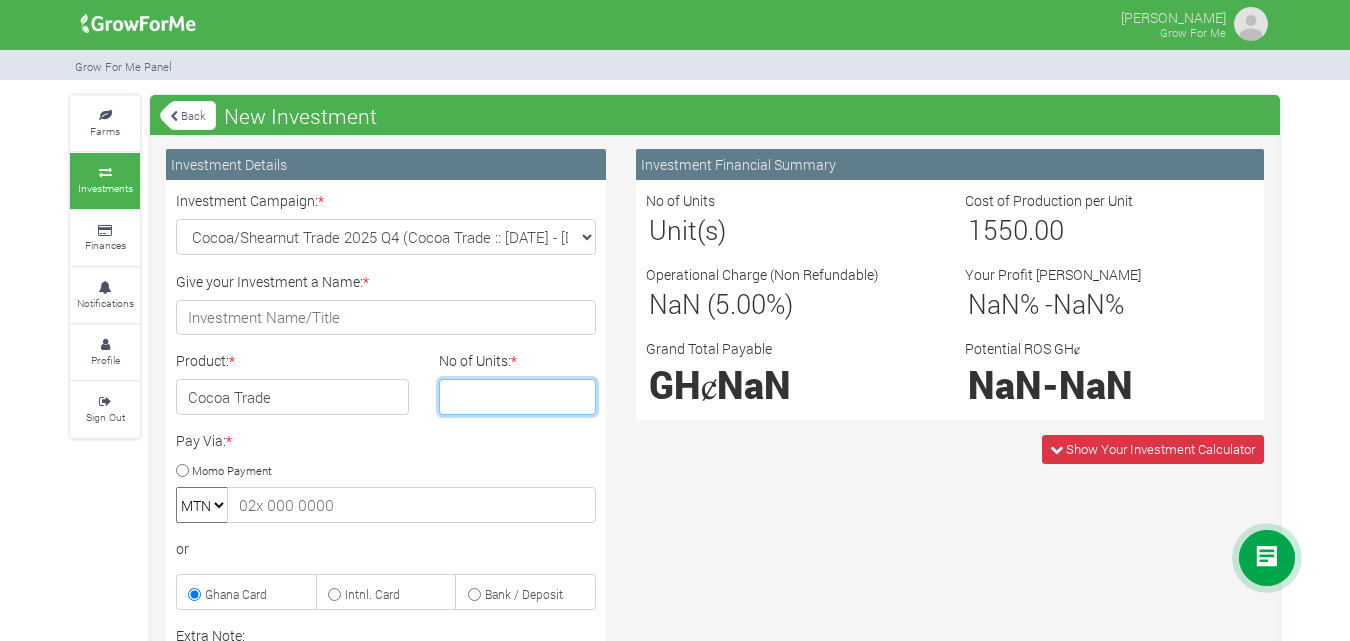 type on "8" 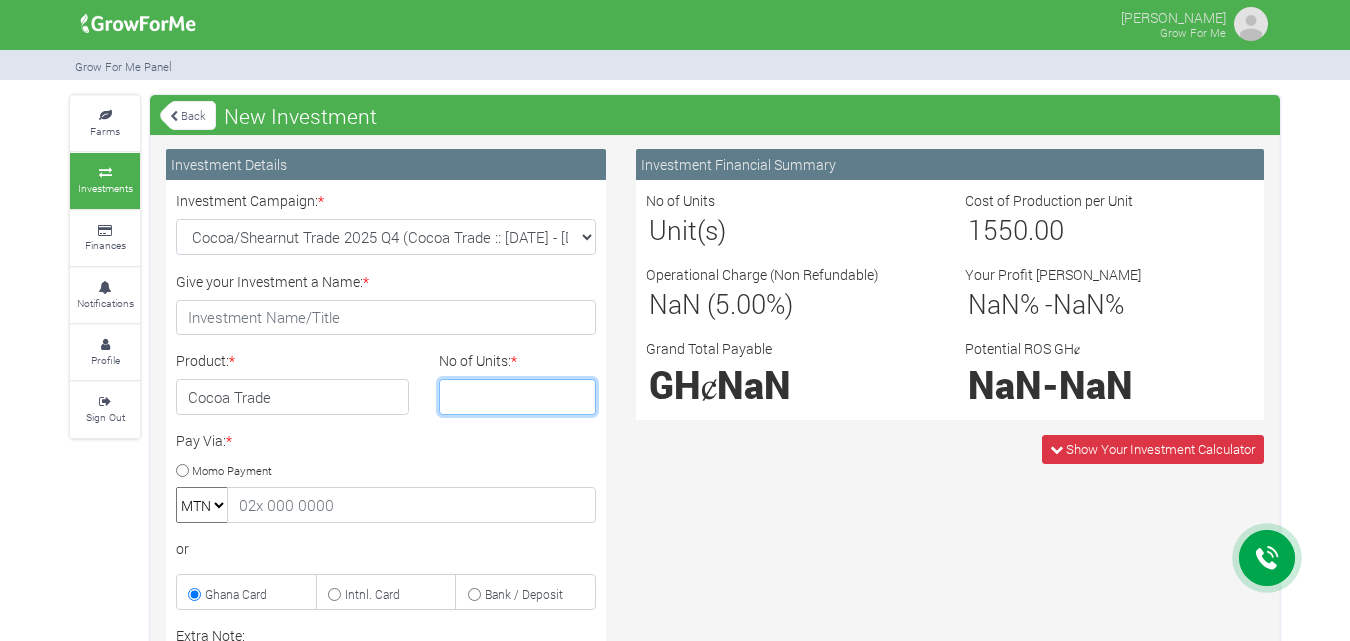 type on "7" 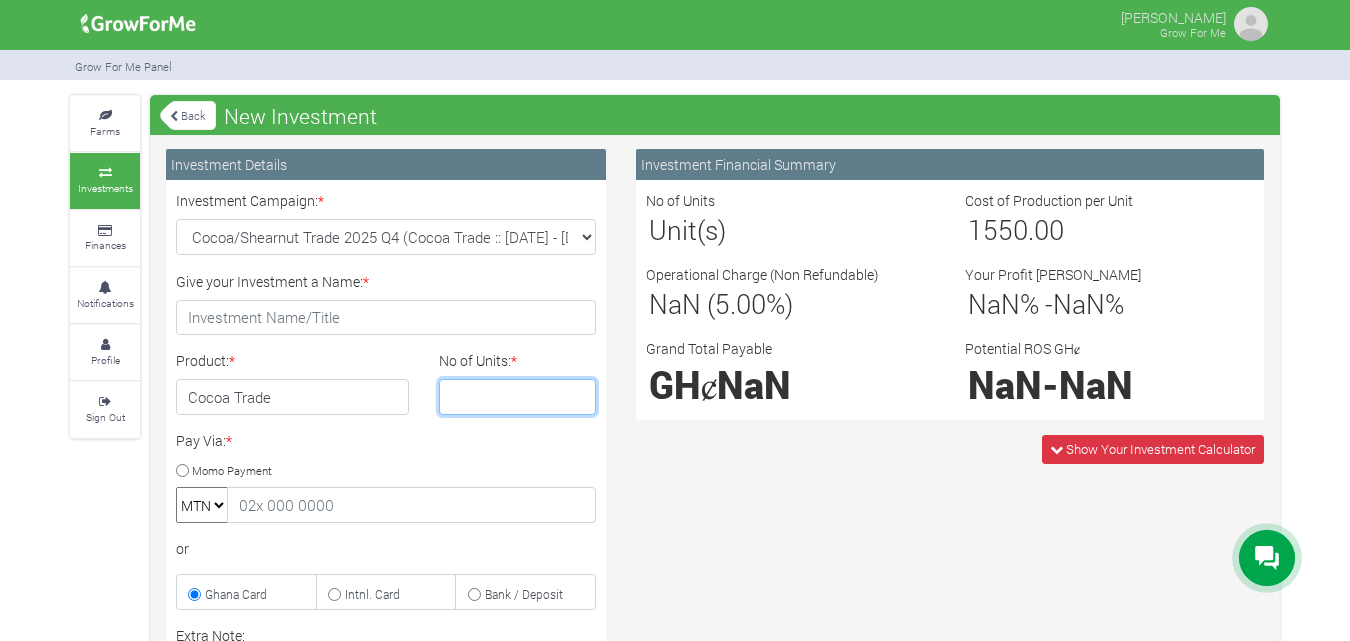 type on "6" 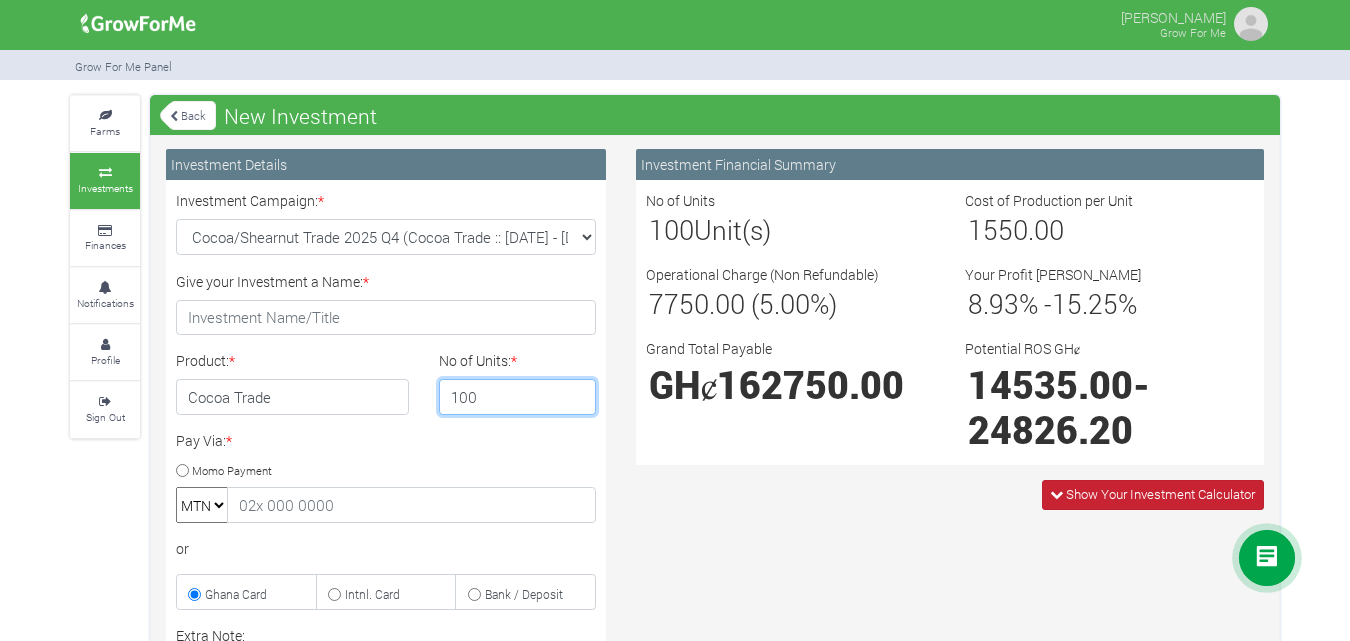 type on "100" 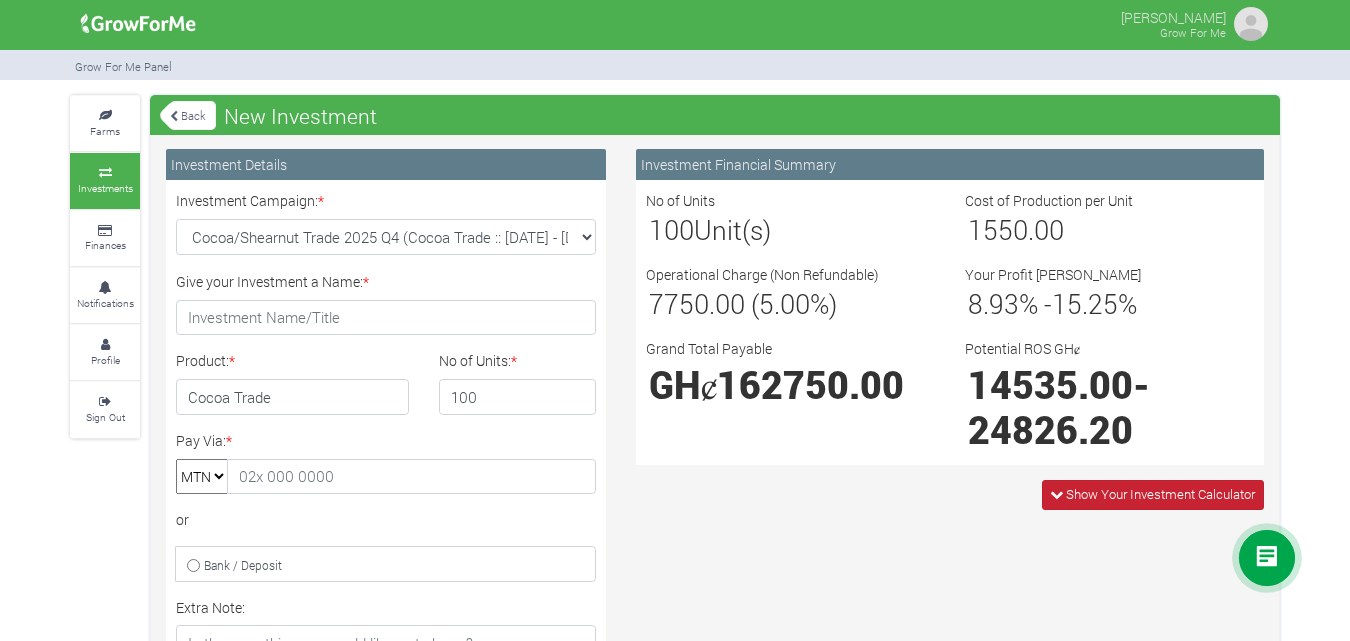 click at bounding box center (1056, 494) 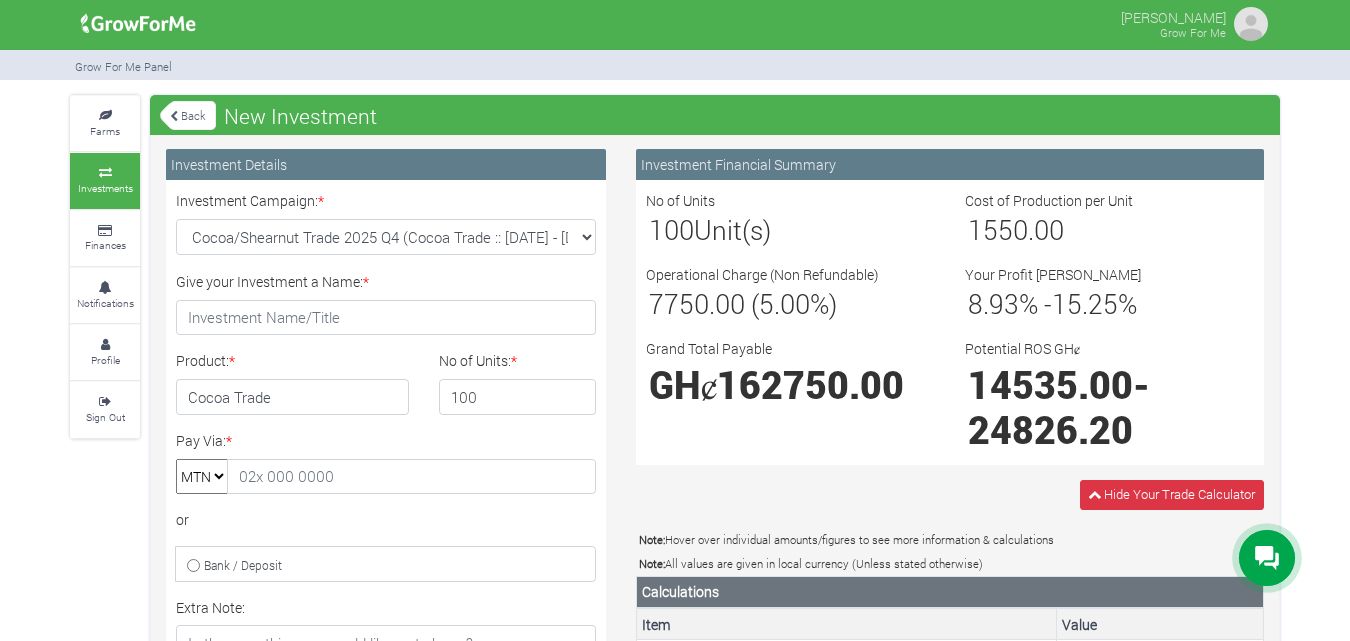 click on "Farms
Investments
Finances
Notifications
Profile
Sign Out
Back    New Investment" at bounding box center (675, 667) 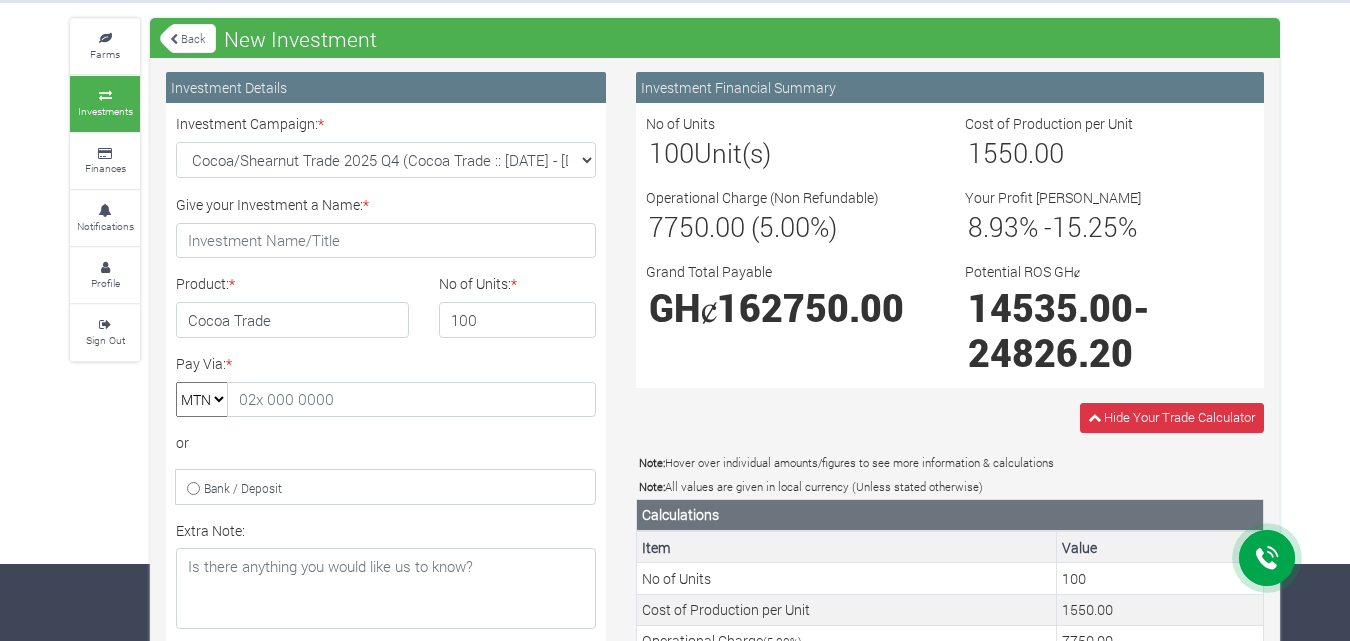 scroll, scrollTop: 0, scrollLeft: 0, axis: both 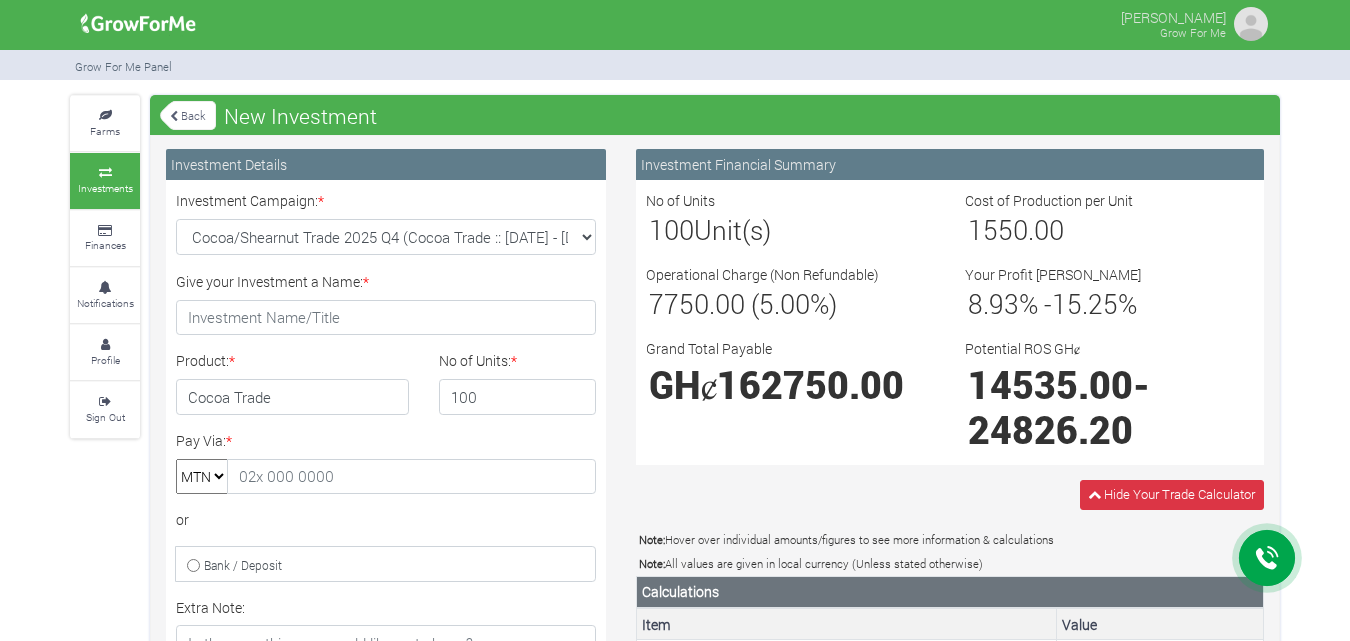 click on "Back" at bounding box center (188, 115) 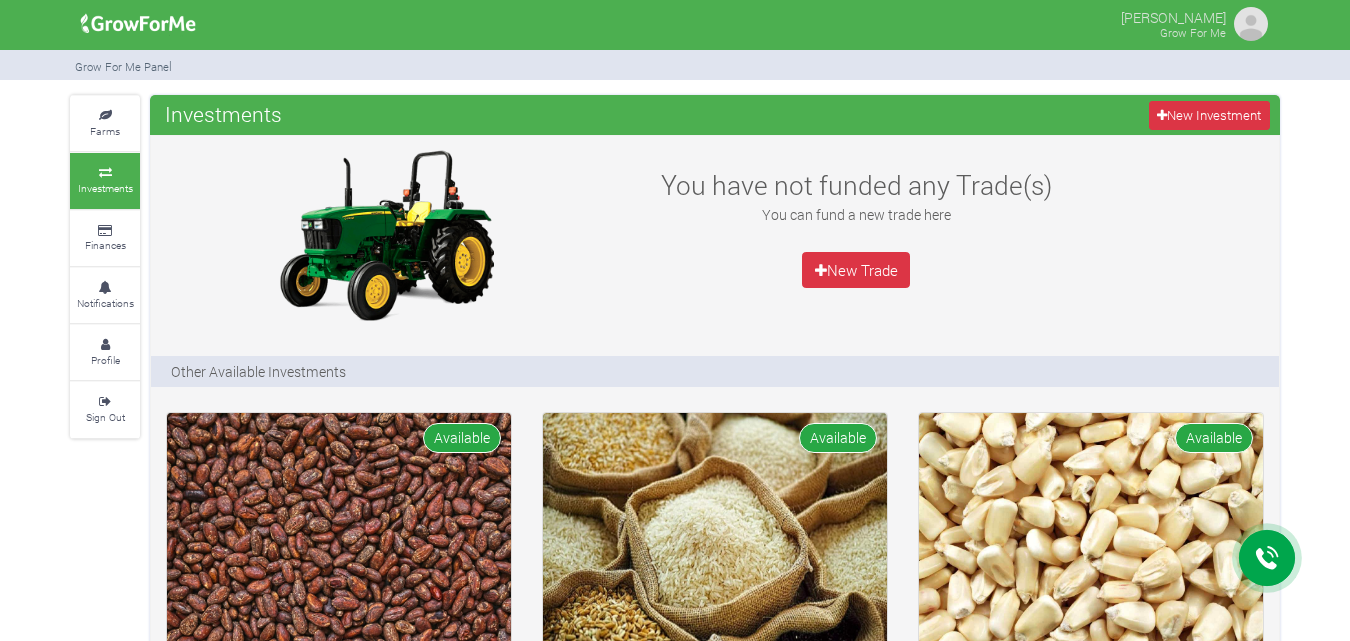 scroll, scrollTop: 40, scrollLeft: 0, axis: vertical 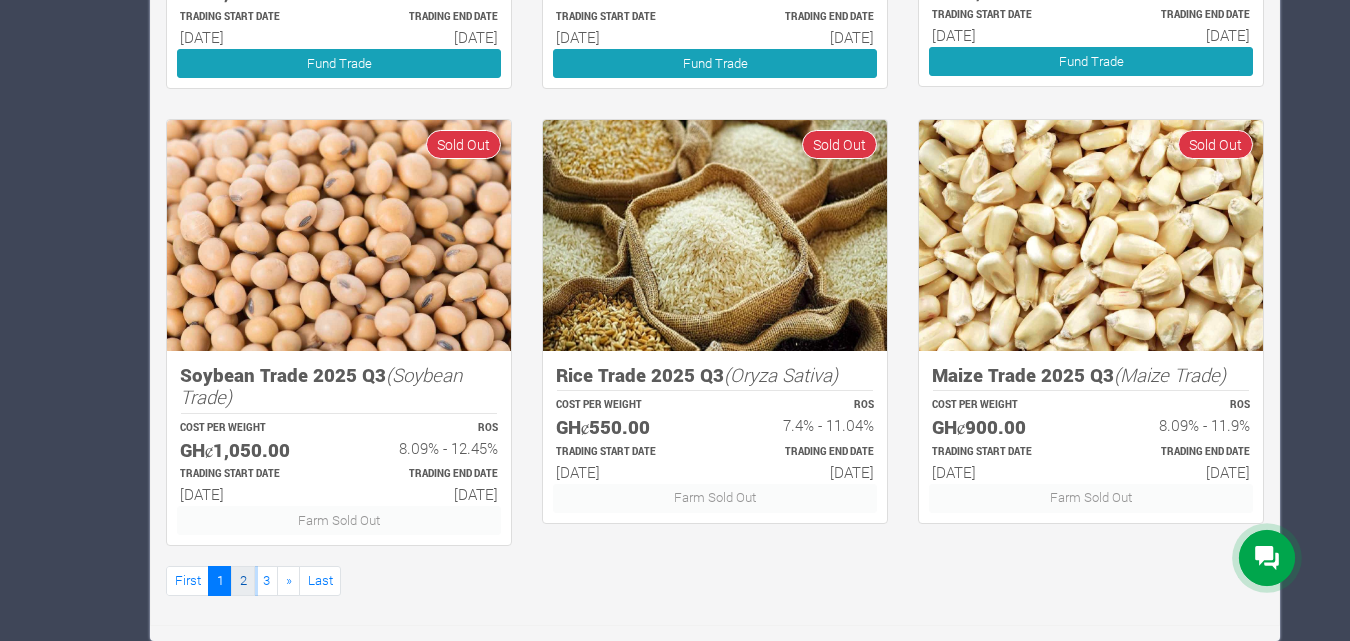 click on "2" at bounding box center [243, 580] 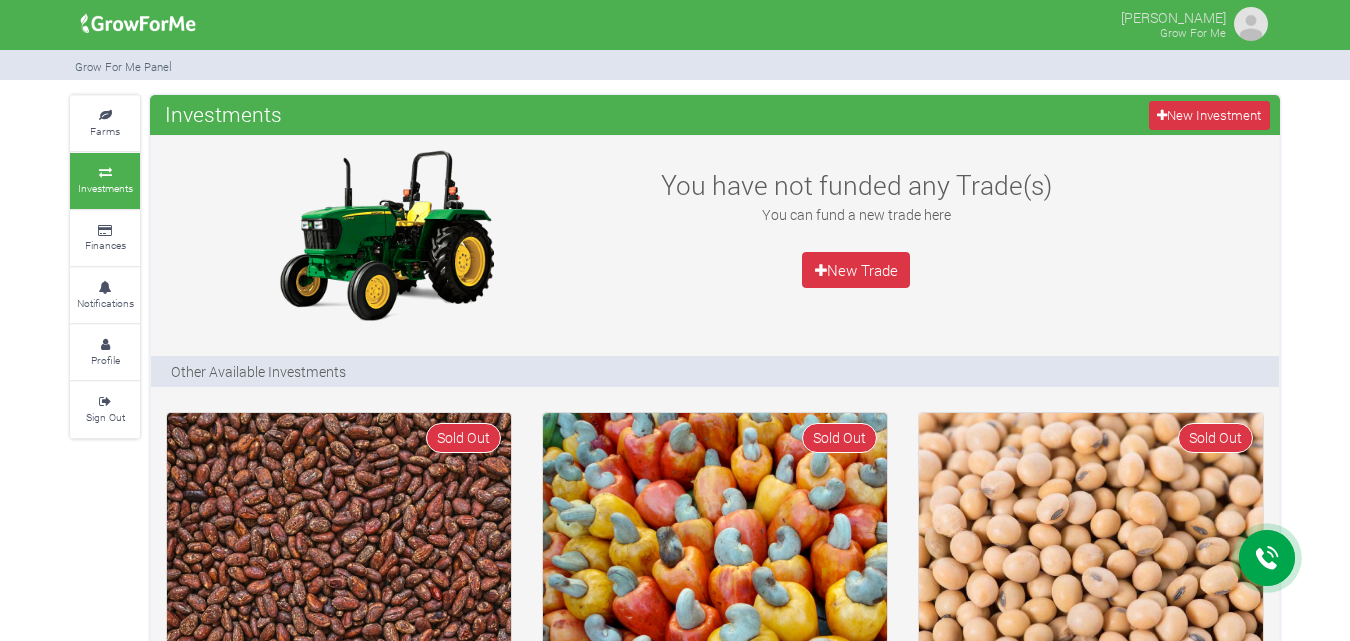 scroll, scrollTop: 0, scrollLeft: 0, axis: both 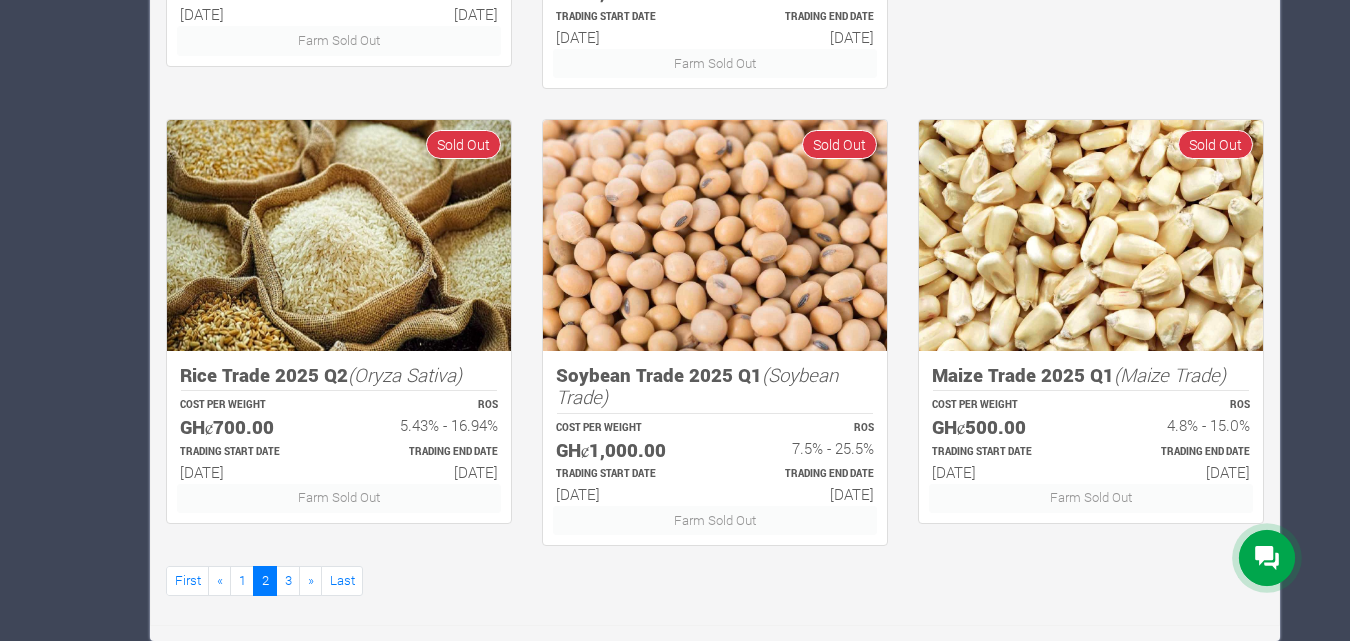 click on "Farms
Investments
Finances
Notifications
Profile
Sign Out
Investments
New Investment
«" at bounding box center (675, -236) 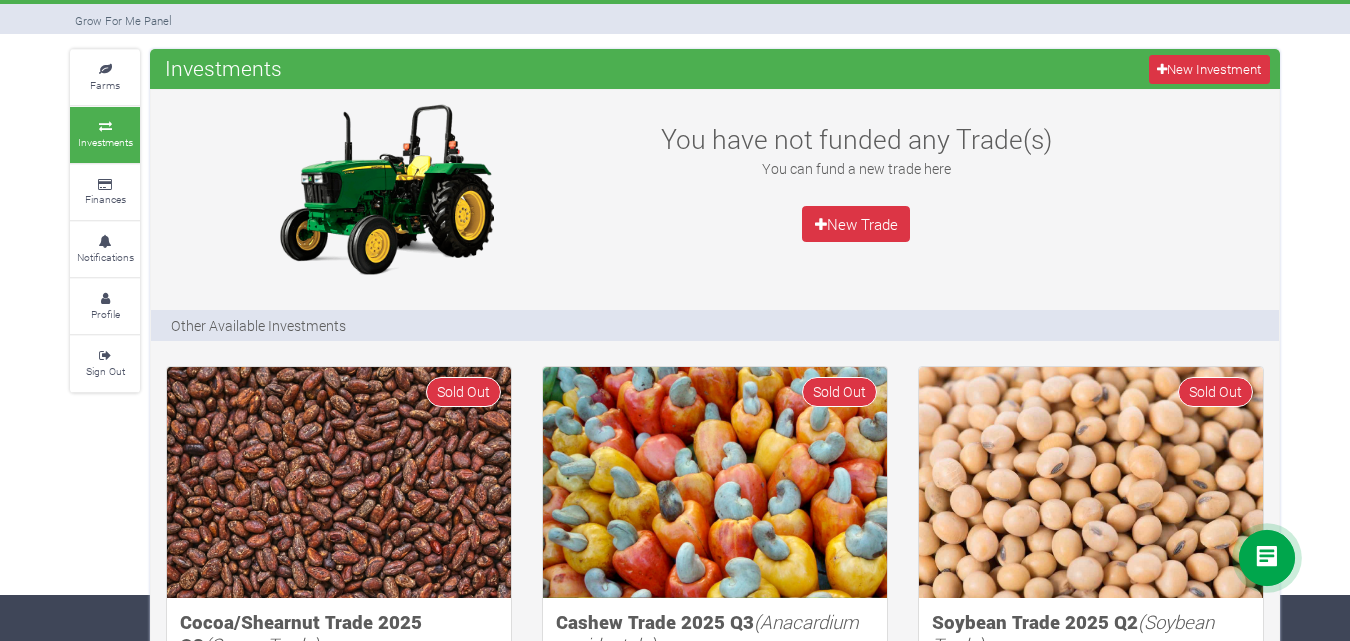 scroll, scrollTop: 8, scrollLeft: 0, axis: vertical 